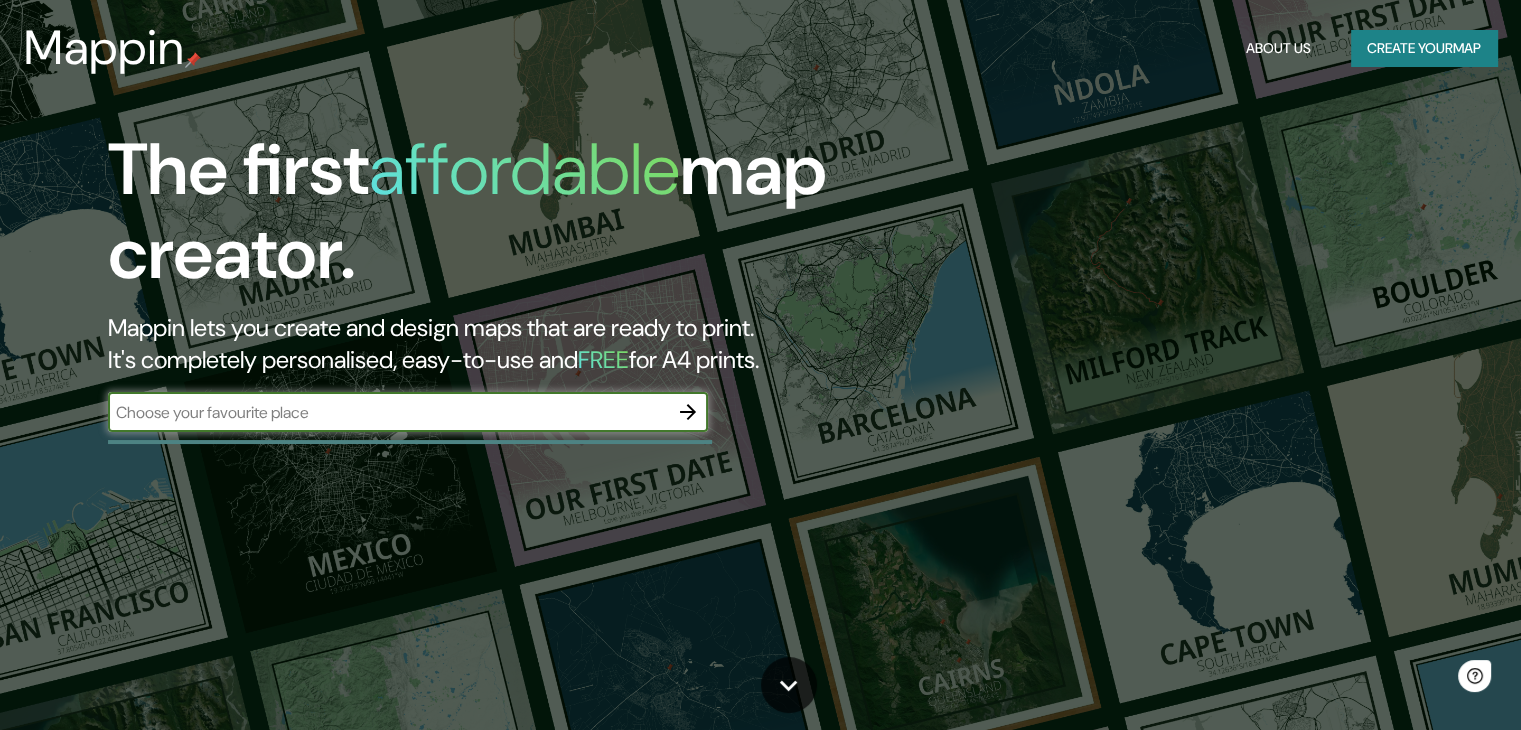 scroll, scrollTop: 0, scrollLeft: 0, axis: both 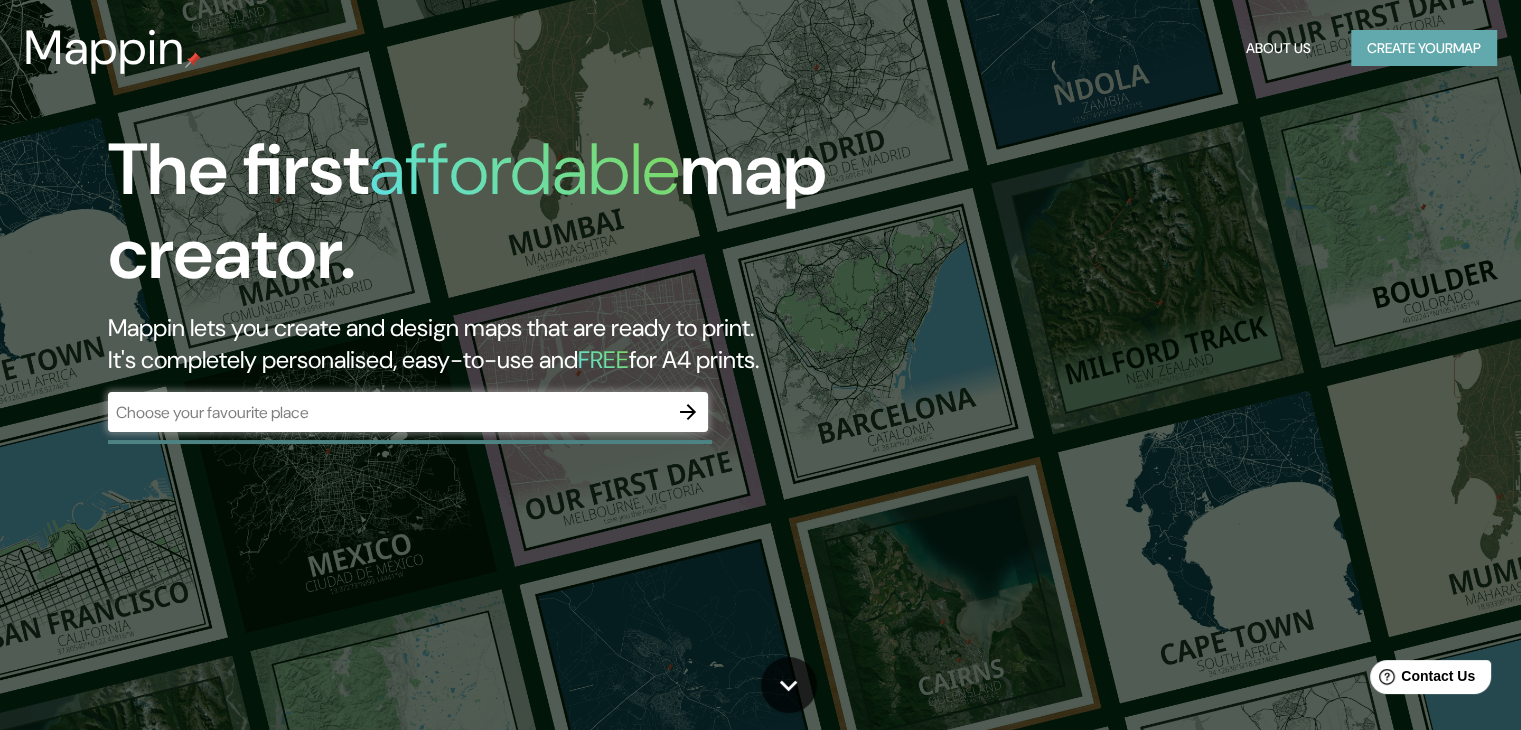 click on "Create your   map" at bounding box center [1424, 48] 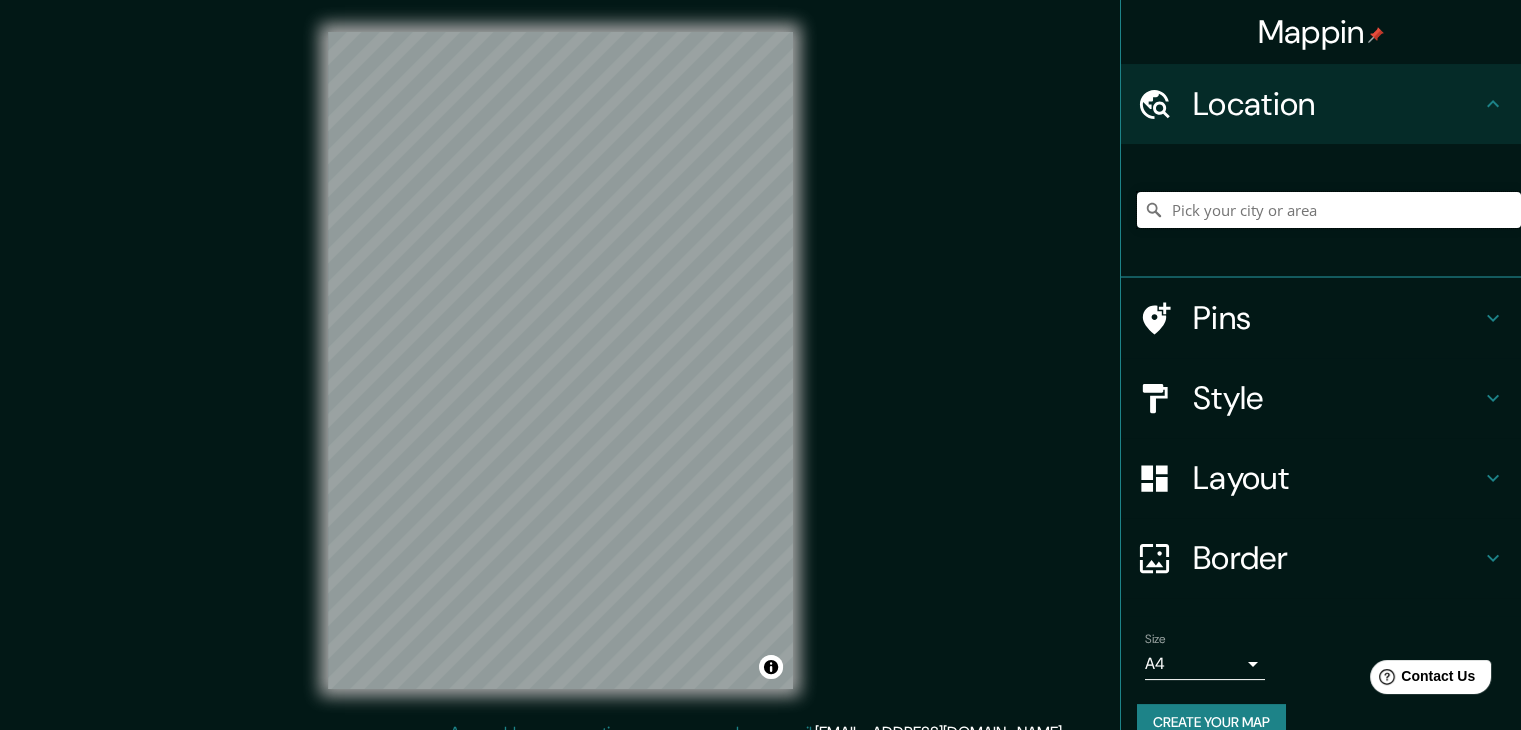 click at bounding box center [1329, 210] 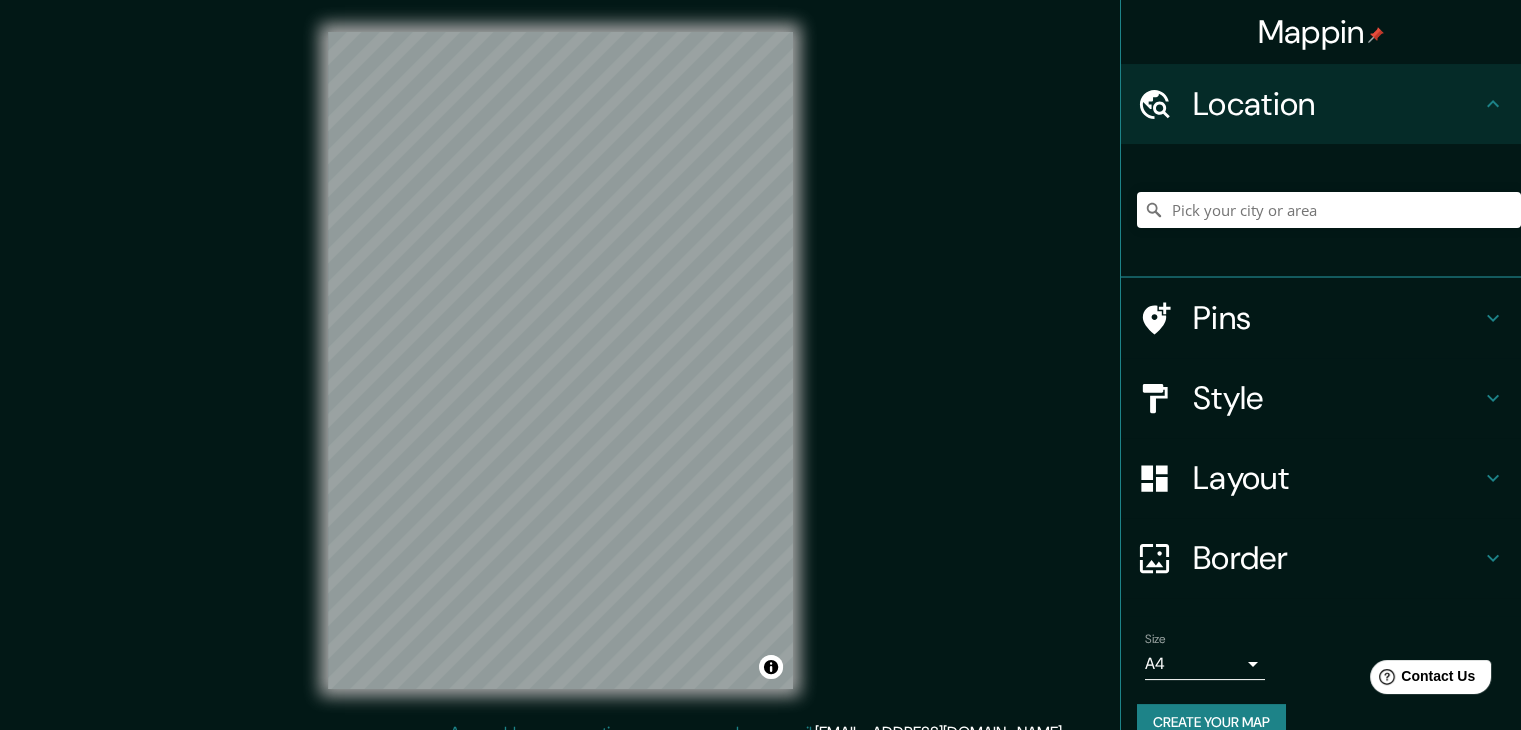 click on "Location" at bounding box center (1337, 104) 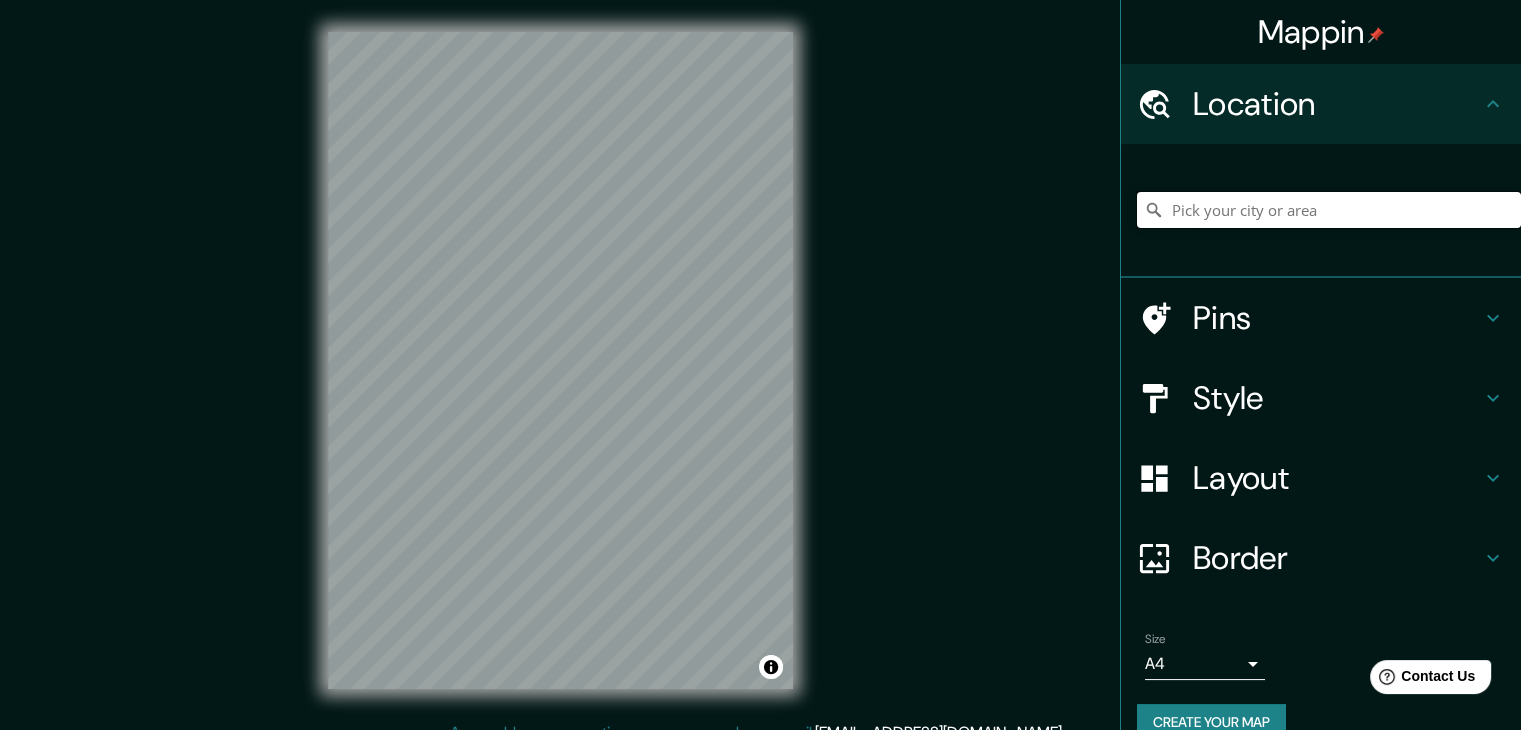 click at bounding box center (1329, 210) 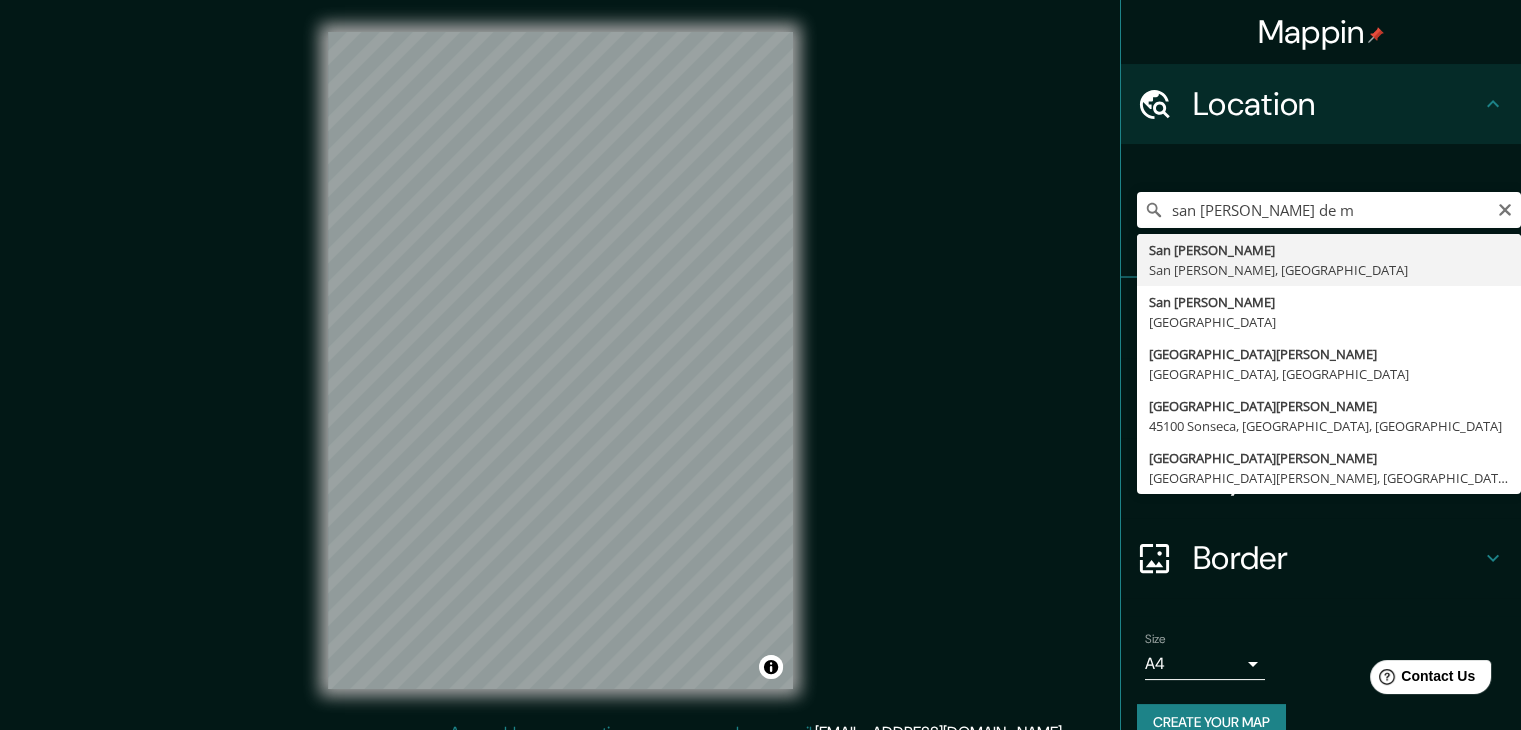 type on "San [PERSON_NAME], [GEOGRAPHIC_DATA][PERSON_NAME], [GEOGRAPHIC_DATA]" 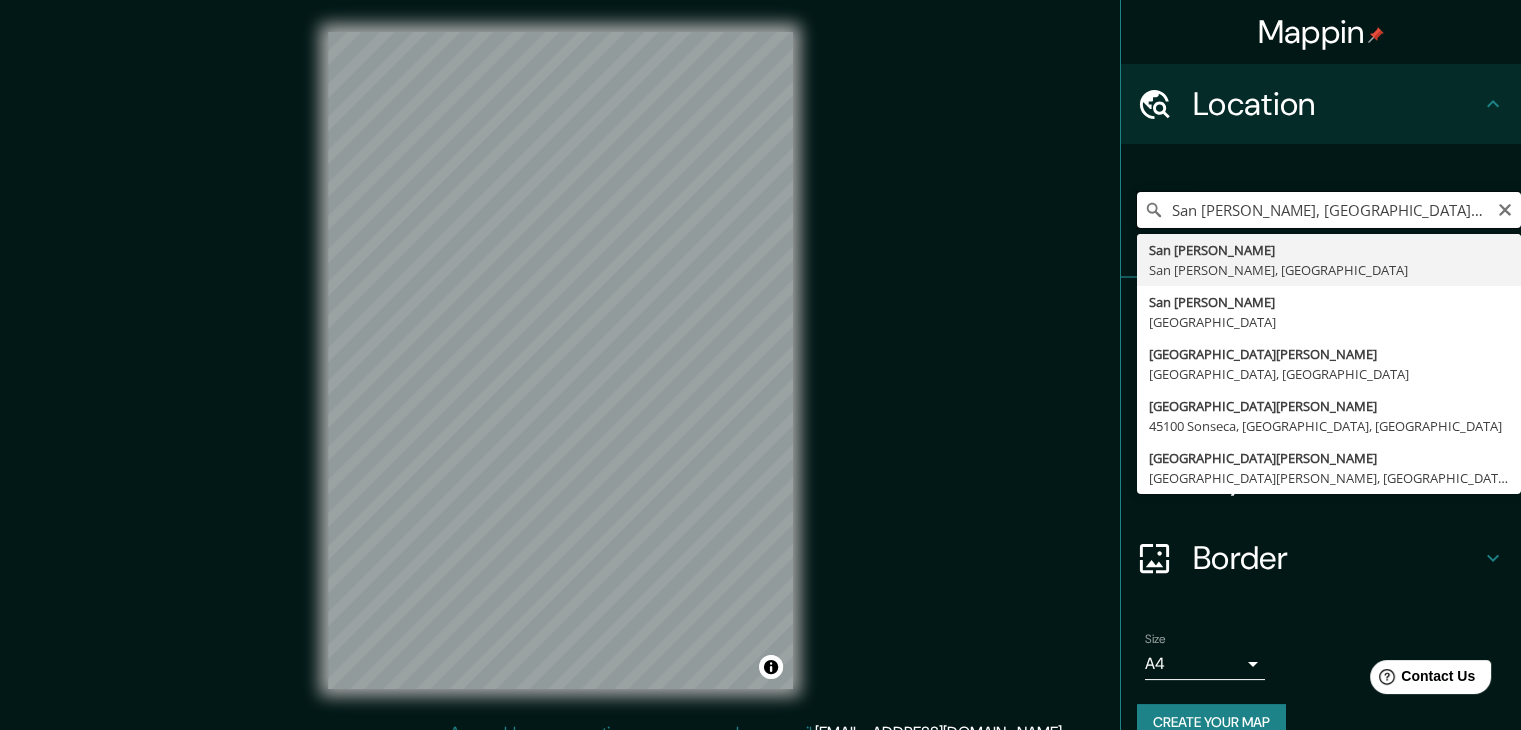 scroll, scrollTop: 0, scrollLeft: 0, axis: both 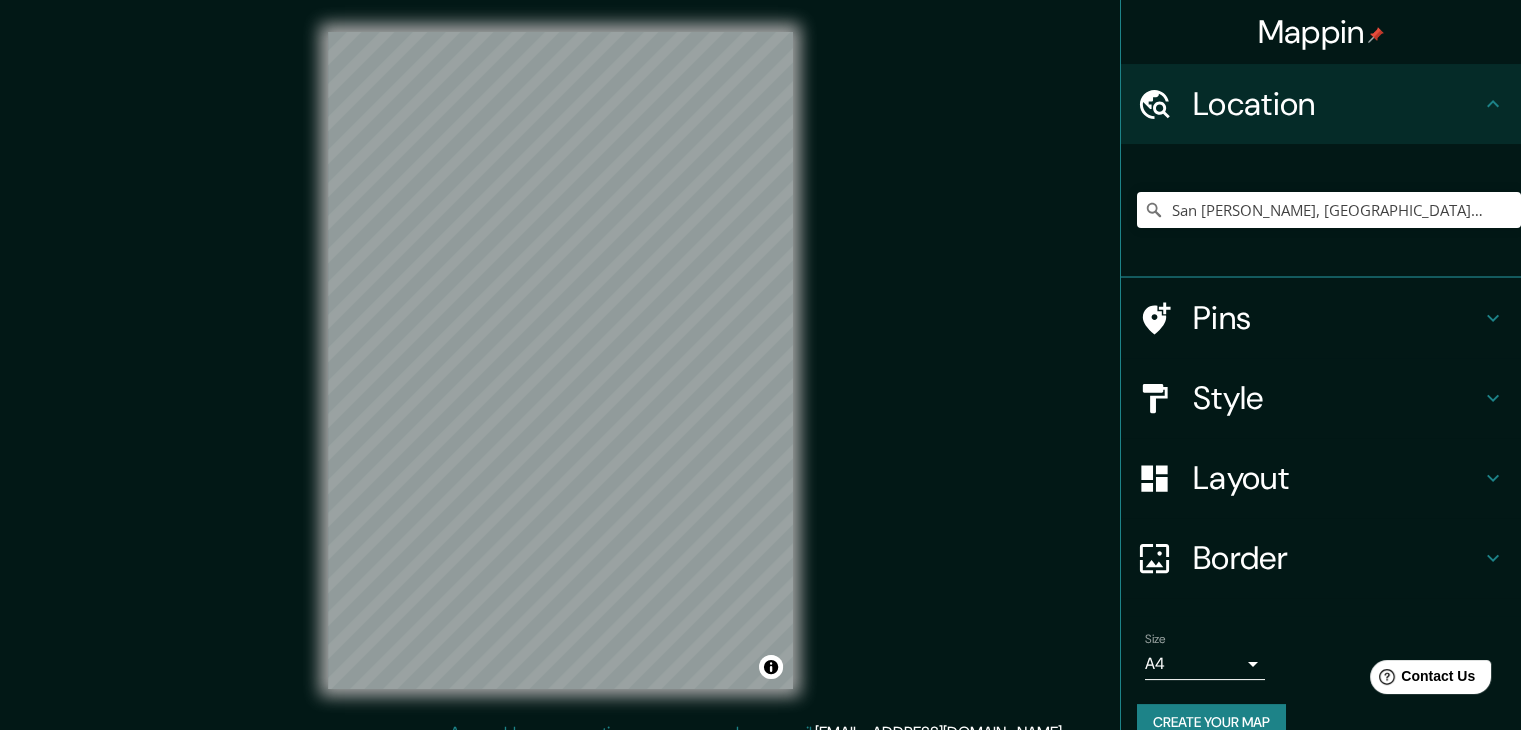 click 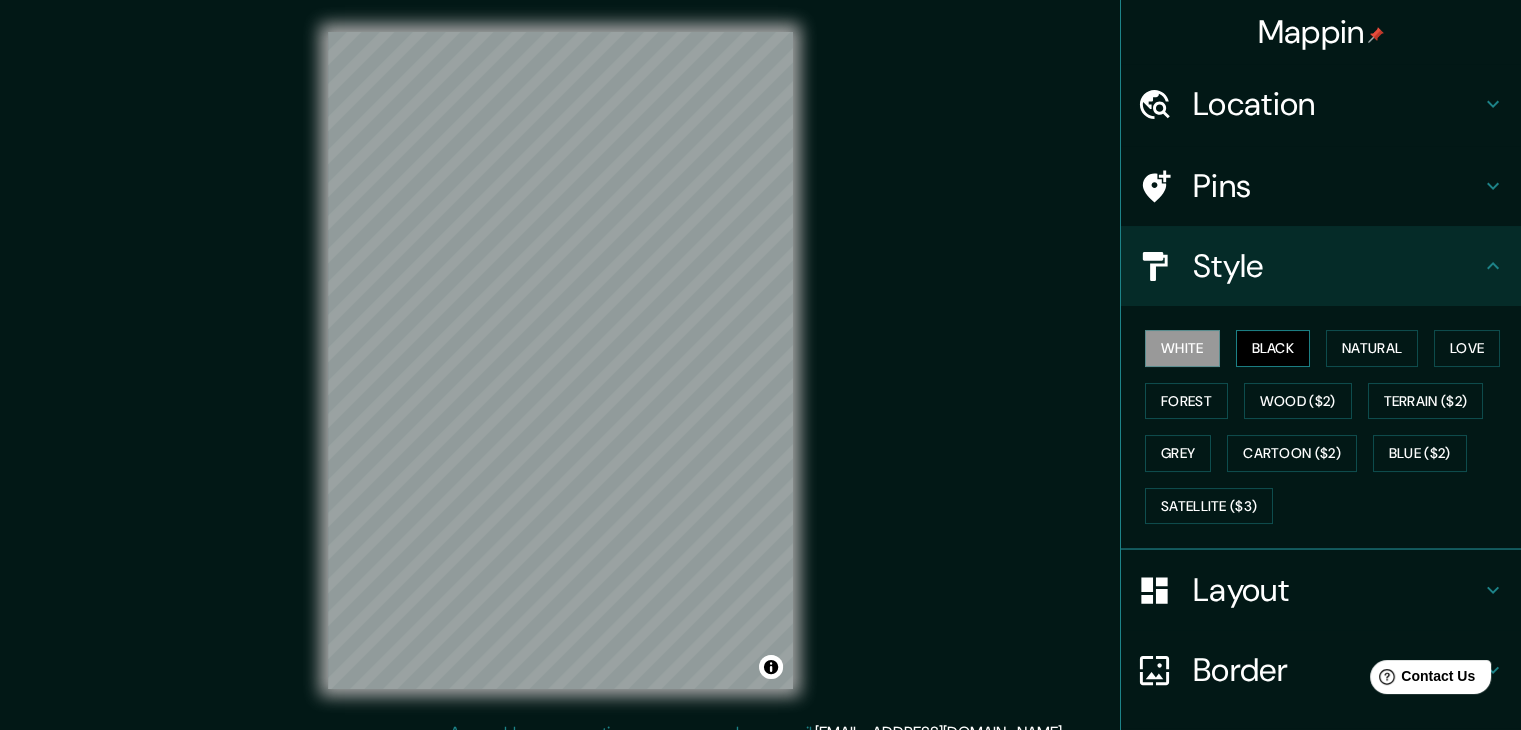 click on "Black" at bounding box center (1273, 348) 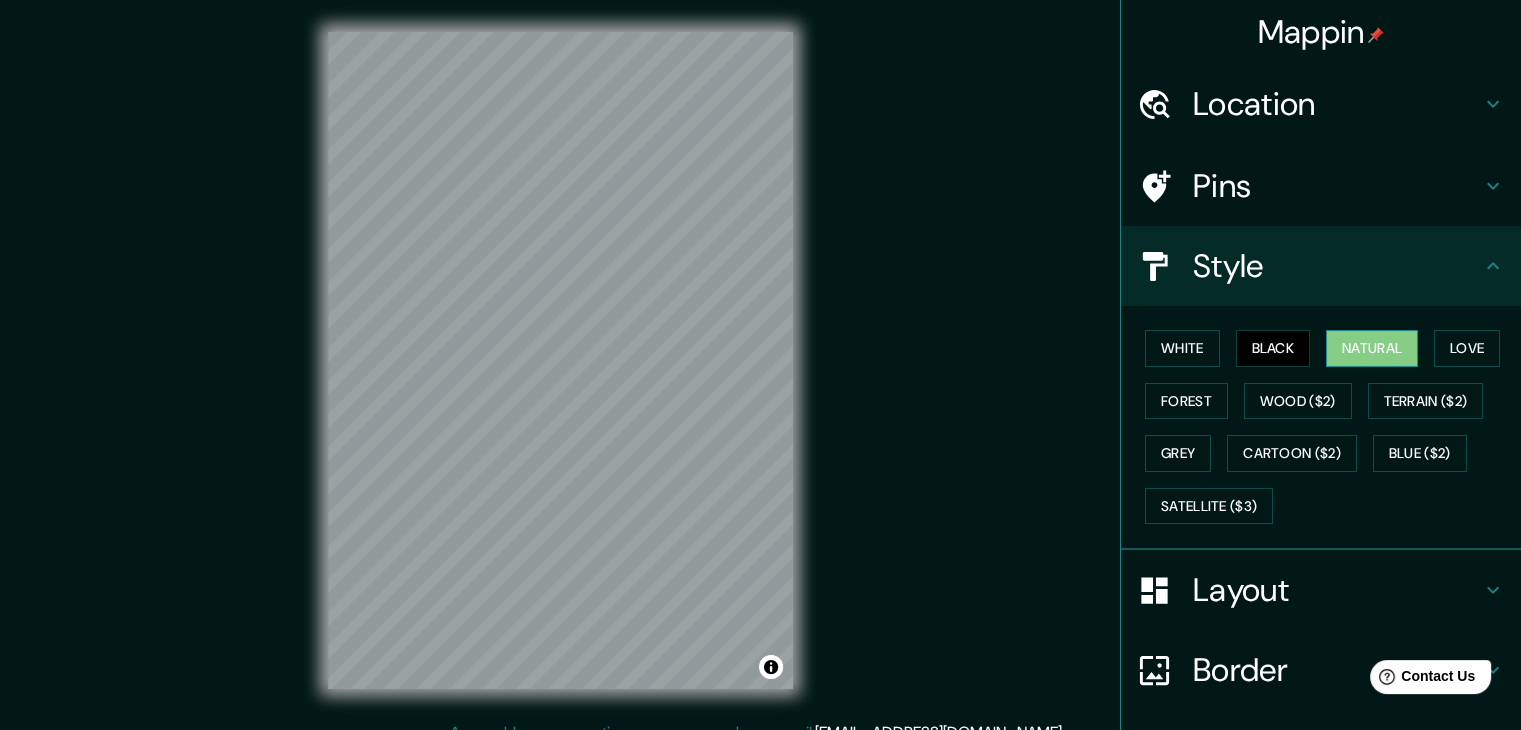 click on "Natural" at bounding box center (1372, 348) 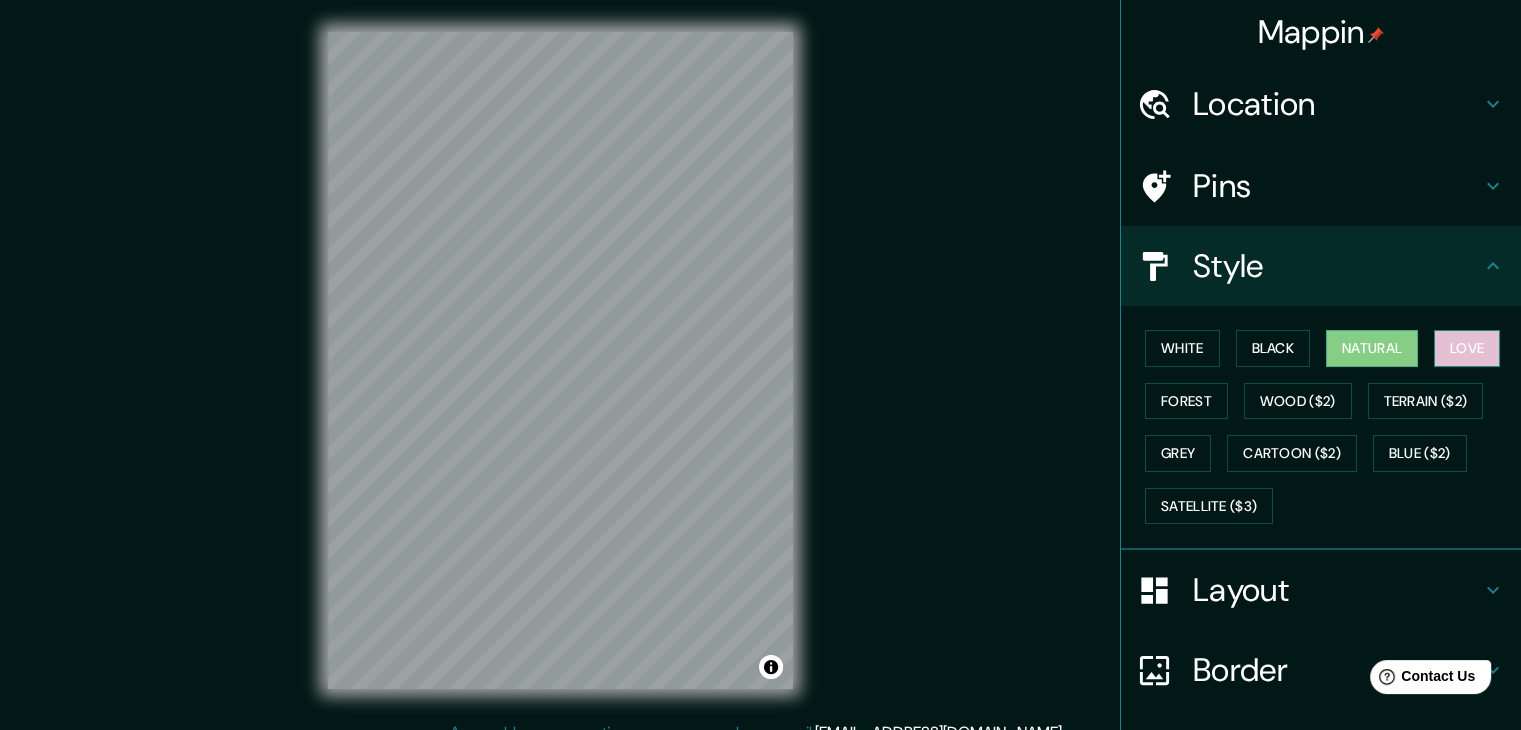 click on "Love" at bounding box center [1467, 348] 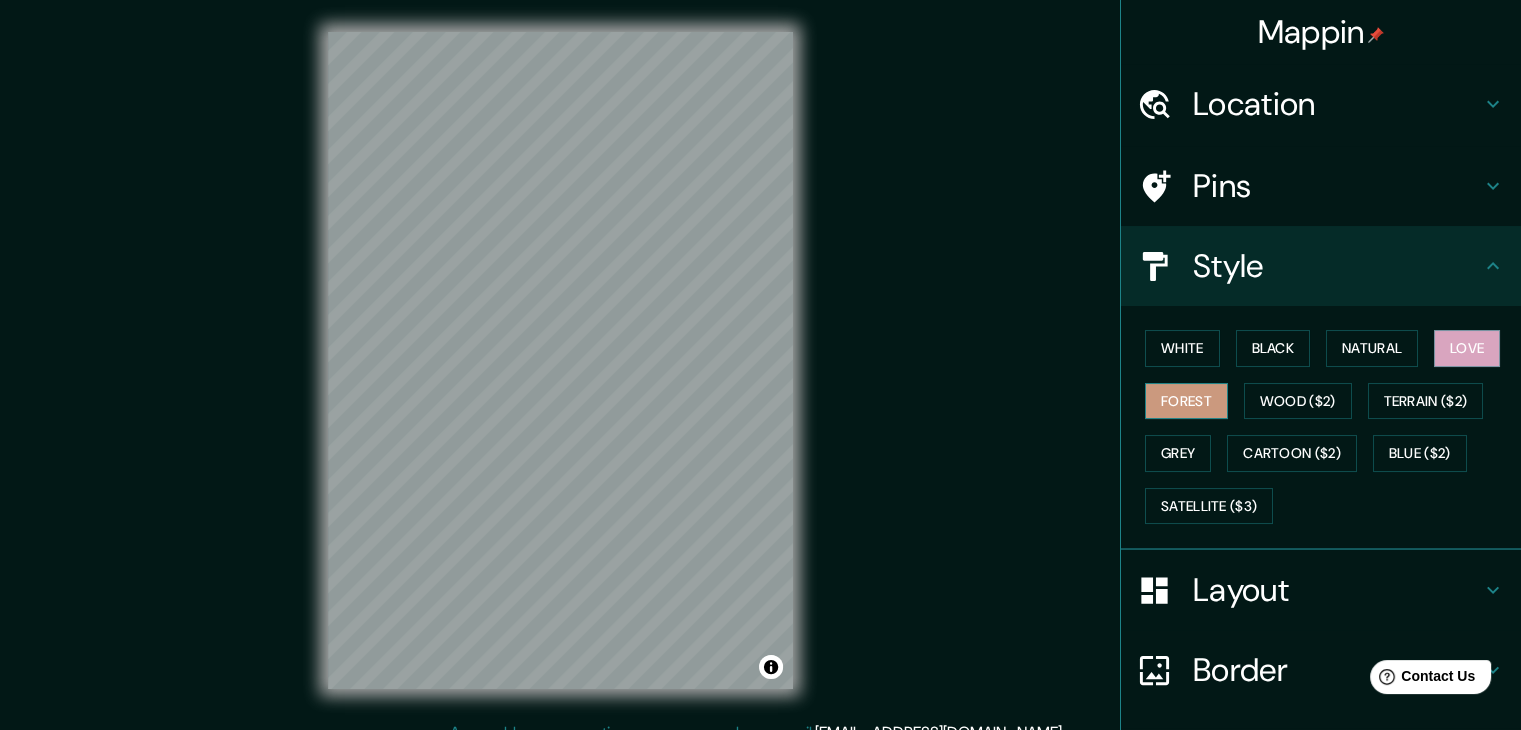 click on "Forest" at bounding box center (1186, 401) 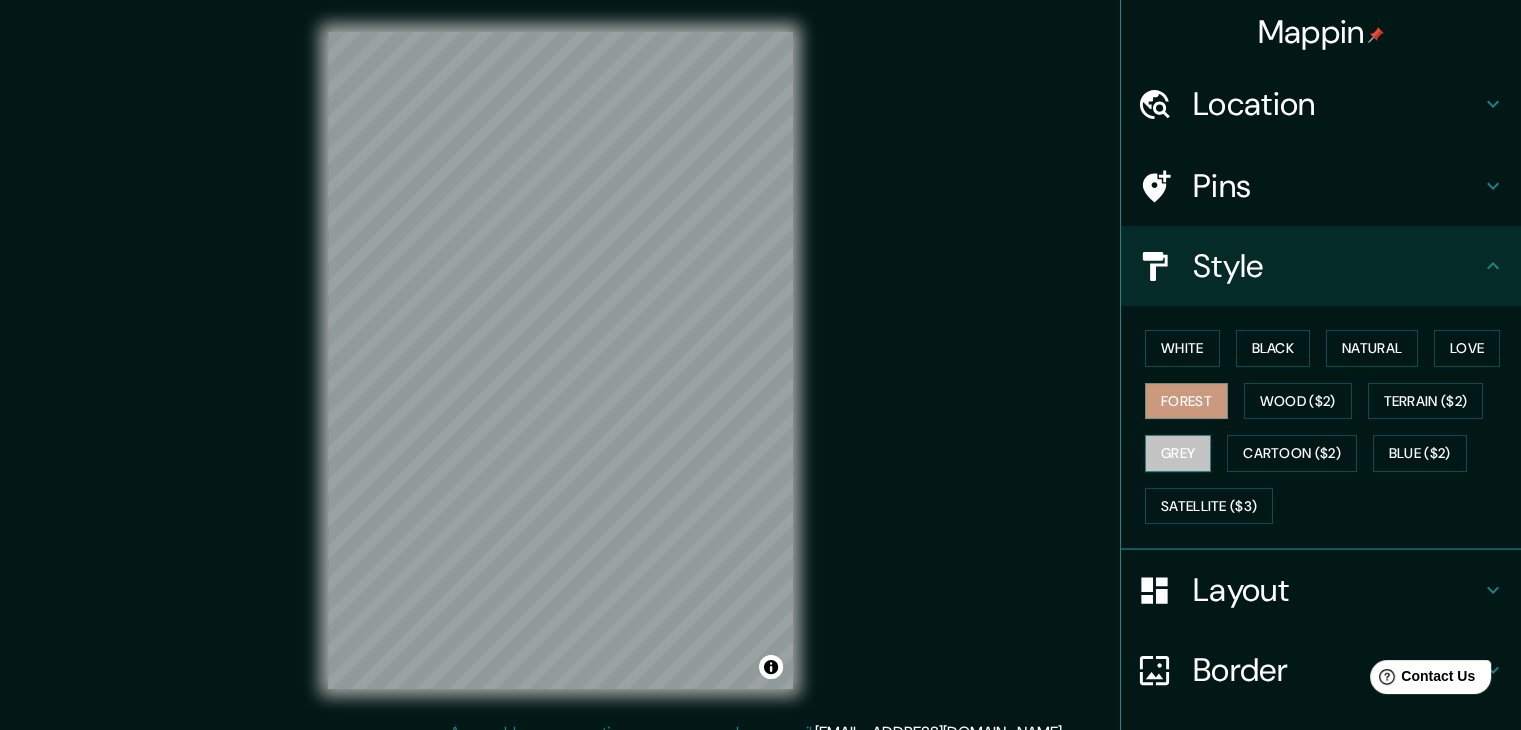 click on "Grey" at bounding box center (1178, 453) 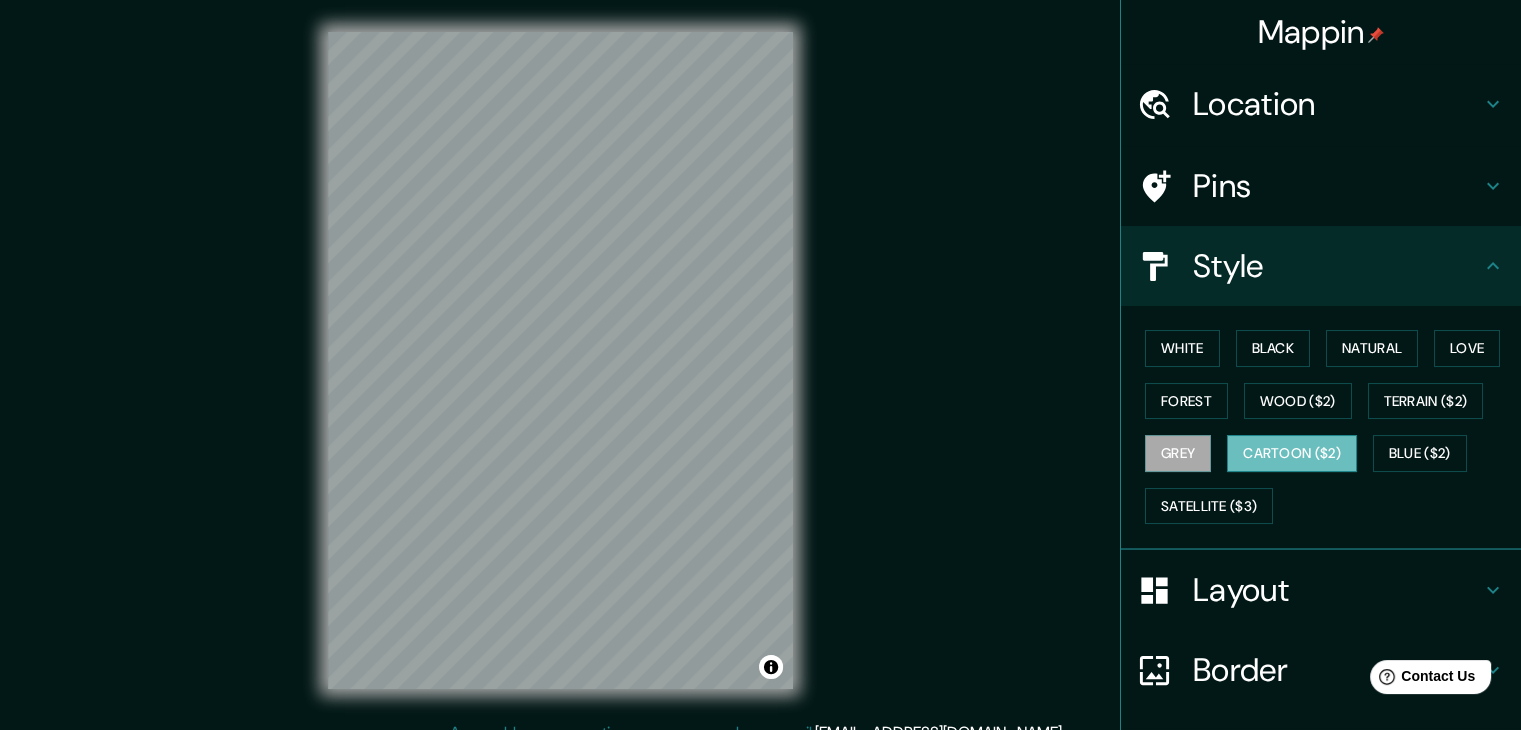 click on "Cartoon ($2)" at bounding box center [1292, 453] 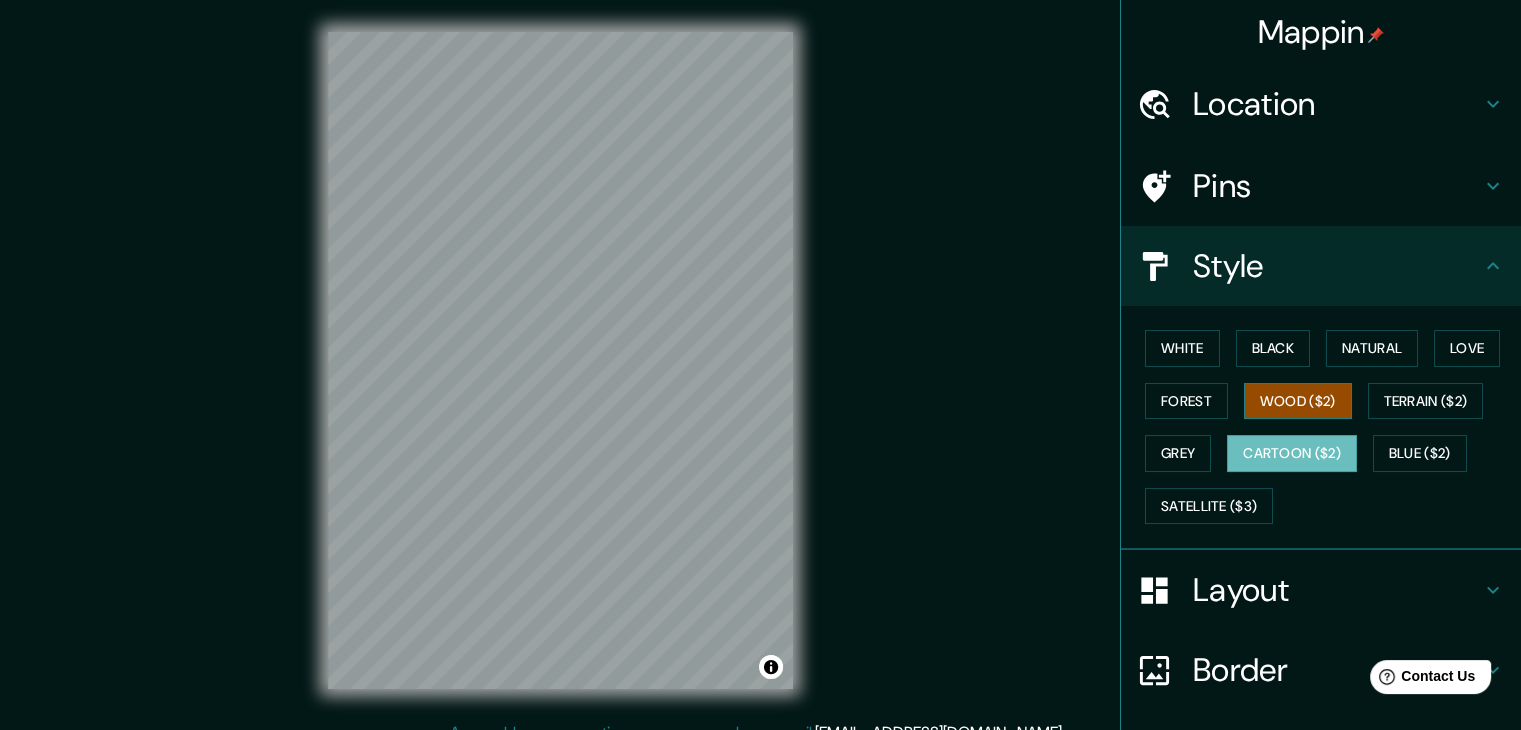 click on "Wood ($2)" at bounding box center [1298, 401] 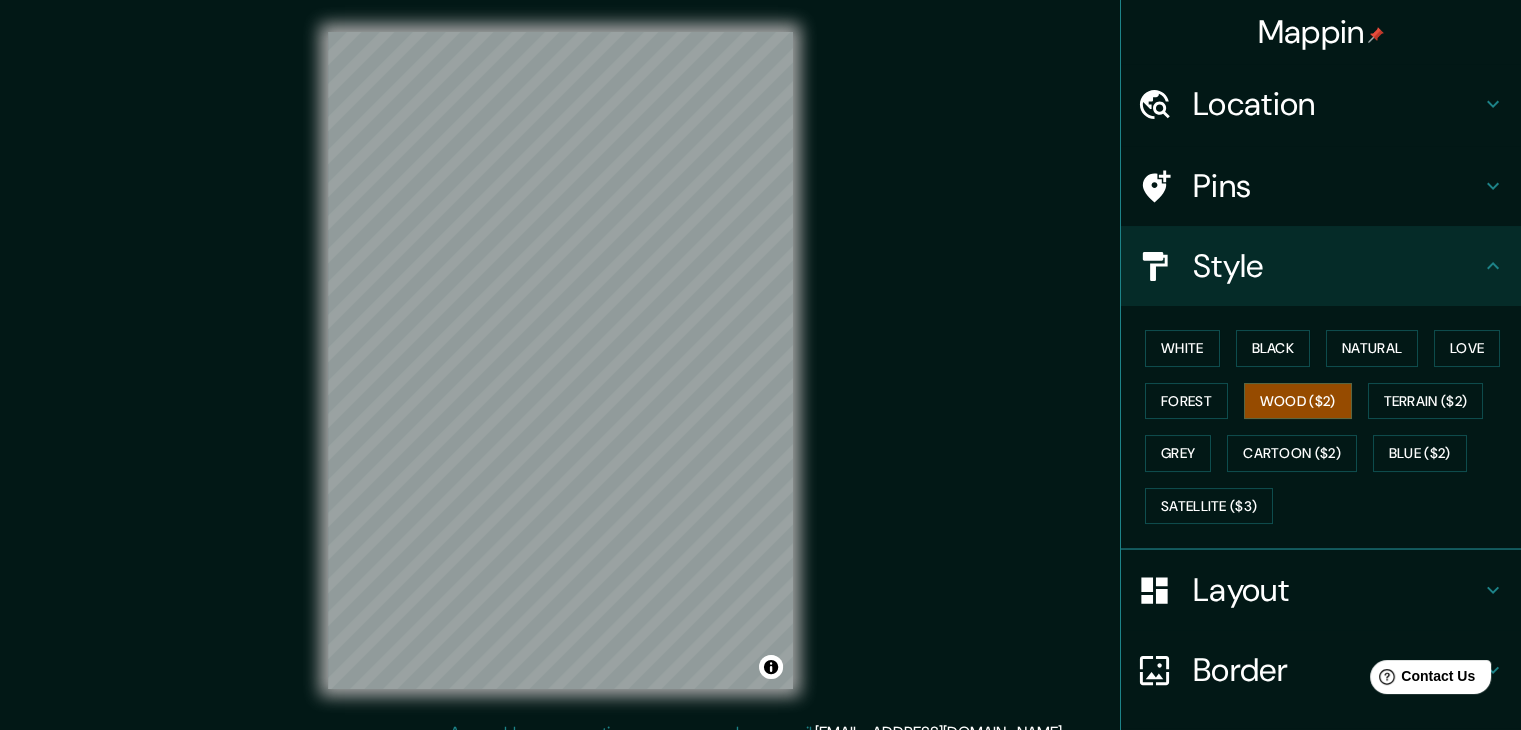 click on "White Black Natural Love Forest Wood ($2) Terrain ($2) Grey Cartoon ($2) Blue ($2) Satellite ($3)" at bounding box center (1329, 427) 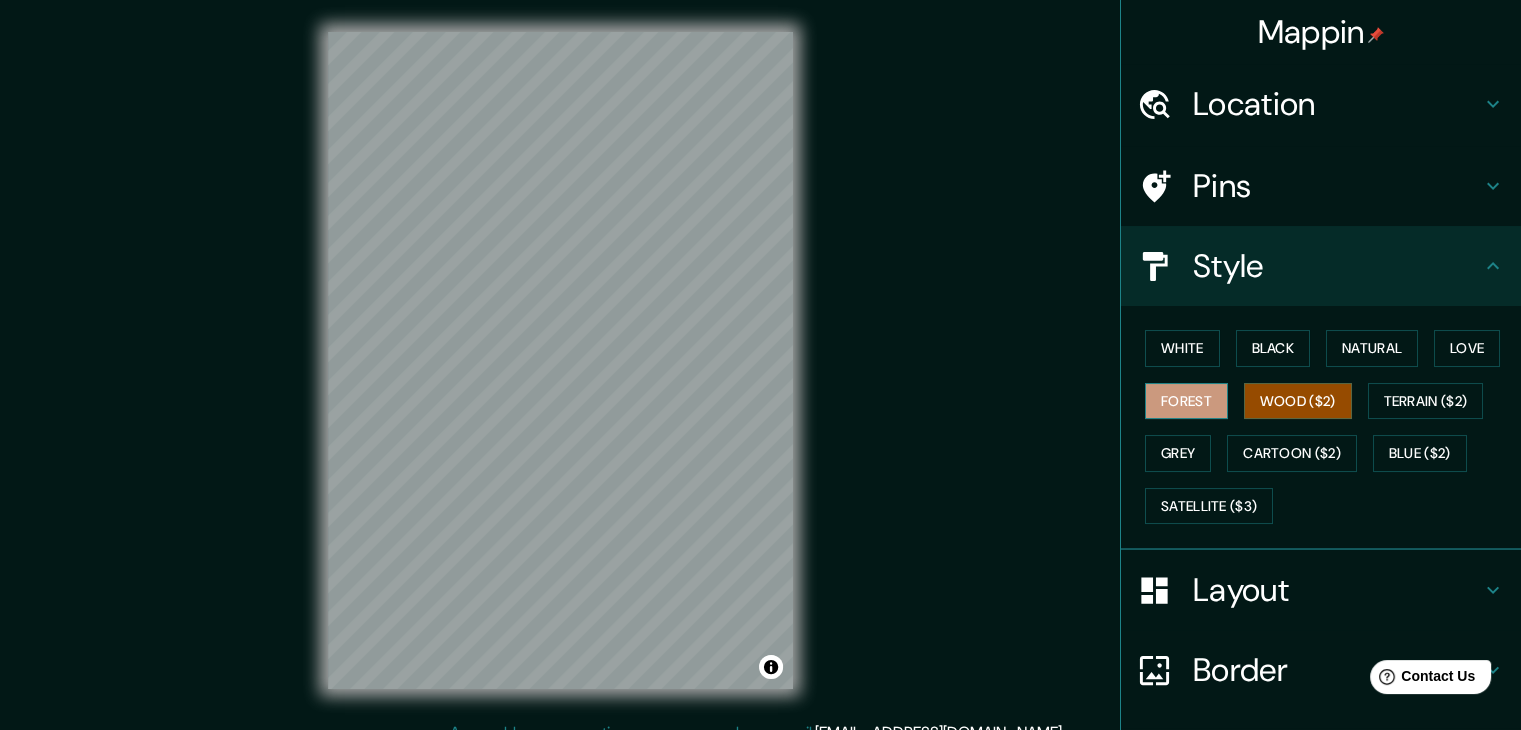 click on "Forest" at bounding box center [1186, 401] 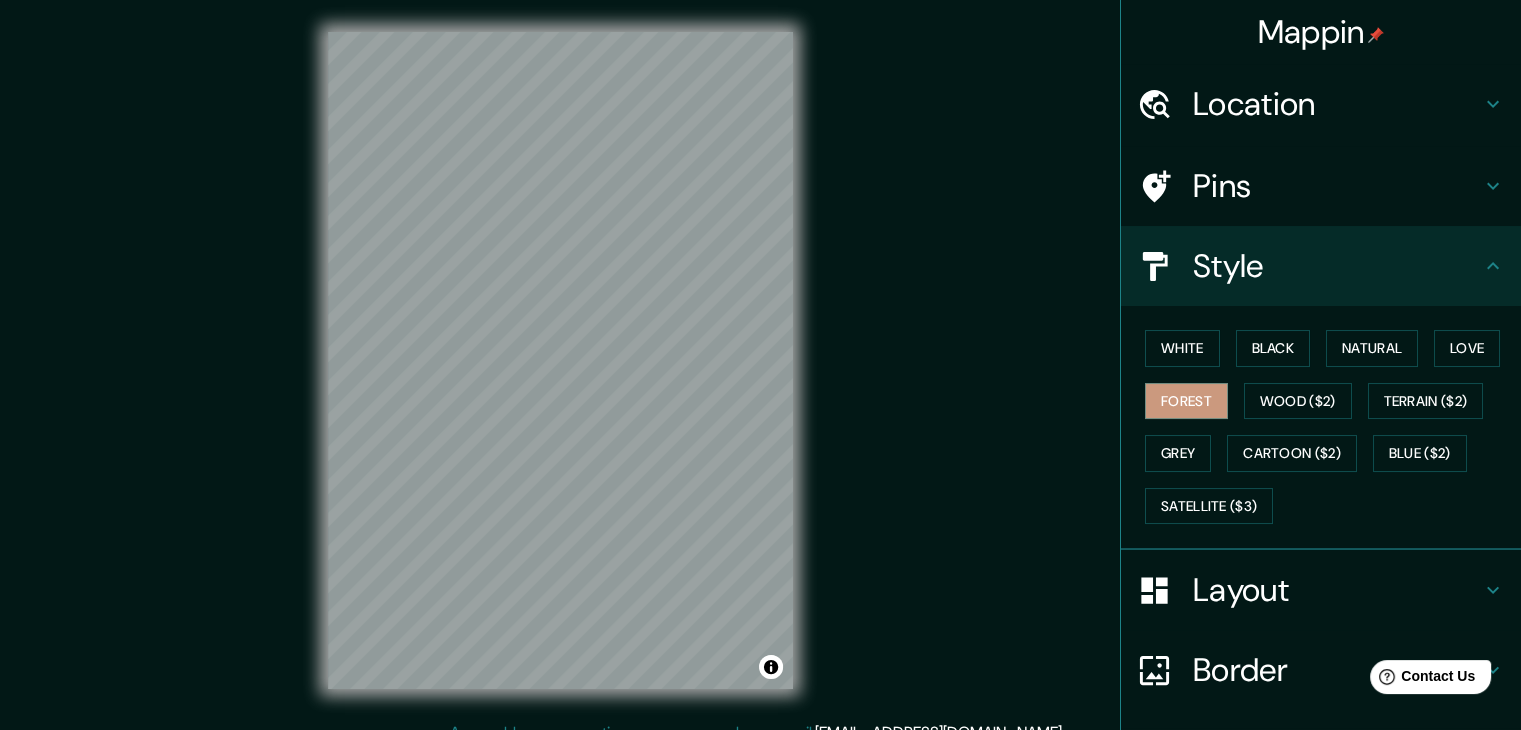 click on "White Black Natural Love Forest Wood ($2) Terrain ($2) Grey Cartoon ($2) Blue ($2) Satellite ($3)" at bounding box center [1329, 427] 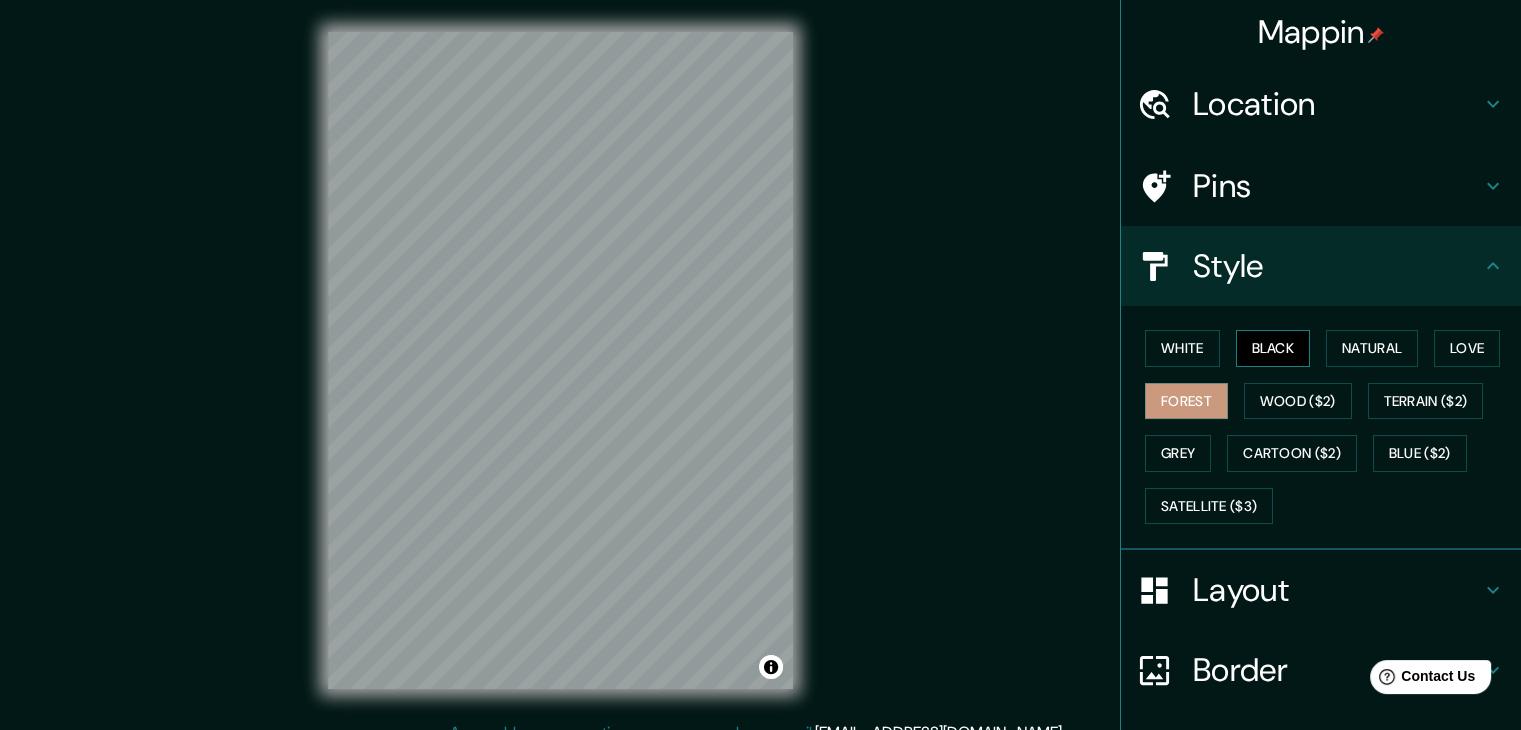 click on "Black" at bounding box center [1273, 348] 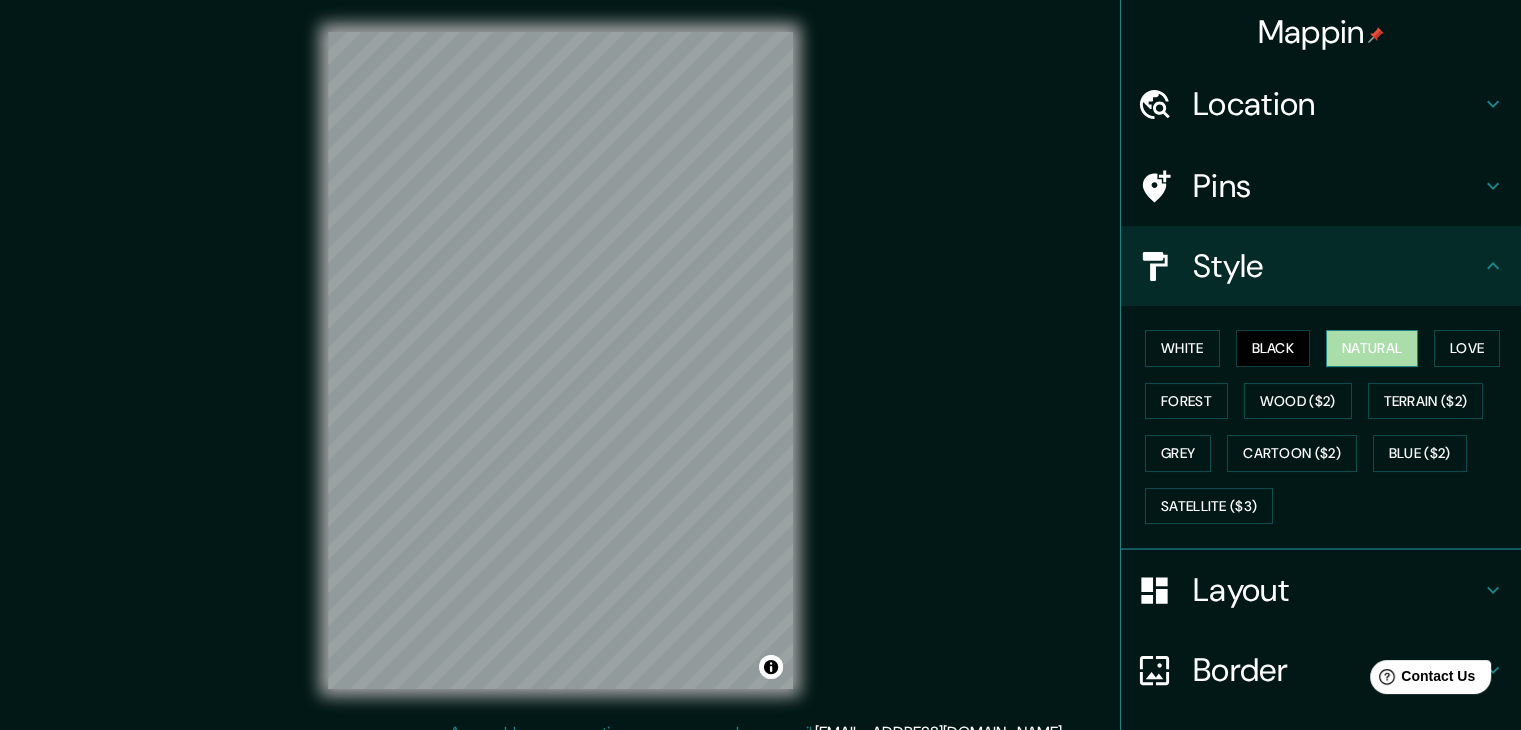 click on "Natural" at bounding box center [1372, 348] 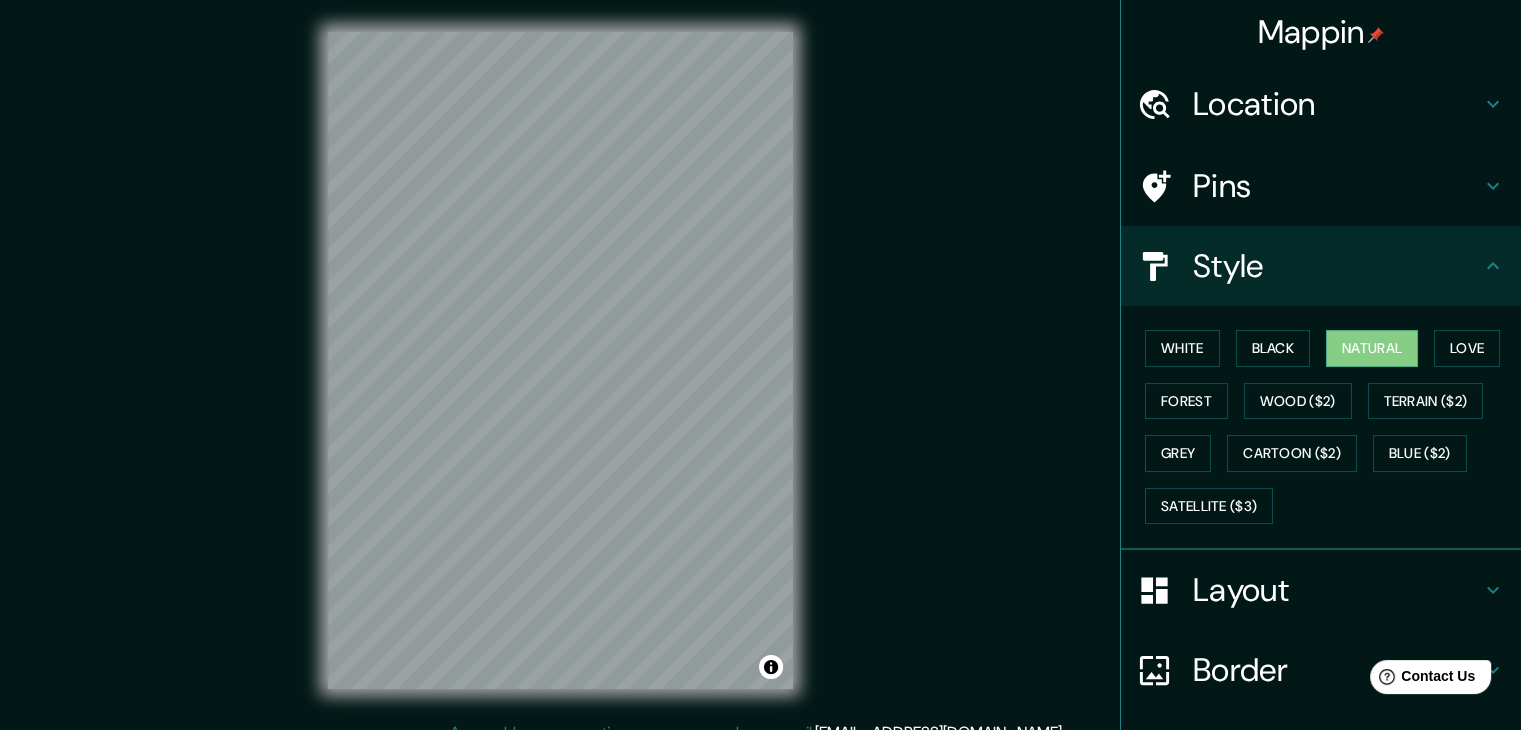 click on "Location" at bounding box center (1337, 104) 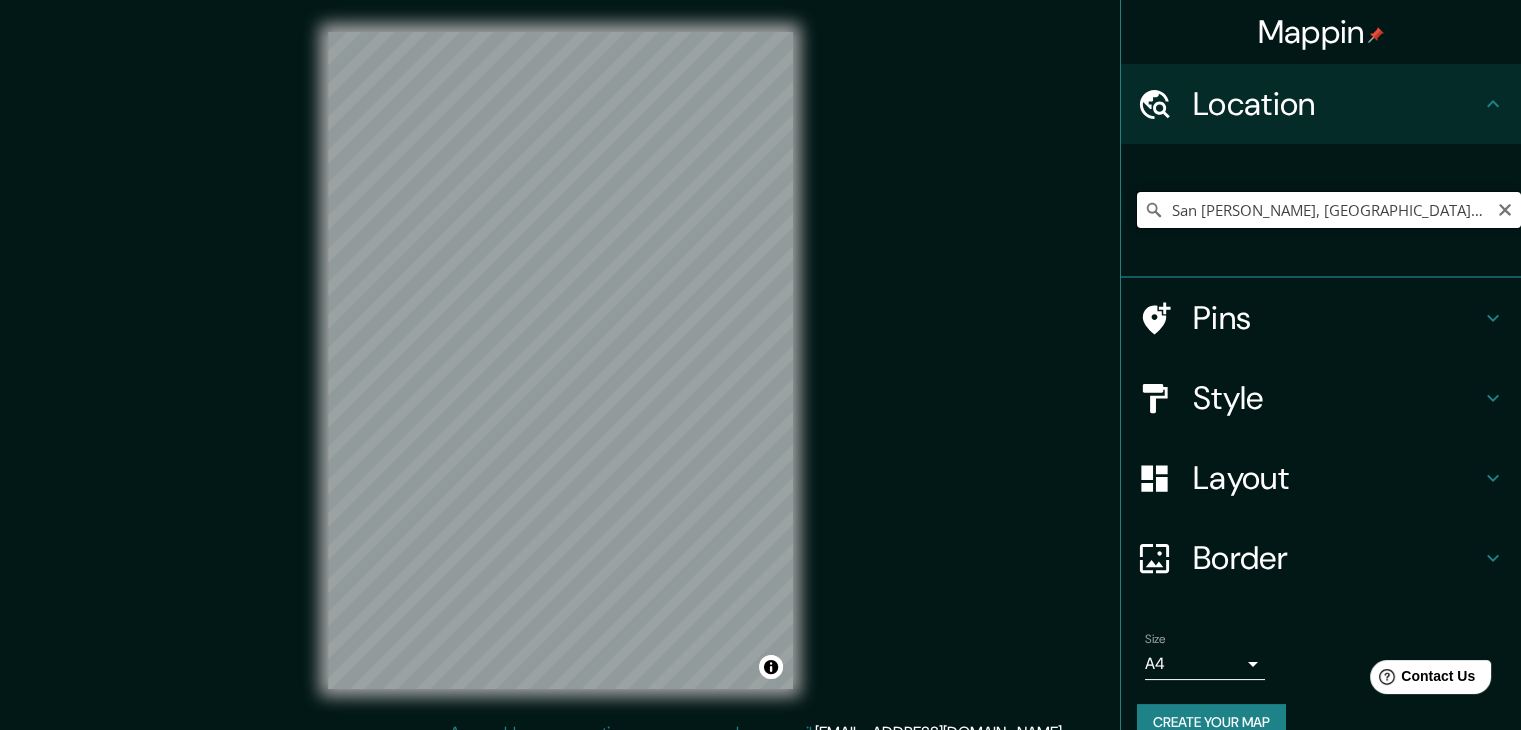 click on "San [PERSON_NAME], [GEOGRAPHIC_DATA][PERSON_NAME], [GEOGRAPHIC_DATA]" at bounding box center (1329, 210) 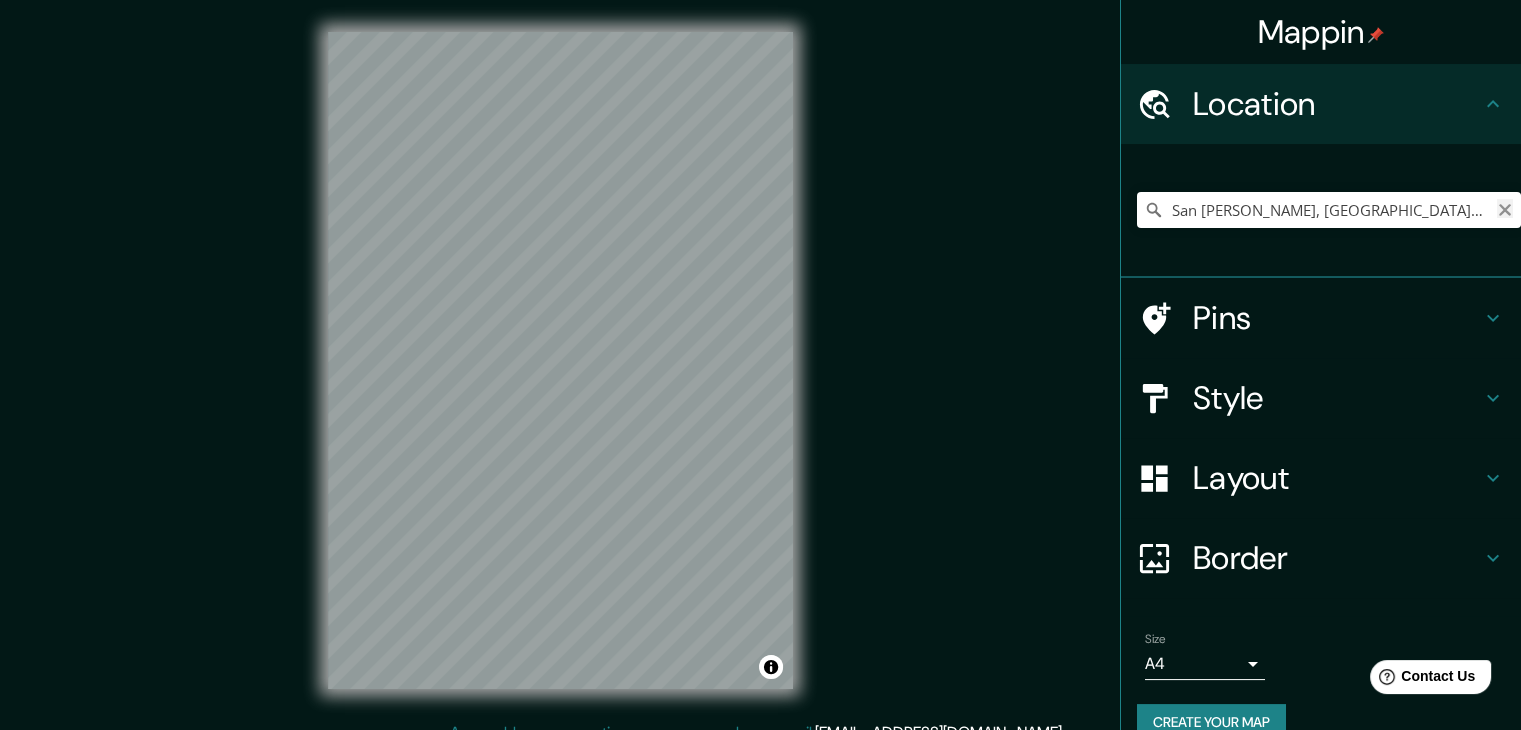 click 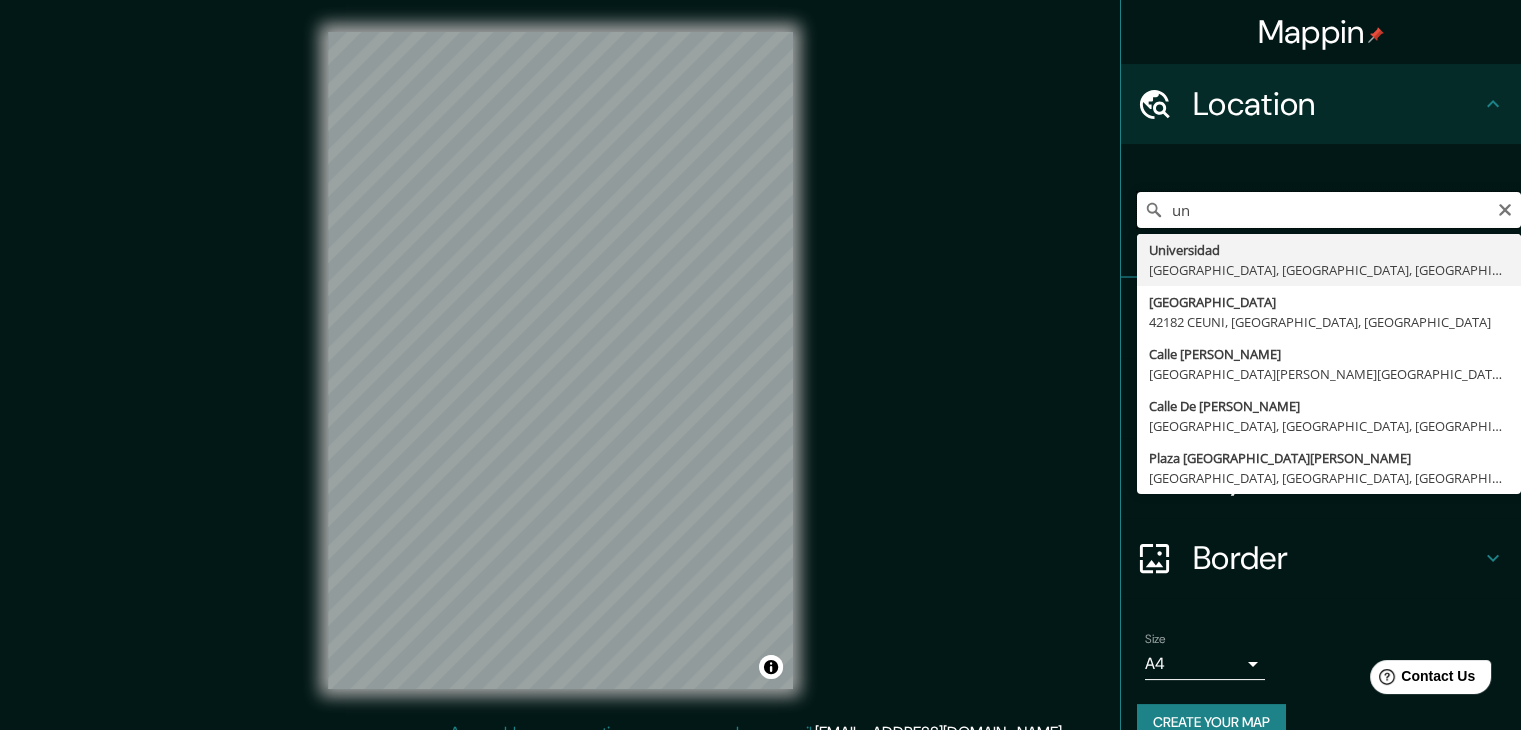 type on "u" 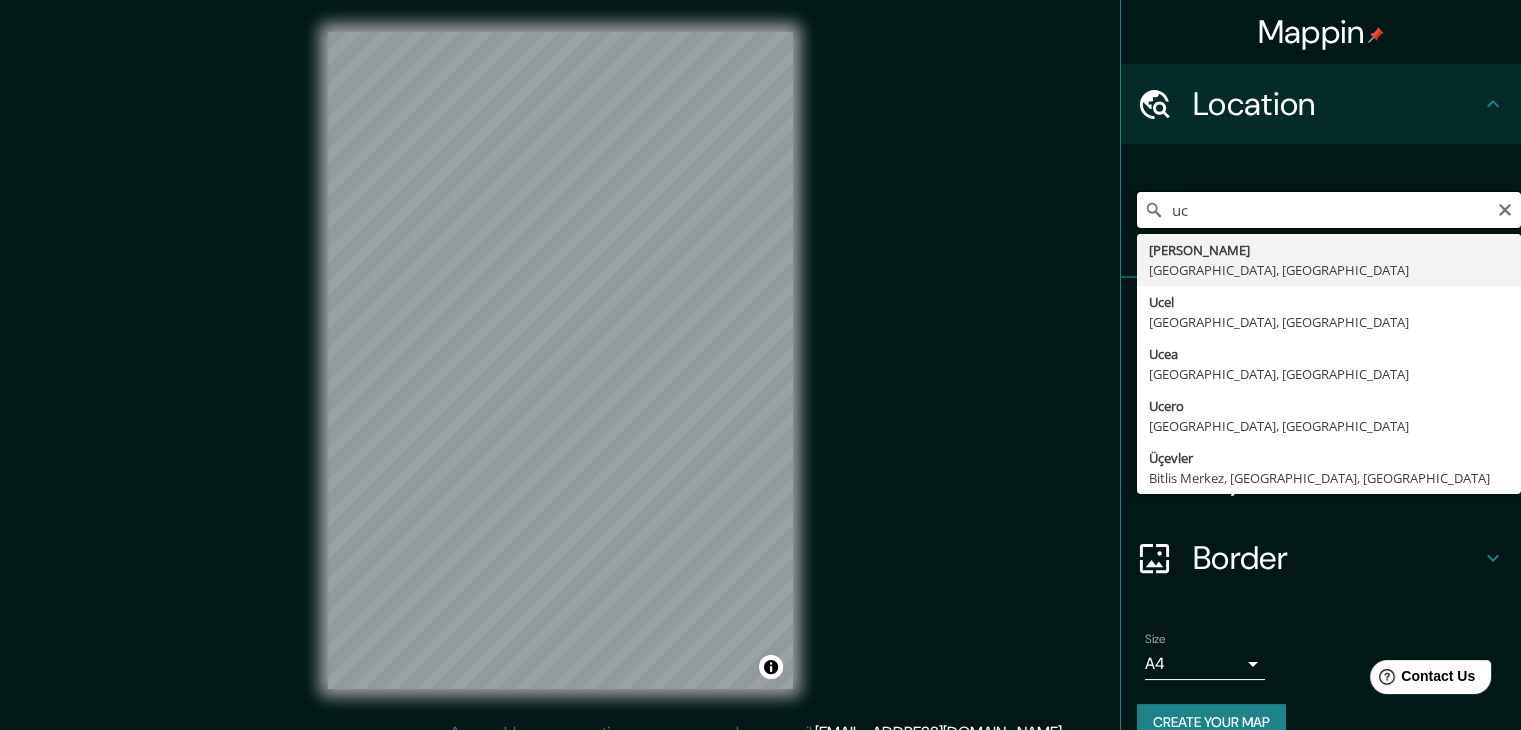 type on "u" 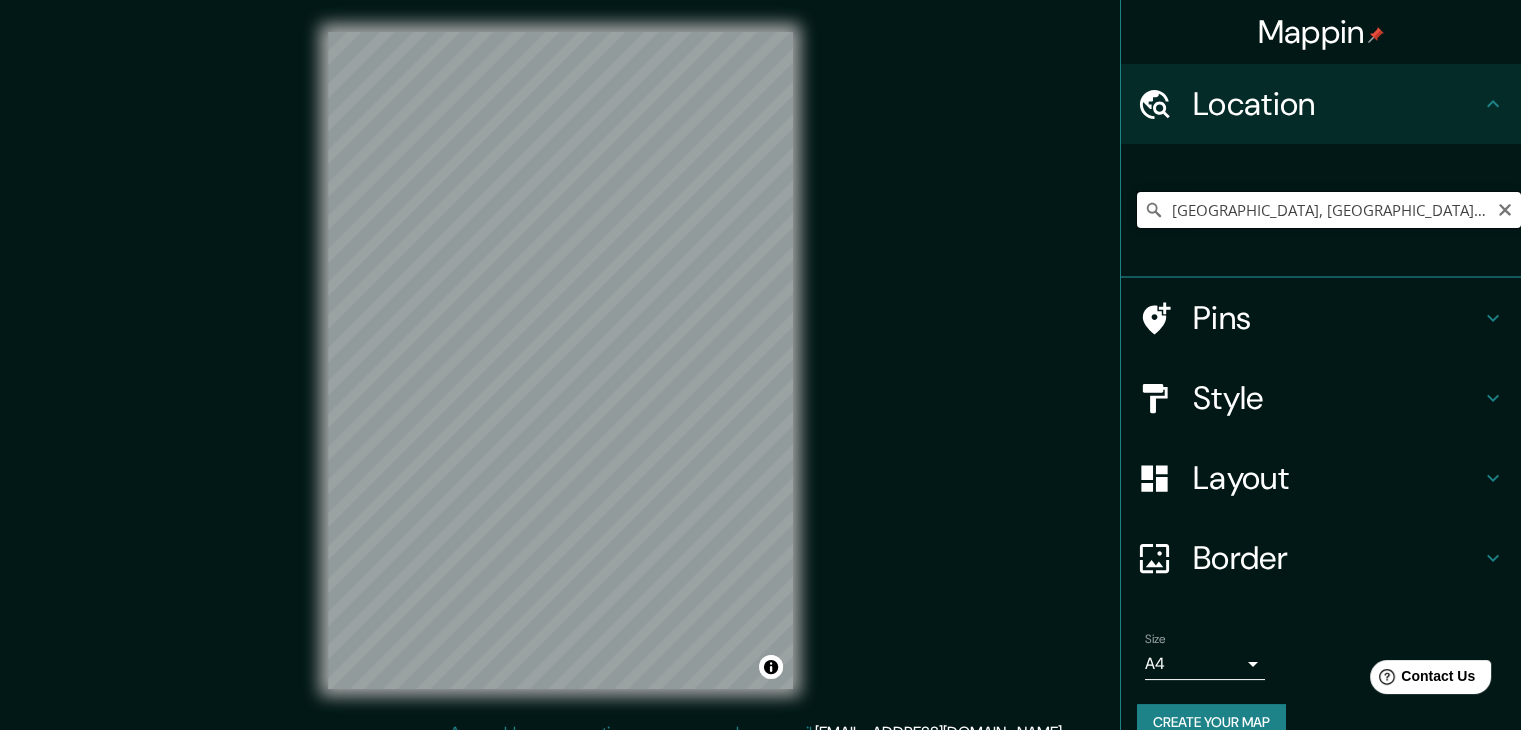 click on "[GEOGRAPHIC_DATA], [GEOGRAPHIC_DATA], [GEOGRAPHIC_DATA]" at bounding box center (1329, 210) 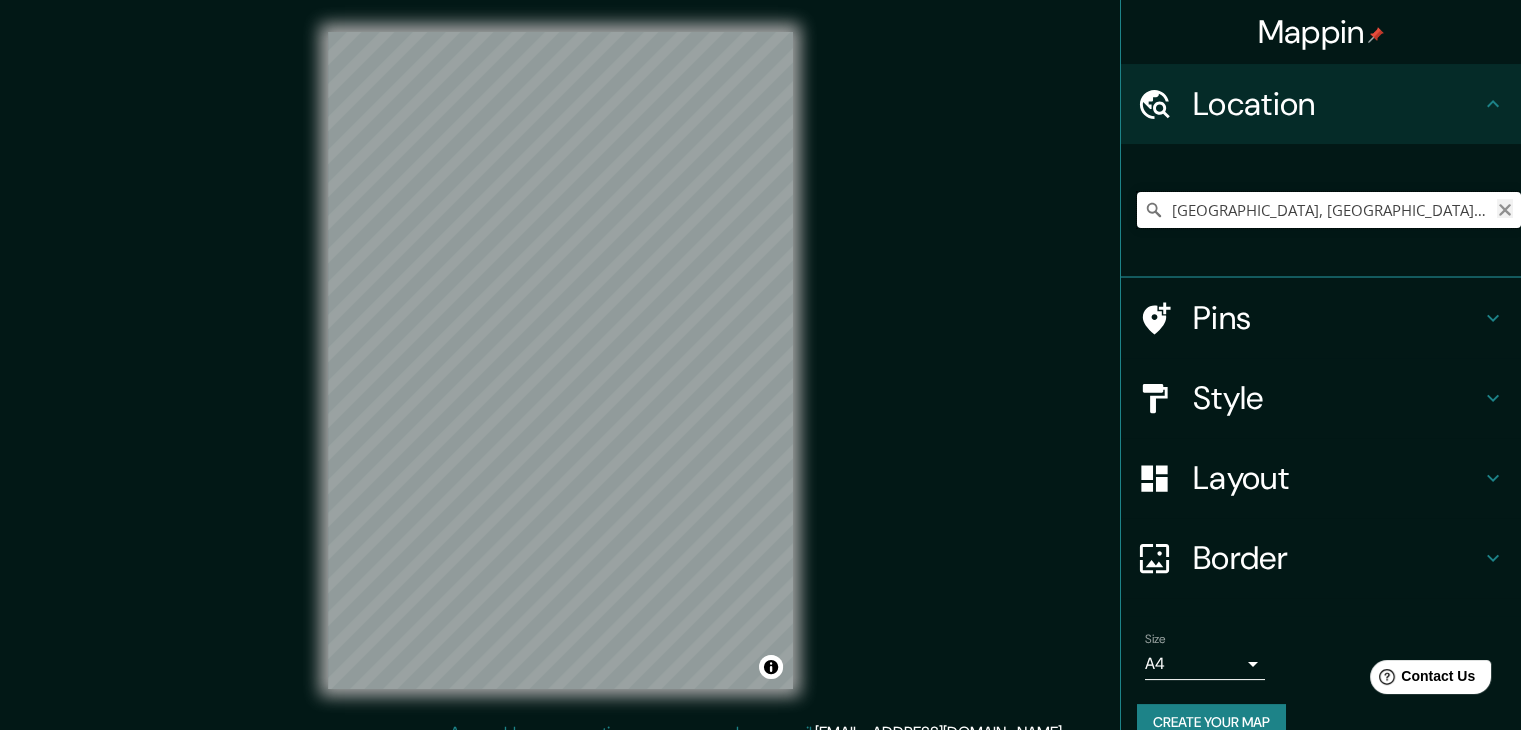 type on "[GEOGRAPHIC_DATA], [GEOGRAPHIC_DATA], [GEOGRAPHIC_DATA]" 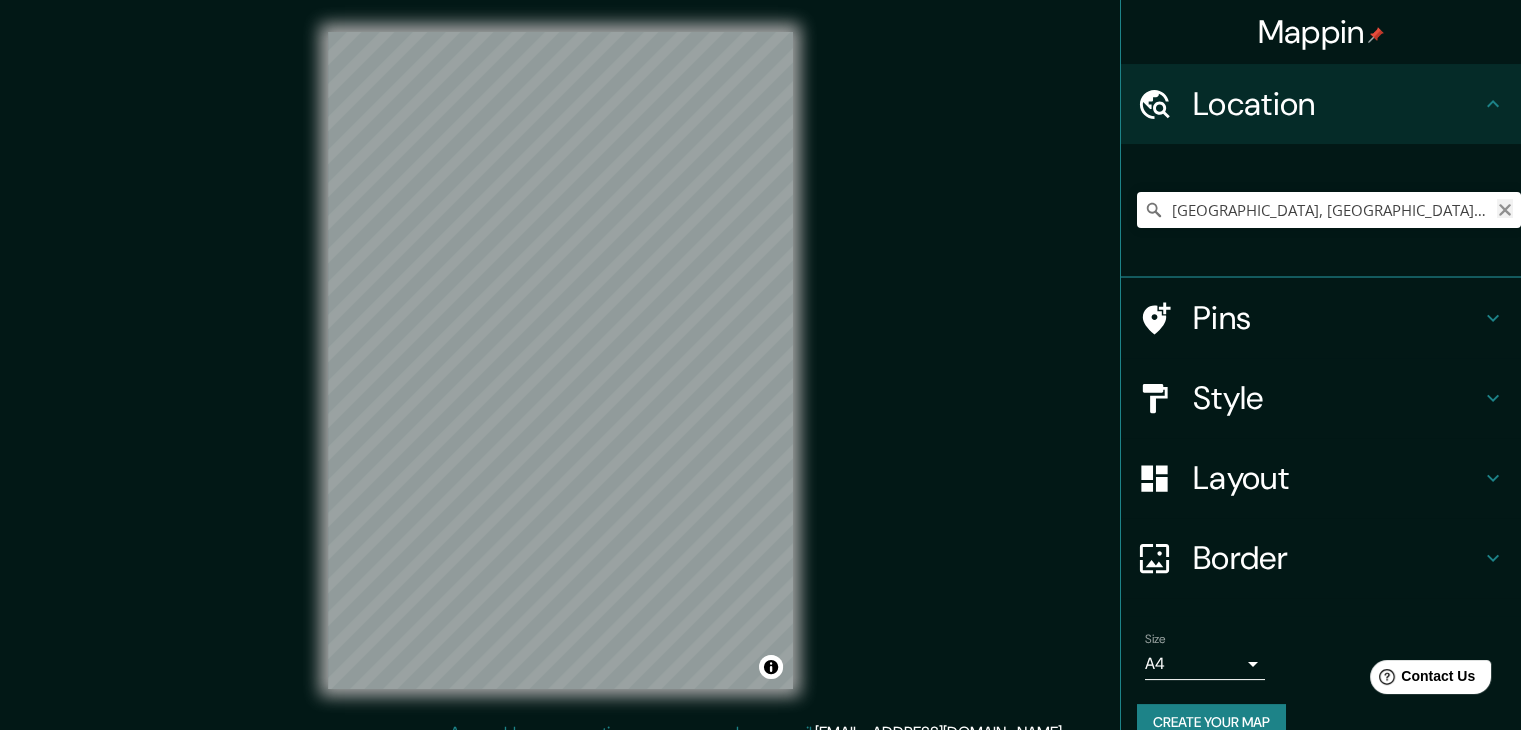 click 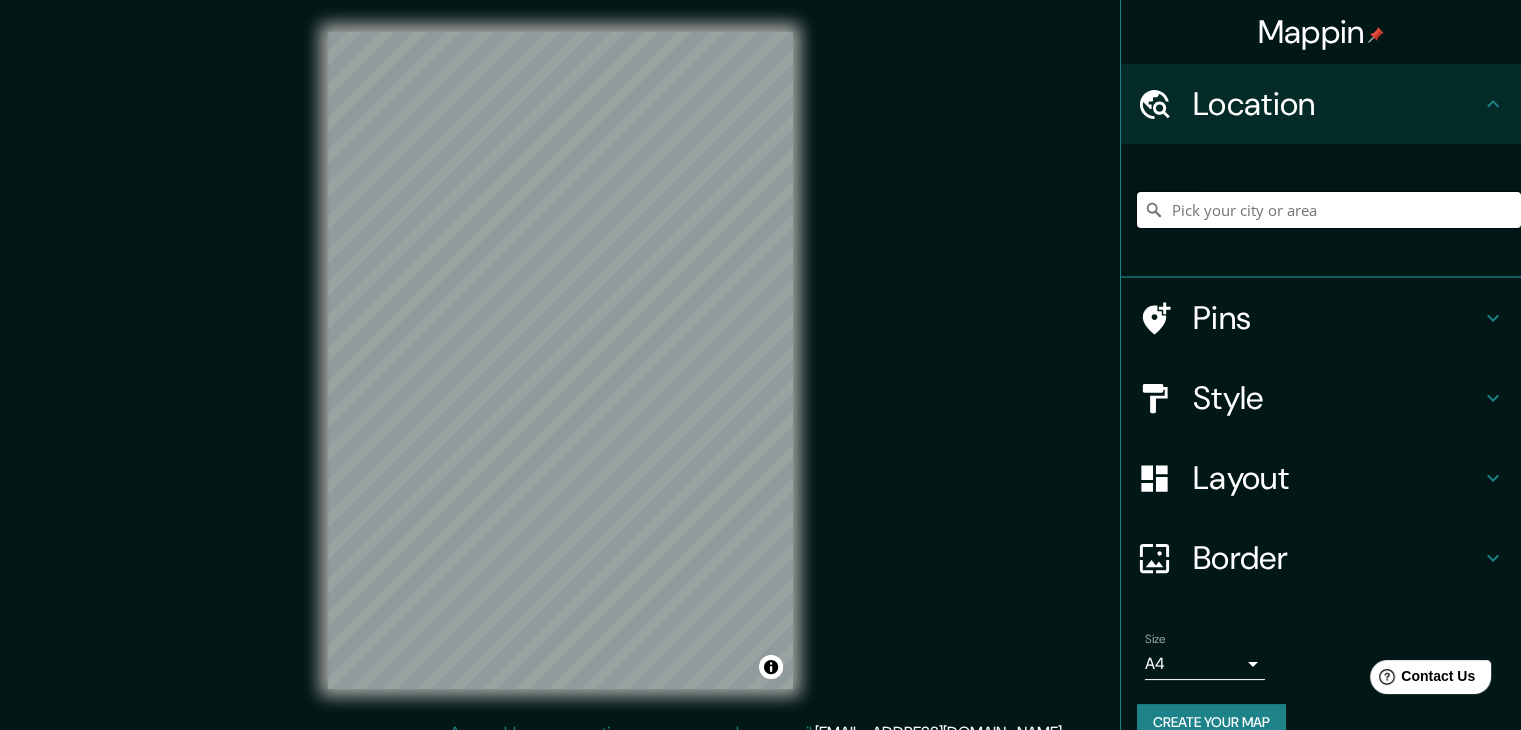 click at bounding box center (1329, 210) 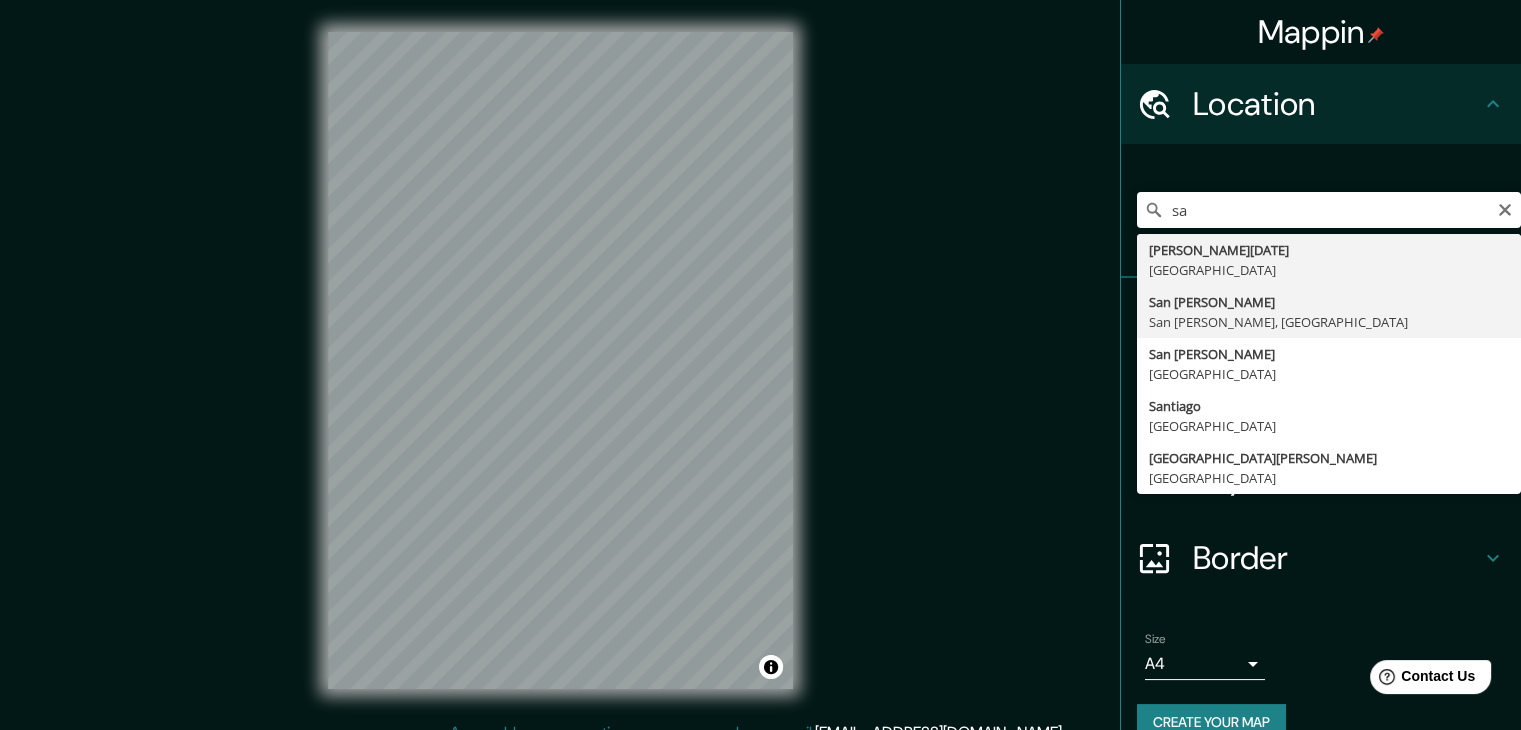 type on "San [PERSON_NAME], [GEOGRAPHIC_DATA][PERSON_NAME], [GEOGRAPHIC_DATA]" 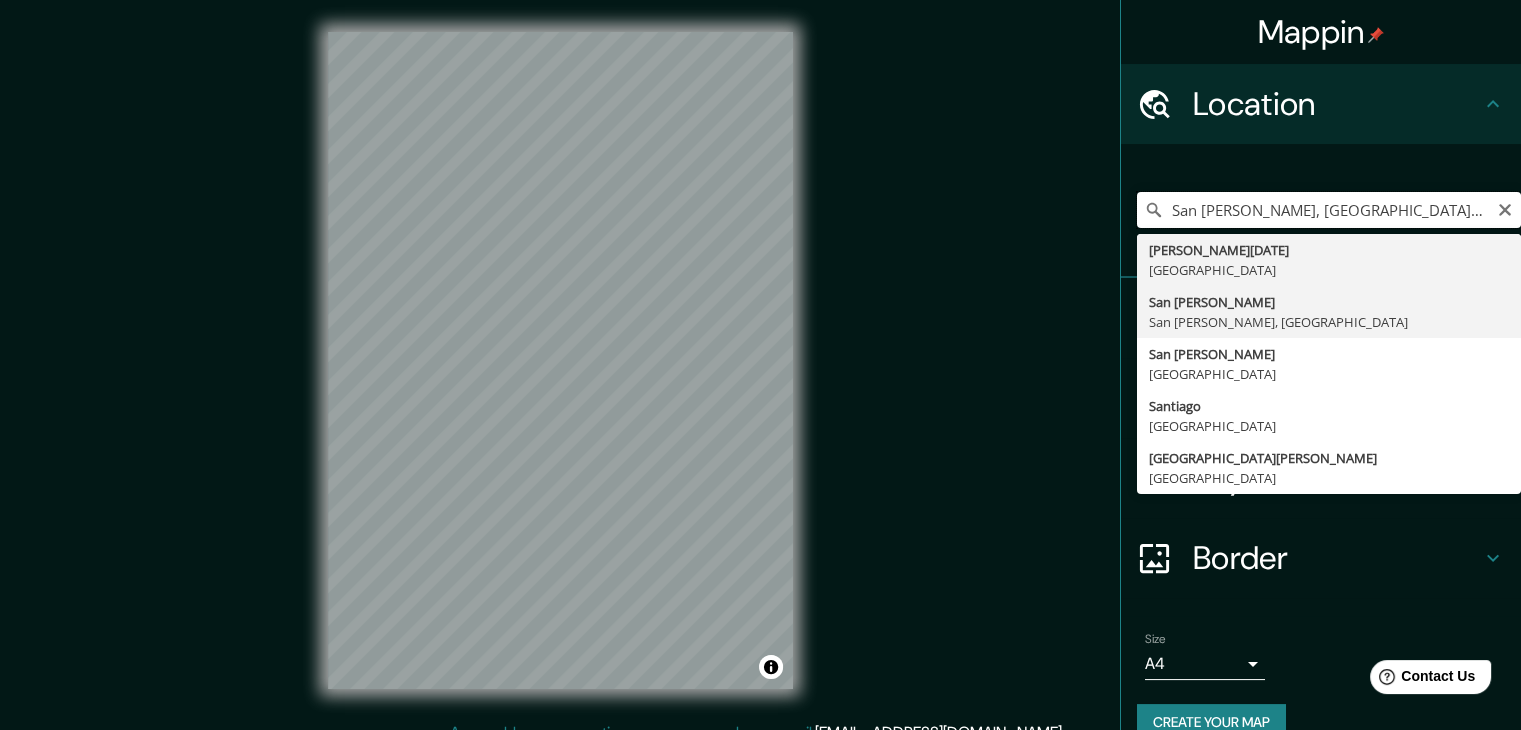 scroll, scrollTop: 0, scrollLeft: 0, axis: both 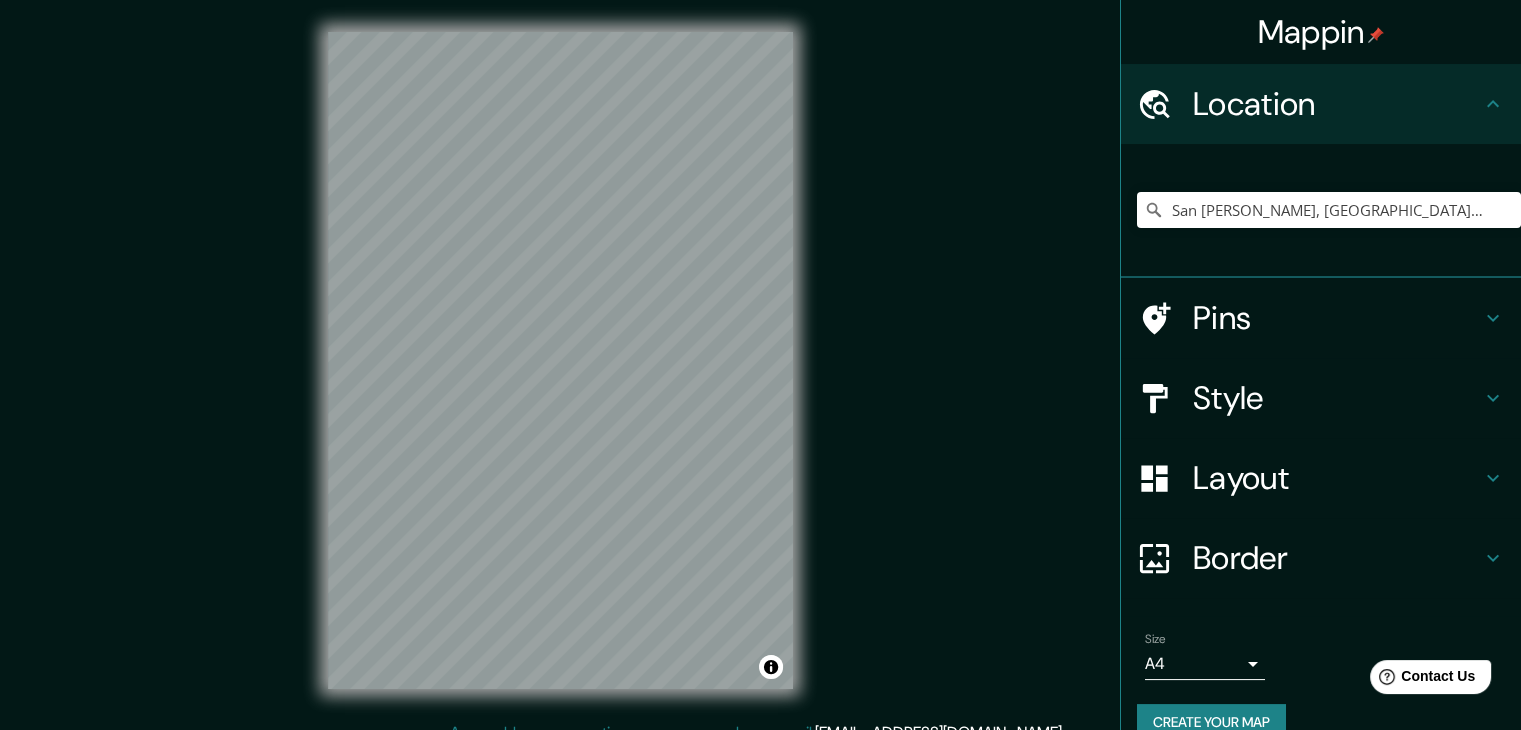 click on "Mappin Location [GEOGRAPHIC_DATA][PERSON_NAME], [GEOGRAPHIC_DATA][PERSON_NAME], [GEOGRAPHIC_DATA] Pins Style Layout Border Choose a border.  Hint : you can make layers of the frame opaque to create some cool effects. None Simple Transparent Fancy Size A4 single Create your map © Mapbox   © OpenStreetMap   Improve this map Any problems, suggestions, or concerns please email    [EMAIL_ADDRESS][DOMAIN_NAME] . . ." at bounding box center (760, 365) 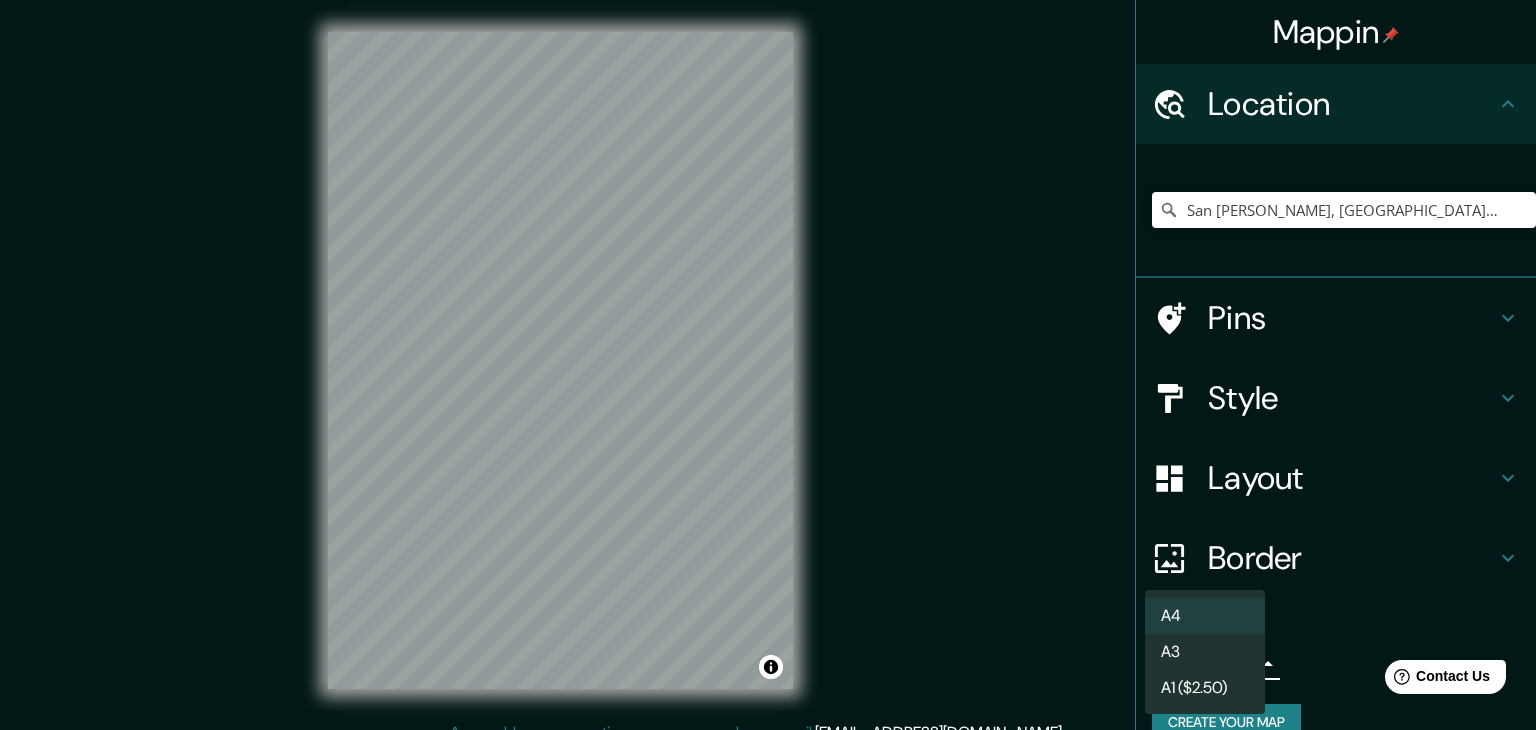 click on "A4" at bounding box center [1205, 616] 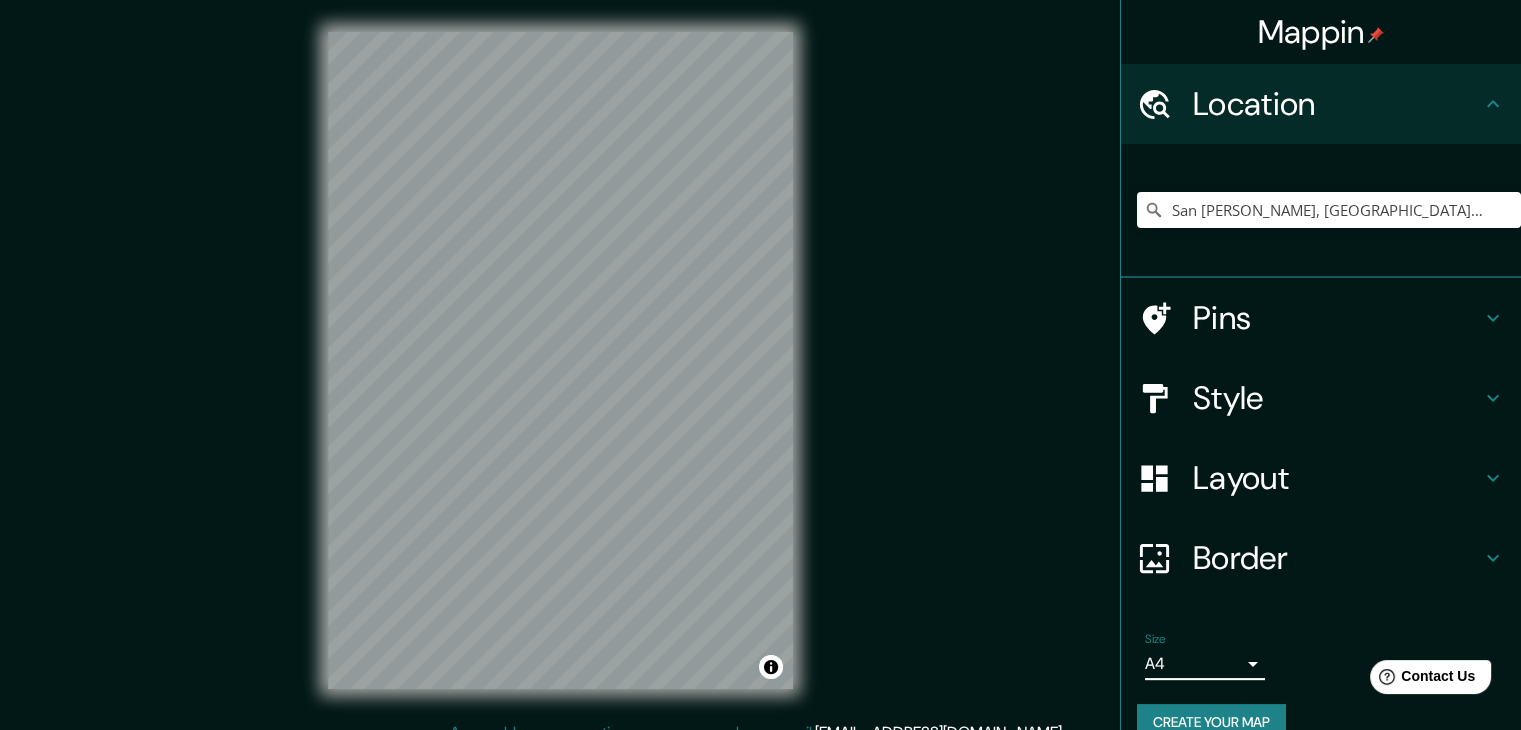 click on "Mappin Location [GEOGRAPHIC_DATA][PERSON_NAME], [GEOGRAPHIC_DATA][PERSON_NAME], [GEOGRAPHIC_DATA] Pins Style Layout Border Choose a border.  Hint : you can make layers of the frame opaque to create some cool effects. None Simple Transparent Fancy Size A4 single Create your map © Mapbox   © OpenStreetMap   Improve this map Any problems, suggestions, or concerns please email    [EMAIL_ADDRESS][DOMAIN_NAME] . . ." at bounding box center (760, 365) 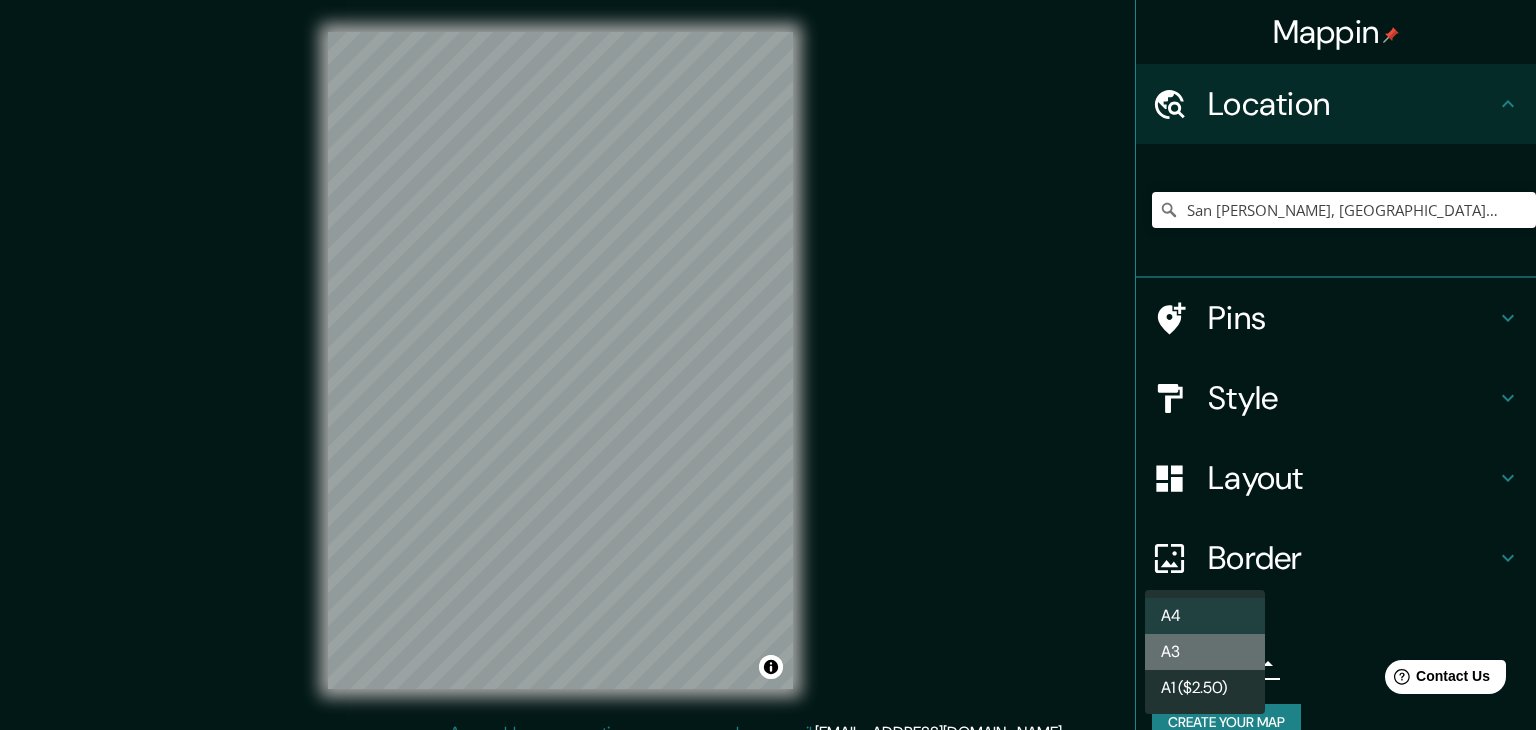 click on "A3" at bounding box center (1205, 652) 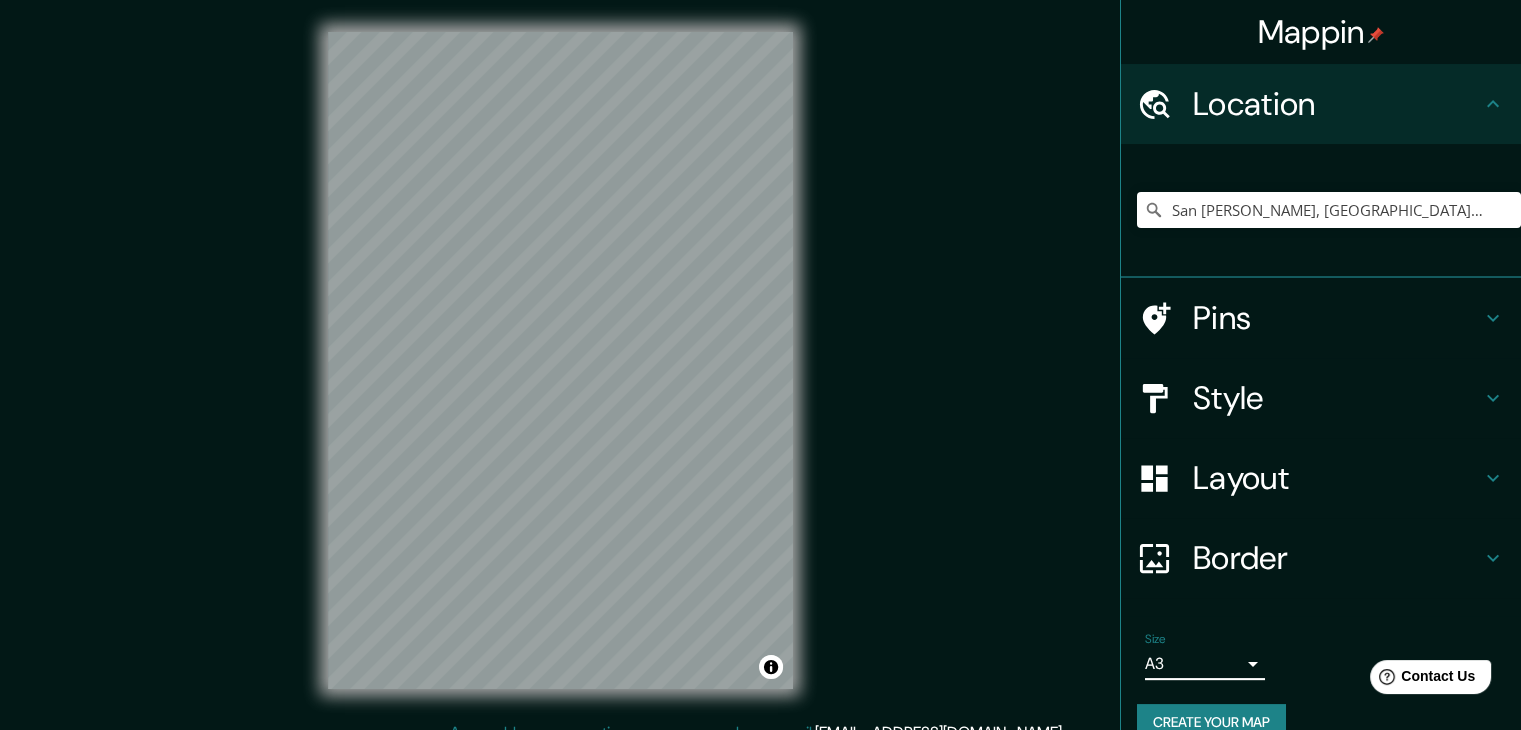 click on "Mappin Location [GEOGRAPHIC_DATA][PERSON_NAME], [GEOGRAPHIC_DATA][PERSON_NAME], [GEOGRAPHIC_DATA] Pins Style Layout Border Choose a border.  Hint : you can make layers of the frame opaque to create some cool effects. None Simple Transparent Fancy Size A3 a4 Create your map © Mapbox   © OpenStreetMap   Improve this map Any problems, suggestions, or concerns please email    [EMAIL_ADDRESS][DOMAIN_NAME] . . ." at bounding box center [760, 365] 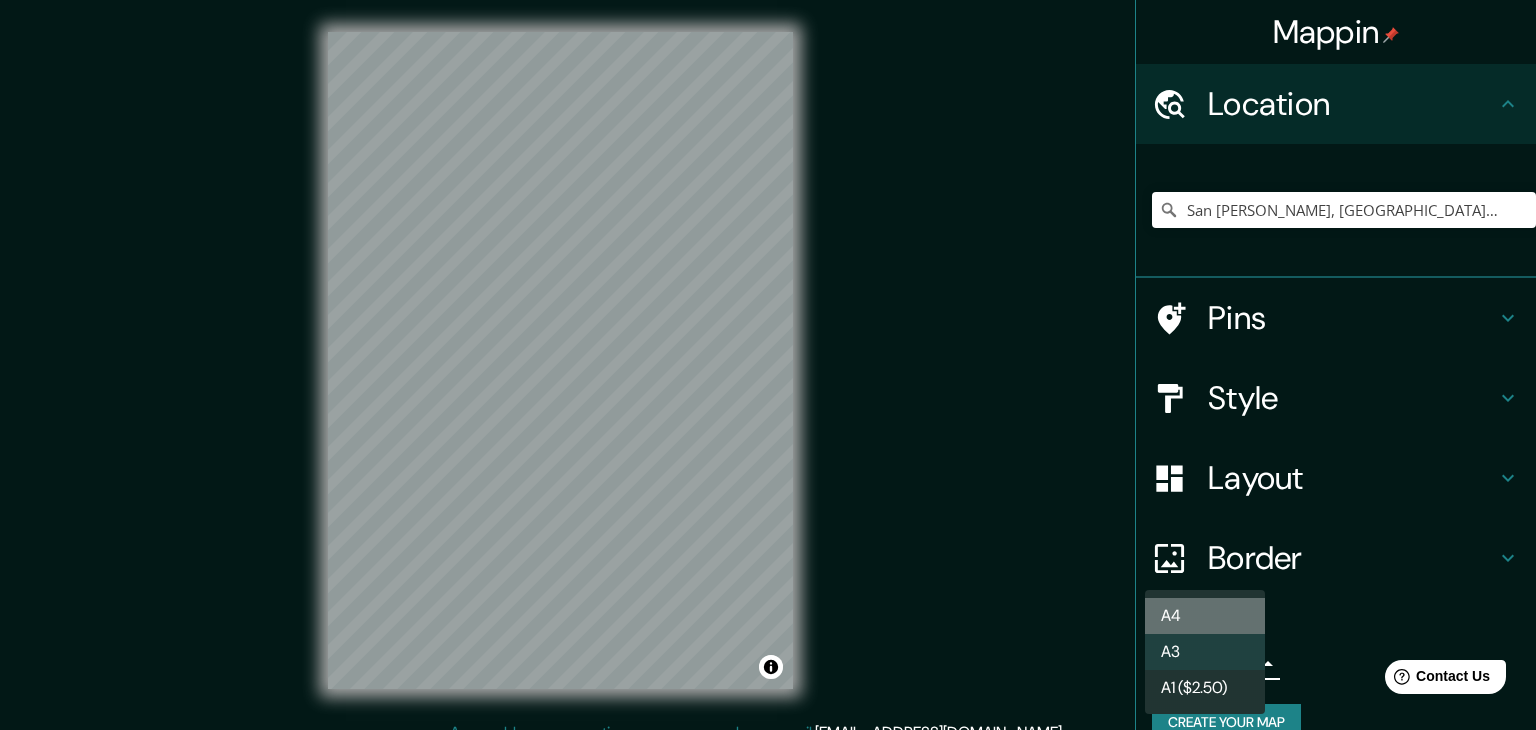 click on "A4" at bounding box center (1205, 616) 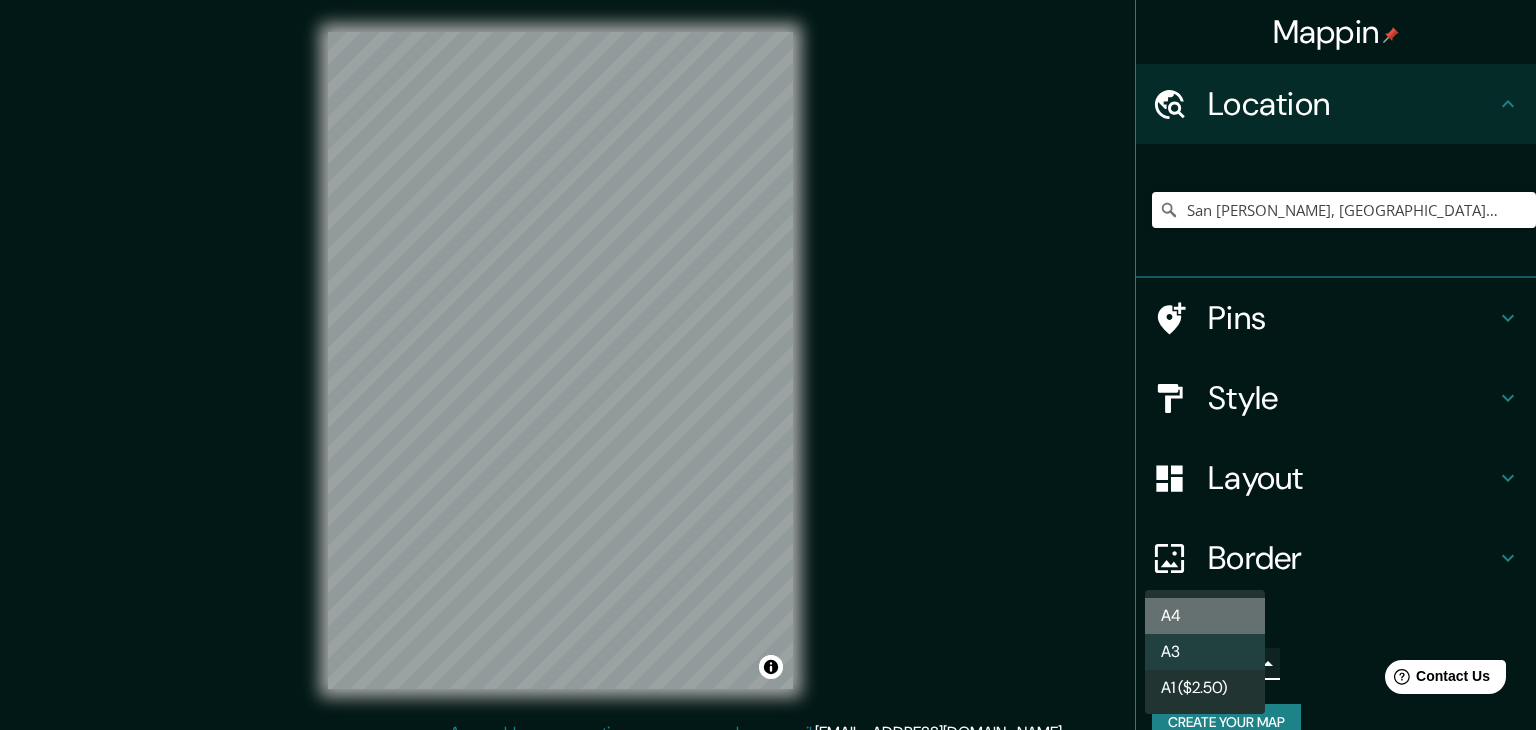type on "single" 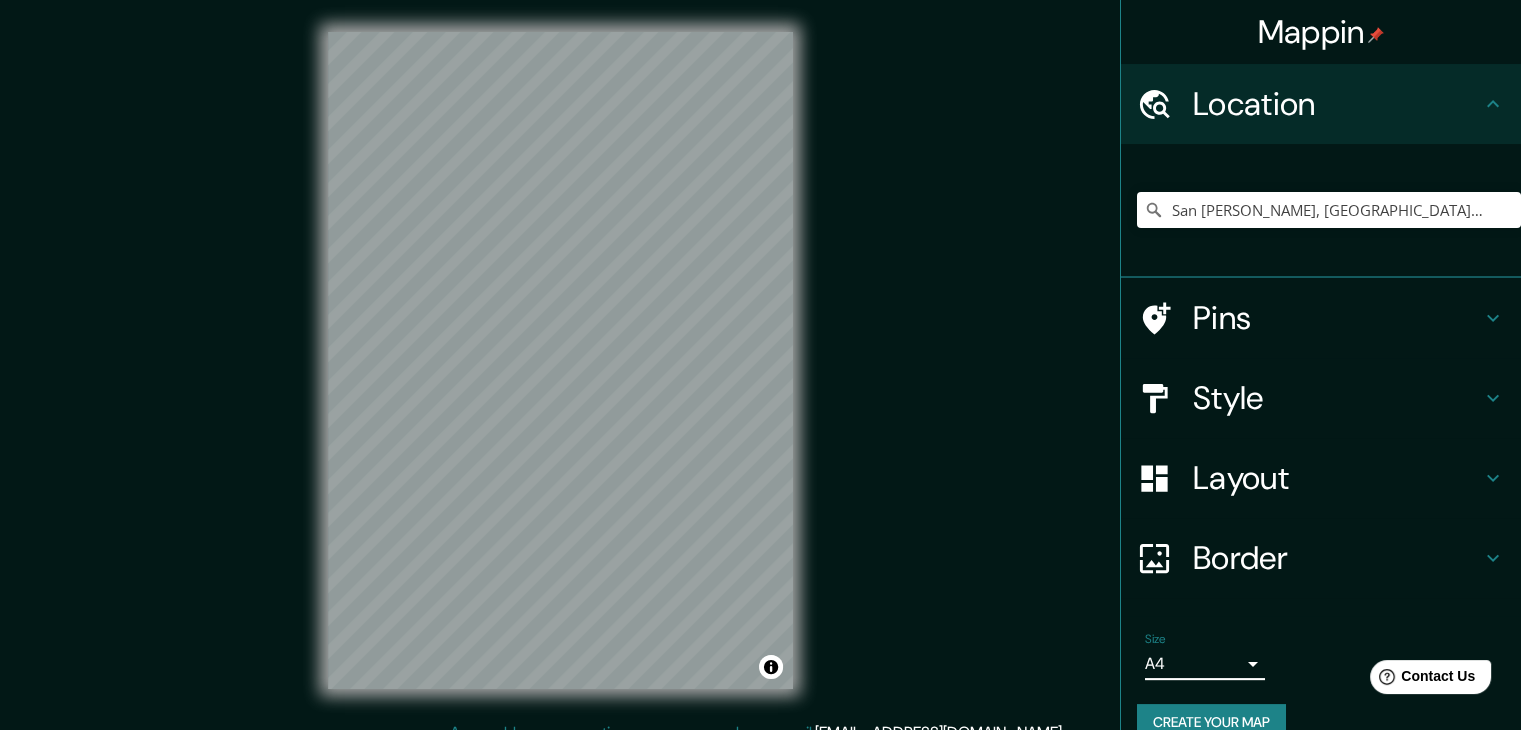 click on "Layout" at bounding box center [1337, 478] 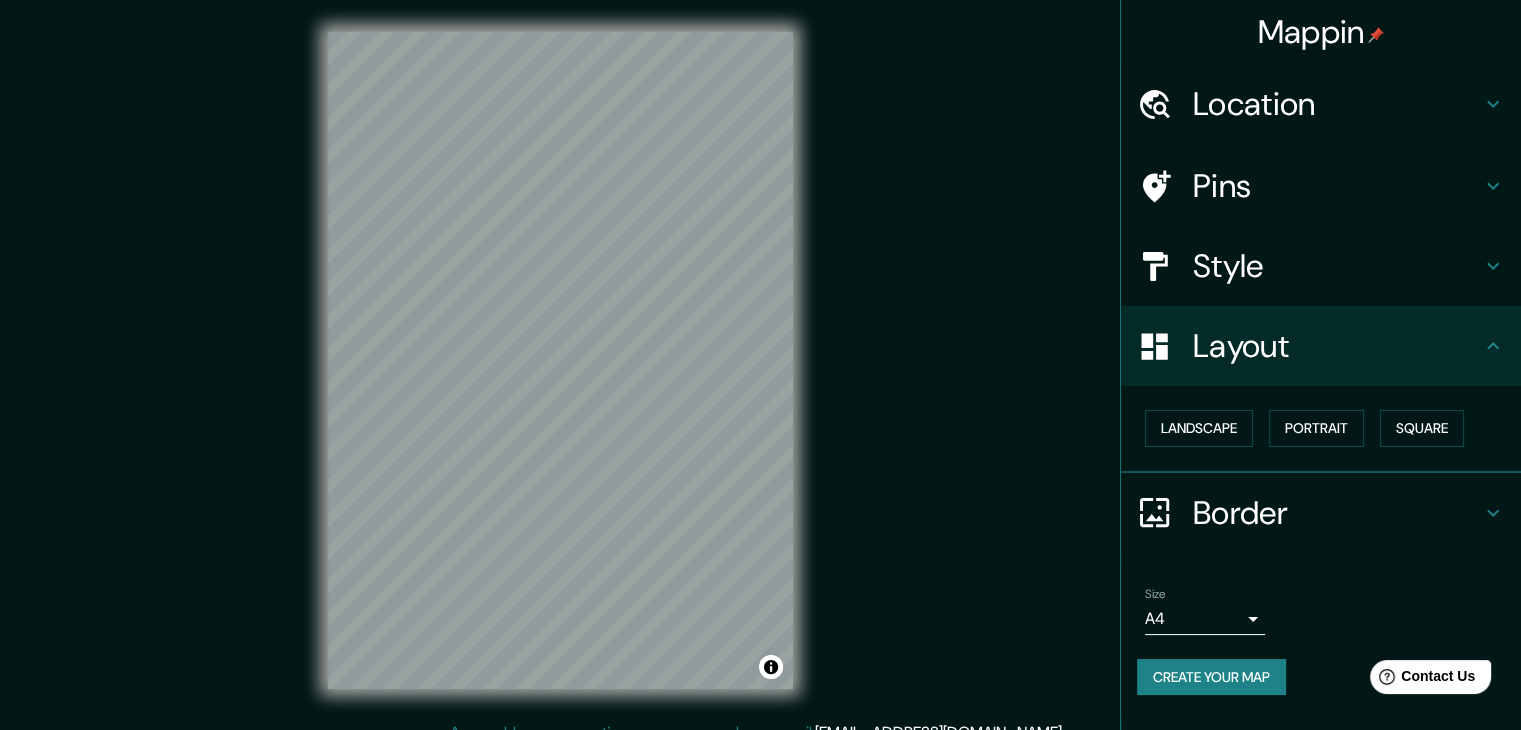 click on "Style" at bounding box center [1337, 266] 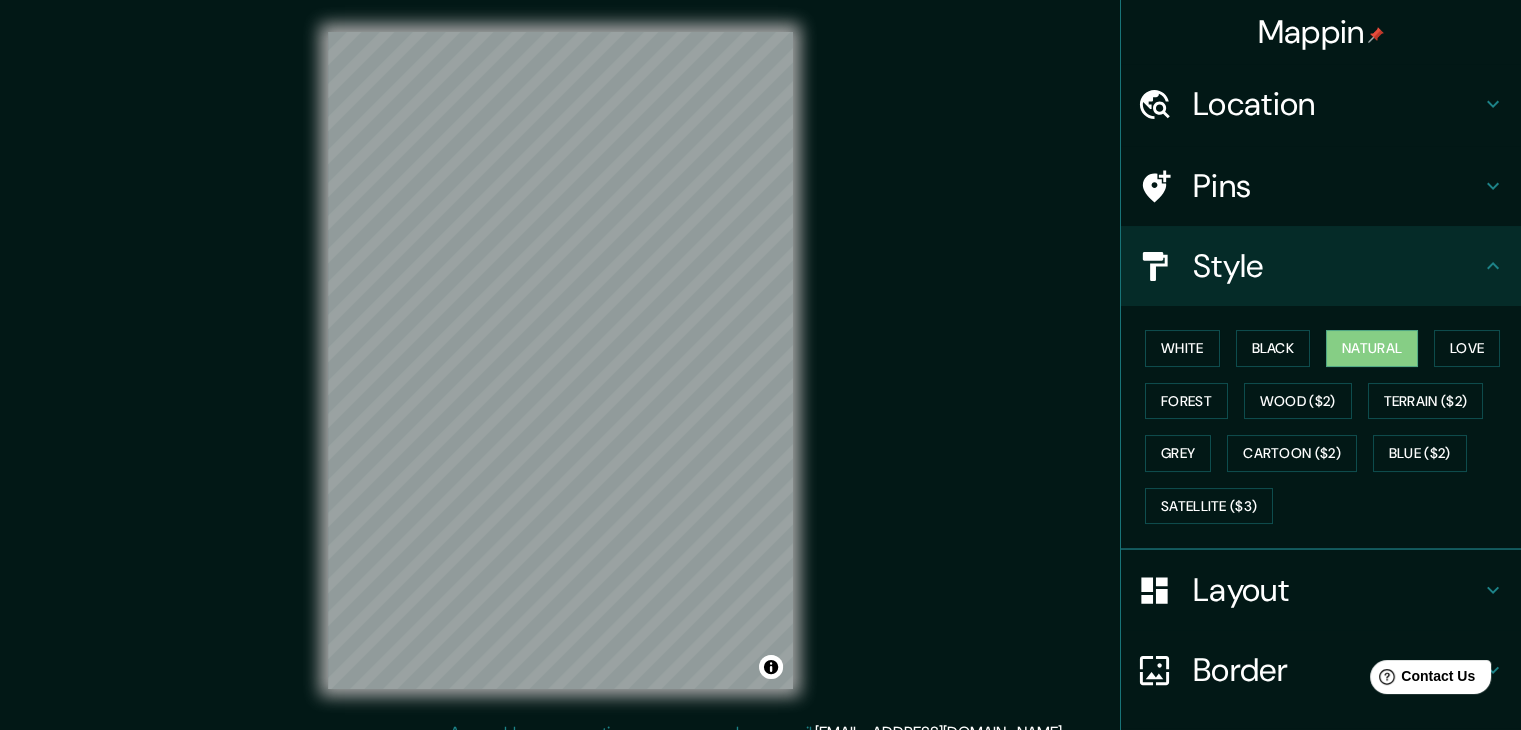 click on "Pins" at bounding box center (1337, 186) 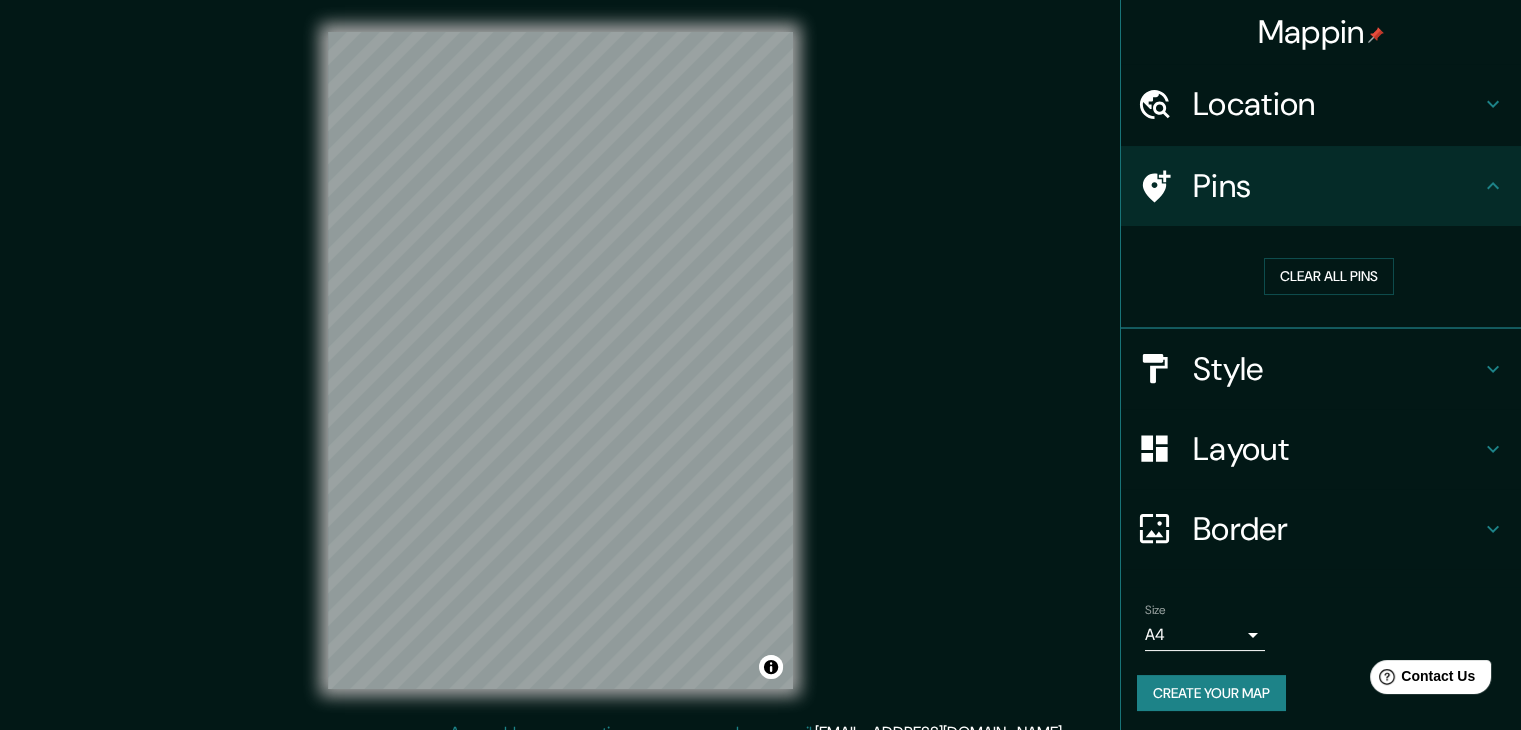 click on "Layout" at bounding box center [1337, 449] 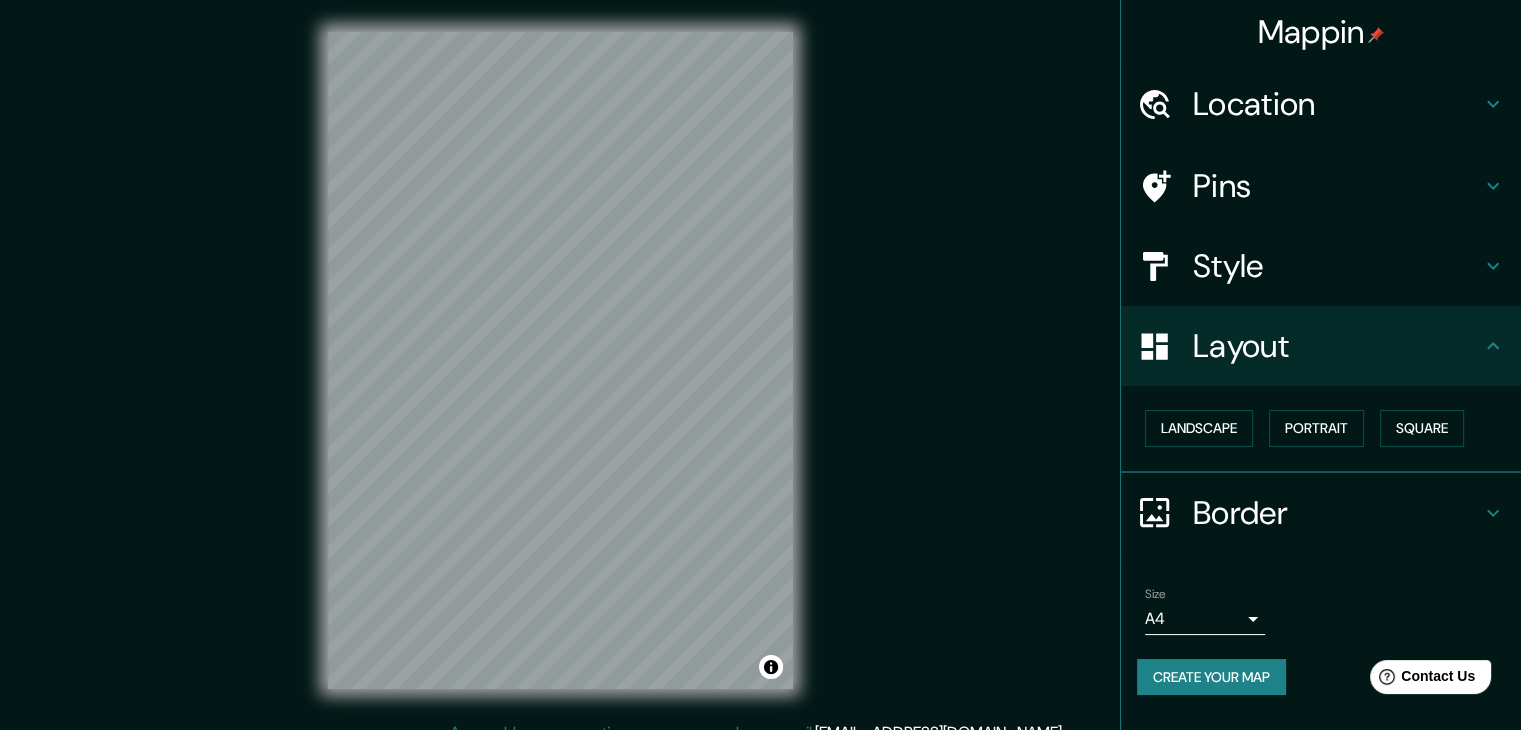 click on "Style" at bounding box center (1337, 266) 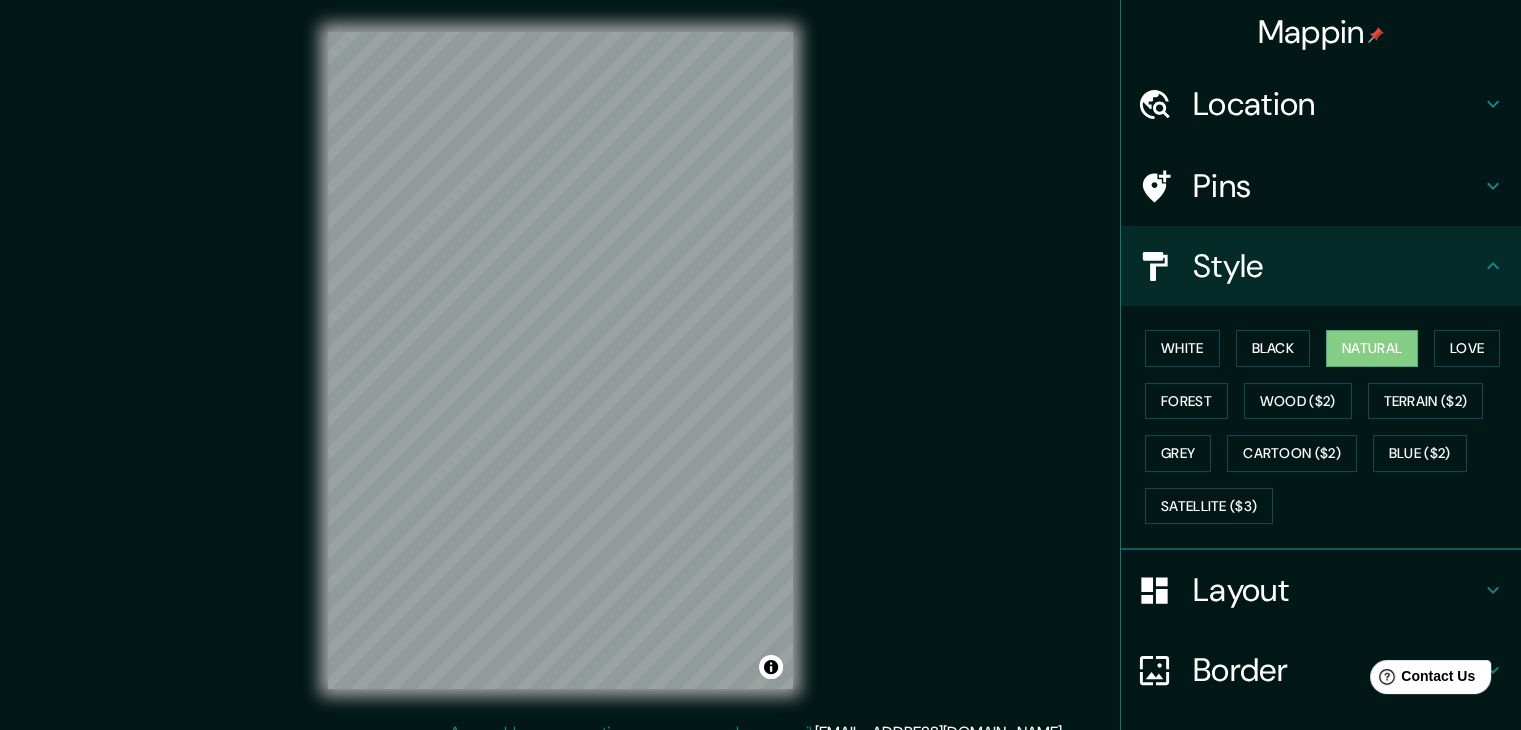 click on "Pins" at bounding box center [1337, 186] 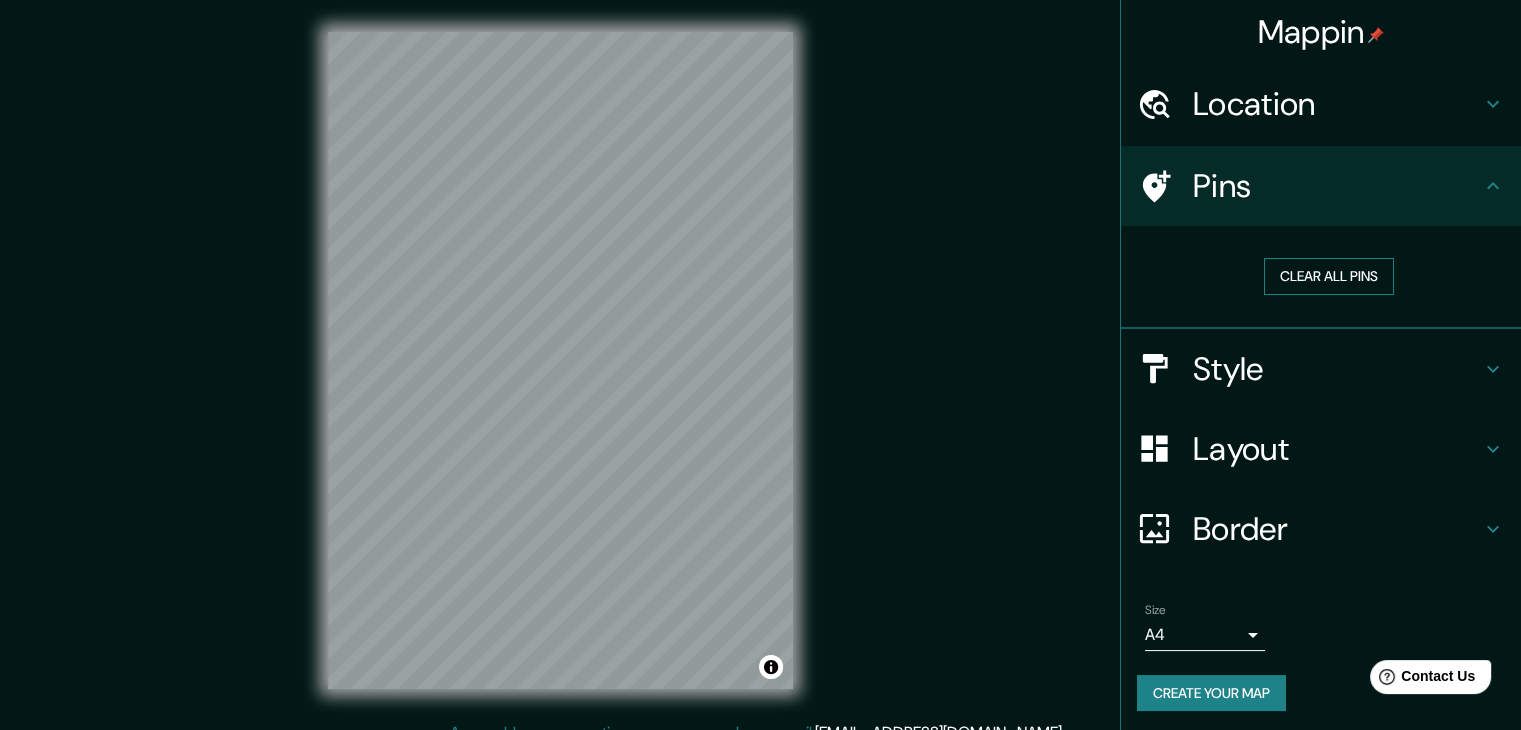 click on "Clear all pins" at bounding box center [1329, 276] 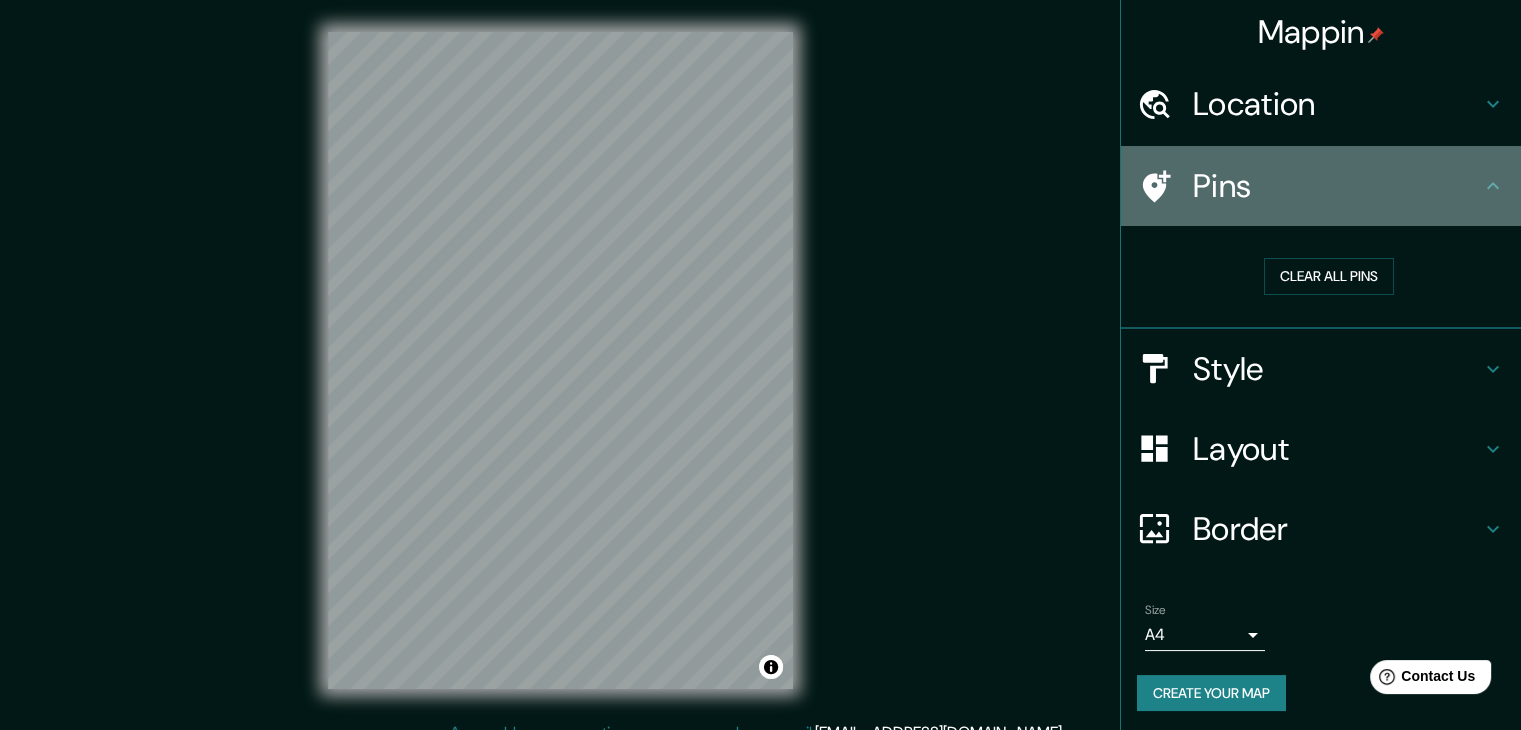 click on "Pins" at bounding box center [1337, 186] 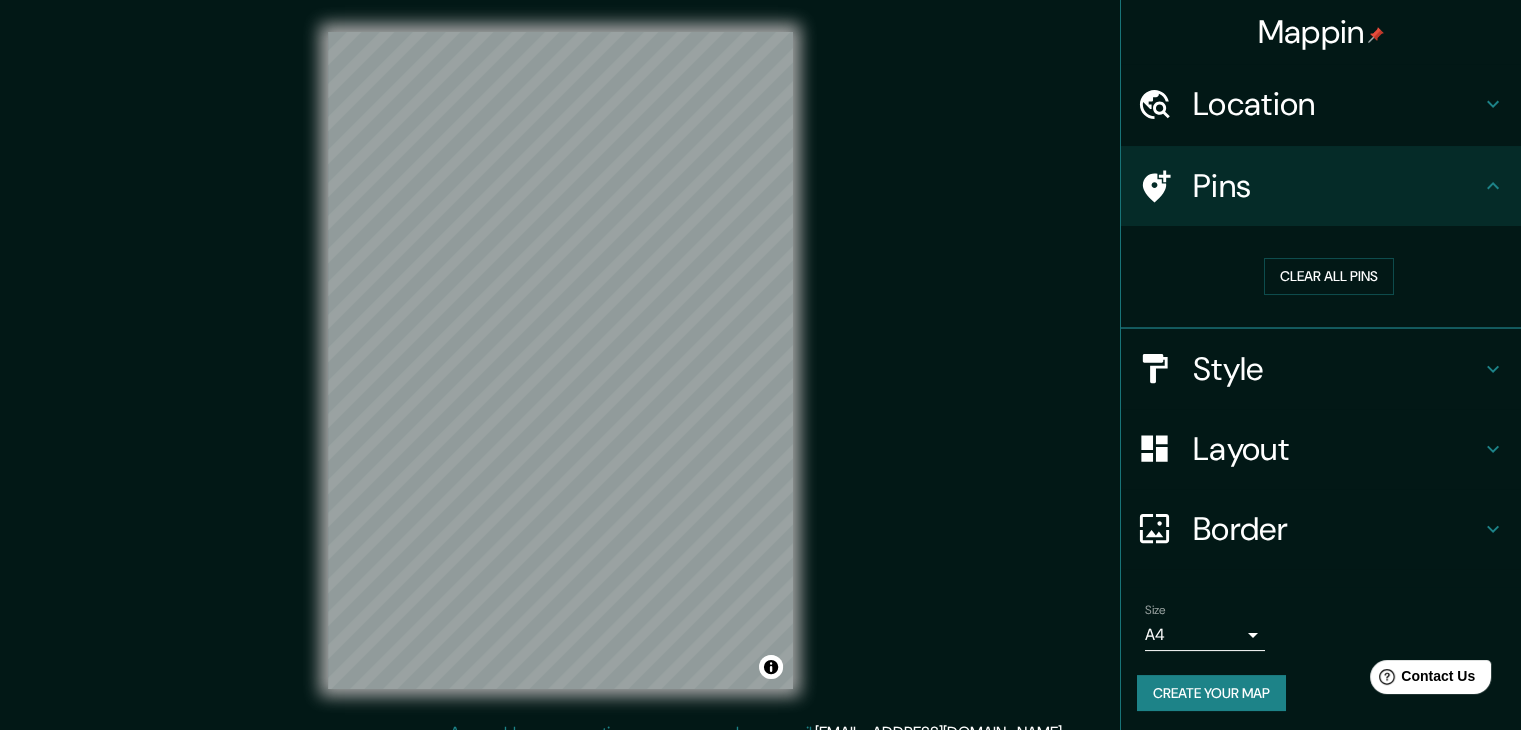 click on "Layout" at bounding box center (1321, 449) 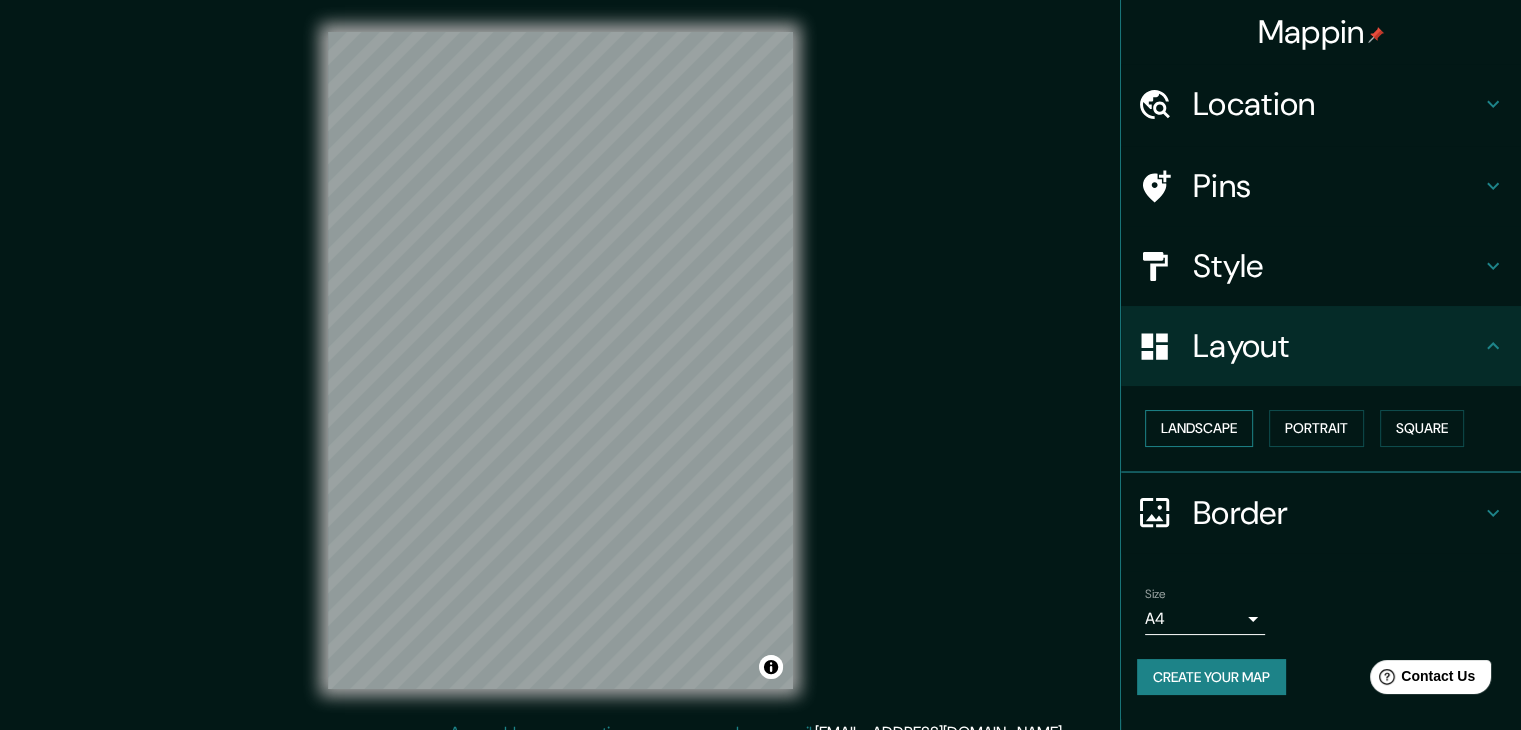 click on "Landscape" at bounding box center (1199, 428) 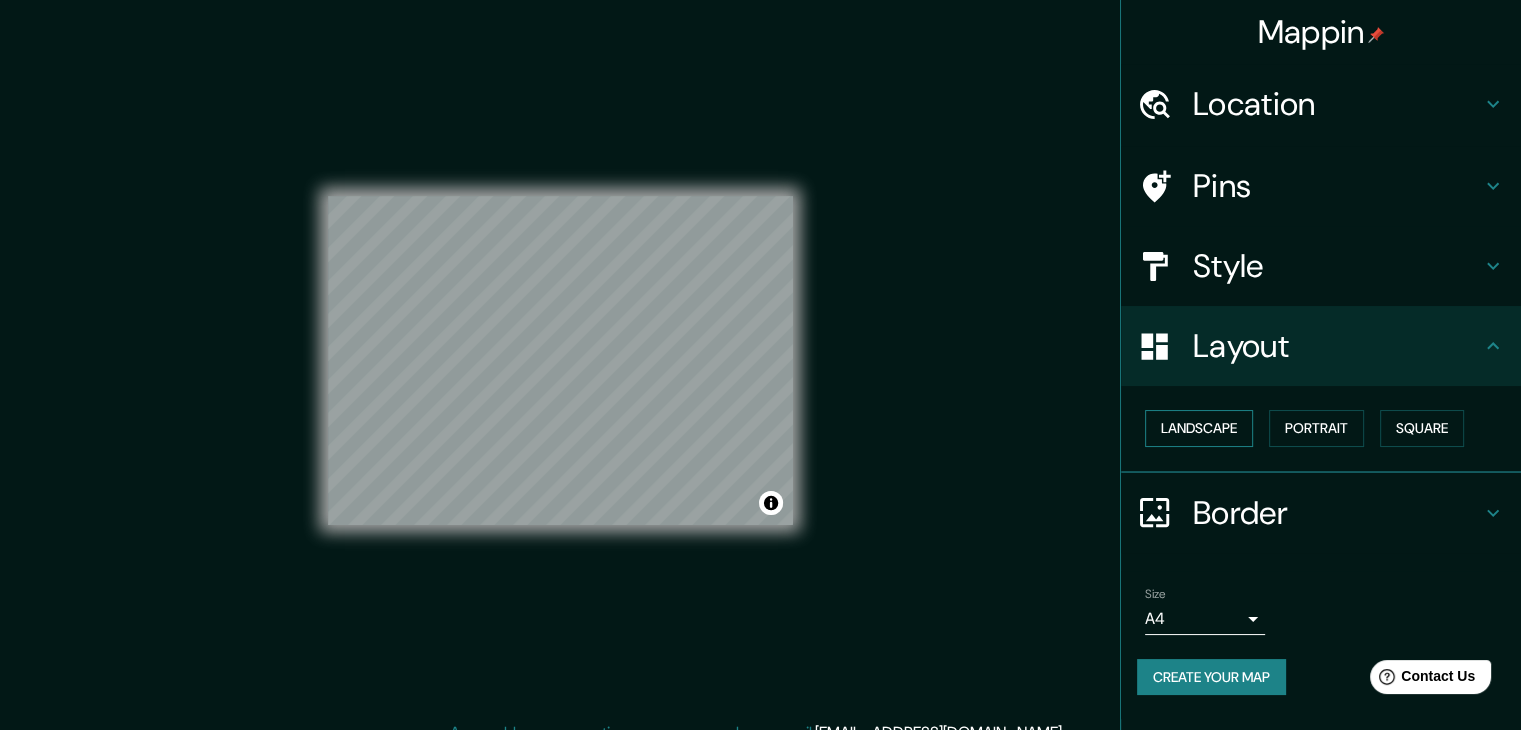 click on "Landscape" at bounding box center [1199, 428] 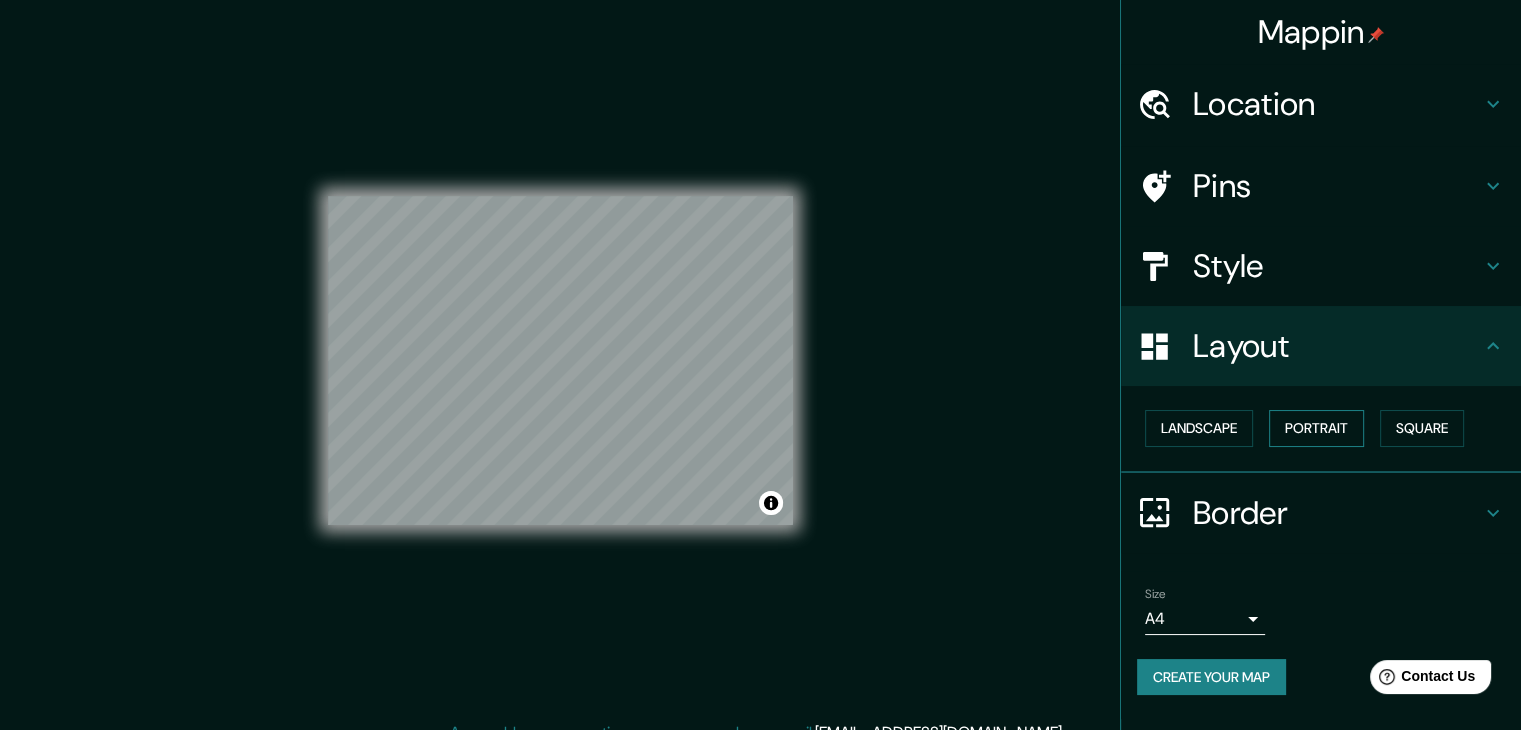 click on "Portrait" at bounding box center (1316, 428) 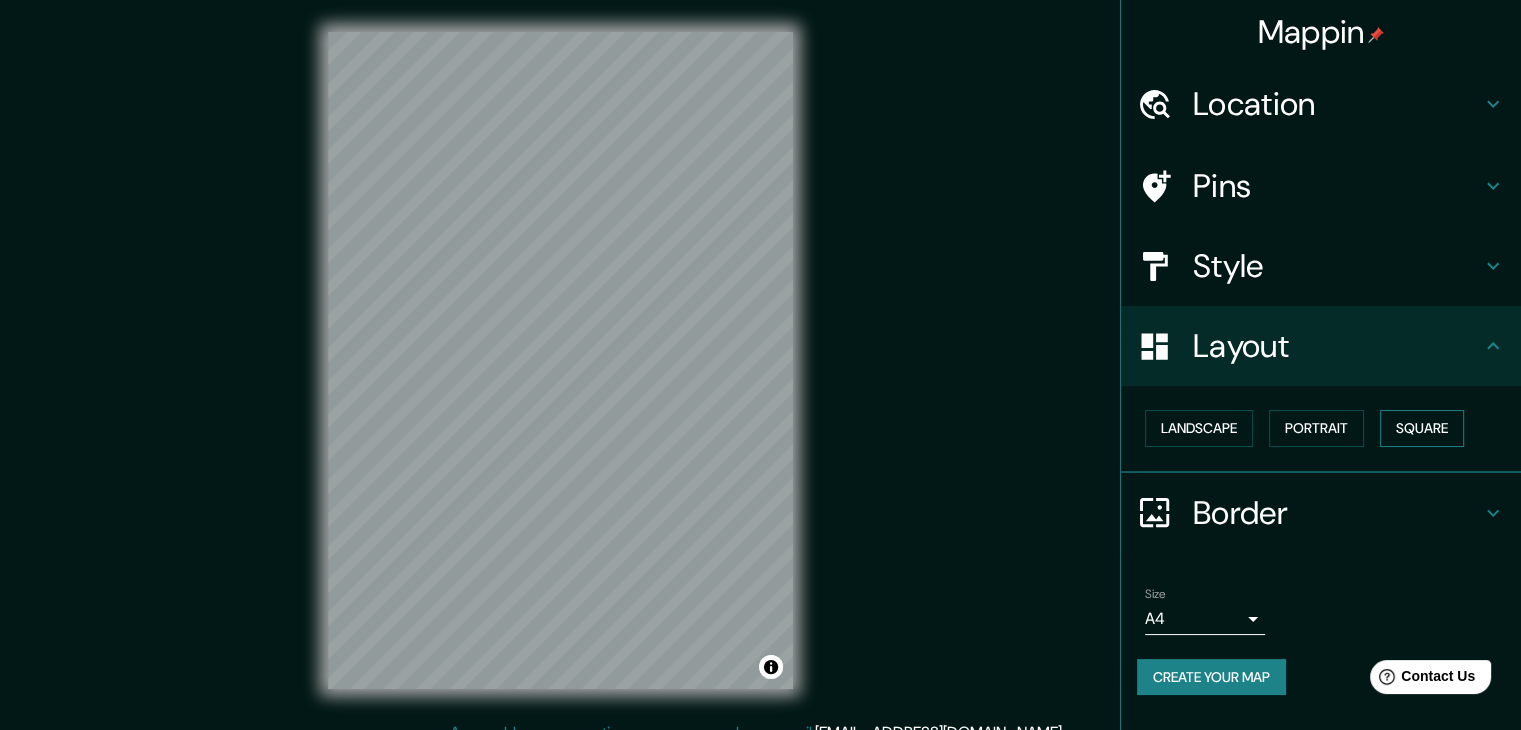 click on "Square" at bounding box center (1422, 428) 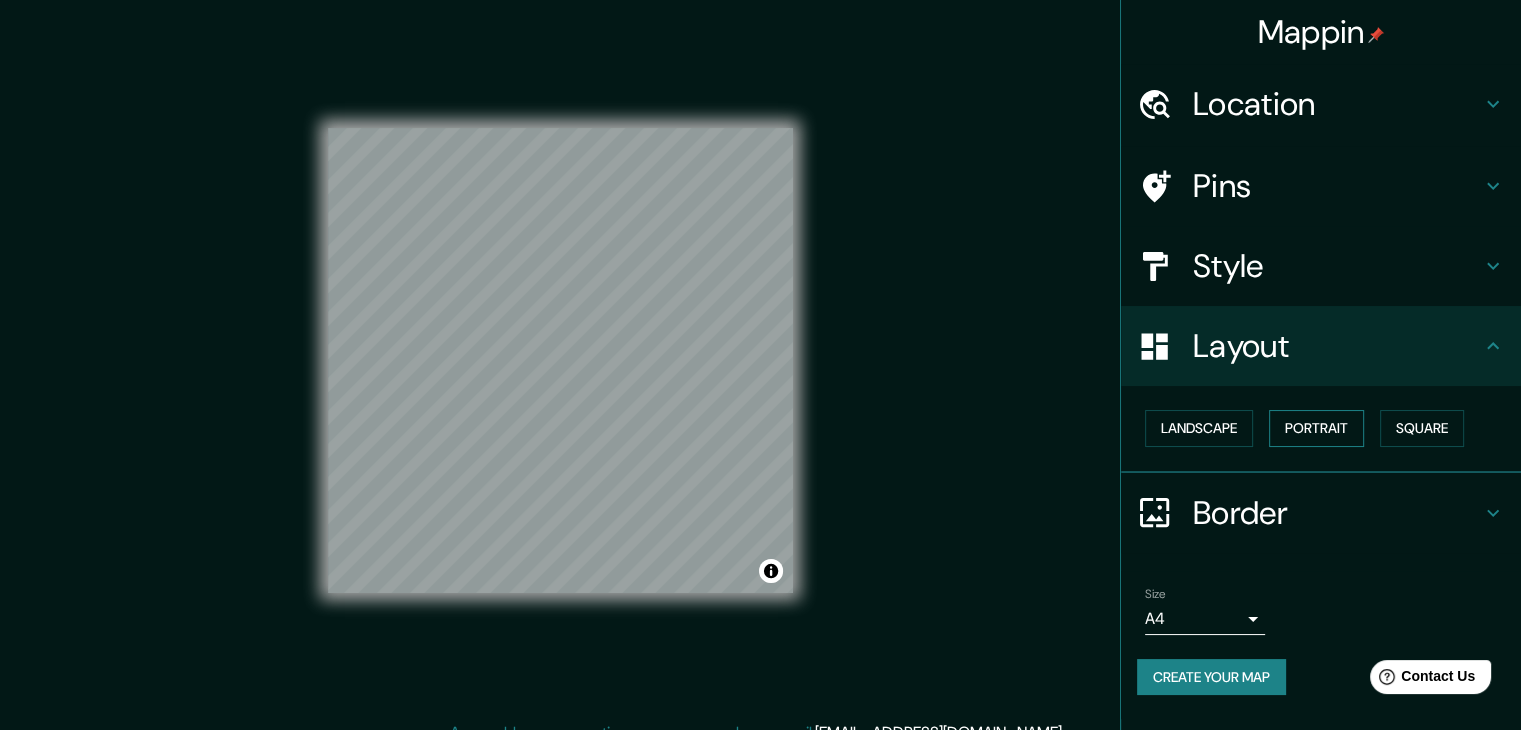 drag, startPoint x: 1238, startPoint y: 423, endPoint x: 1341, endPoint y: 430, distance: 103.23759 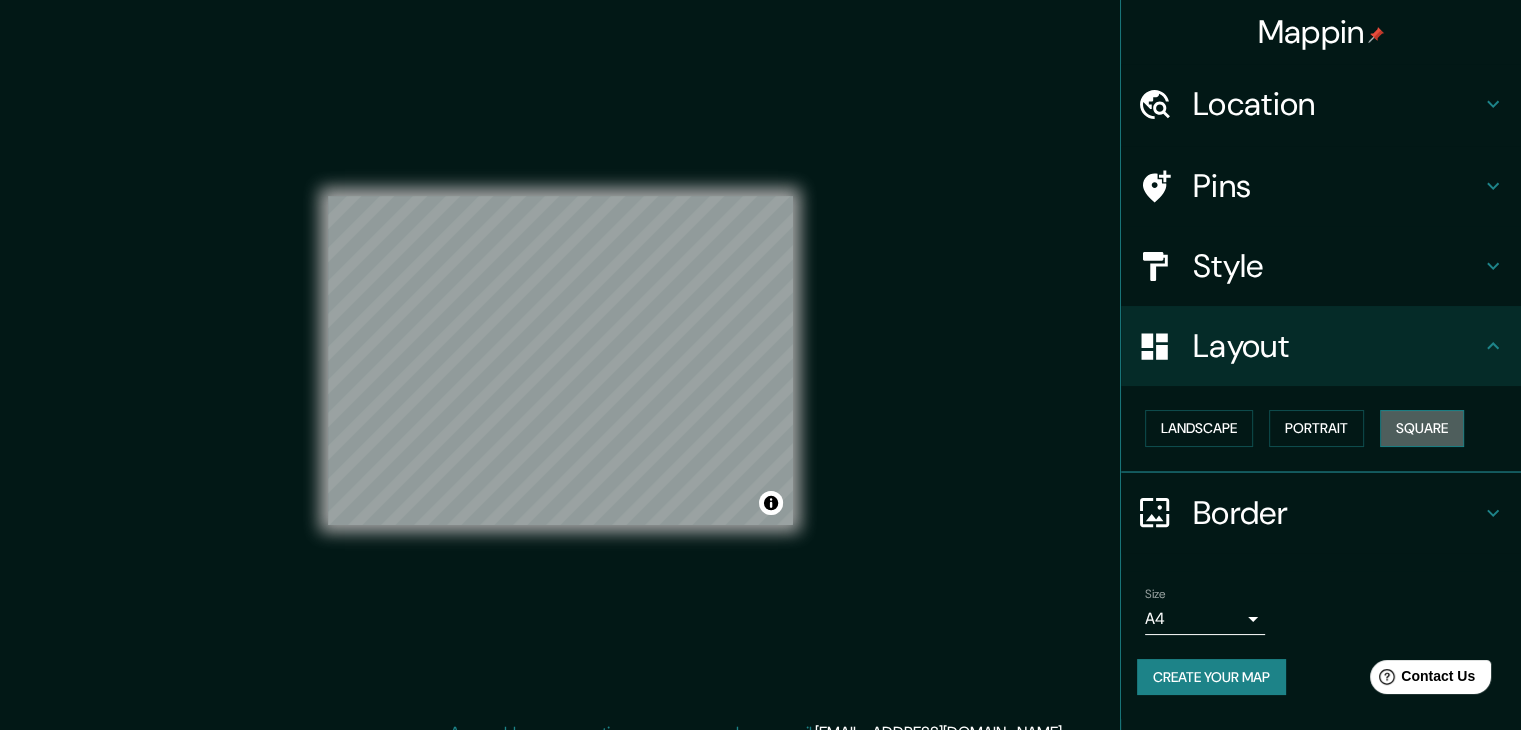 click on "Square" at bounding box center [1422, 428] 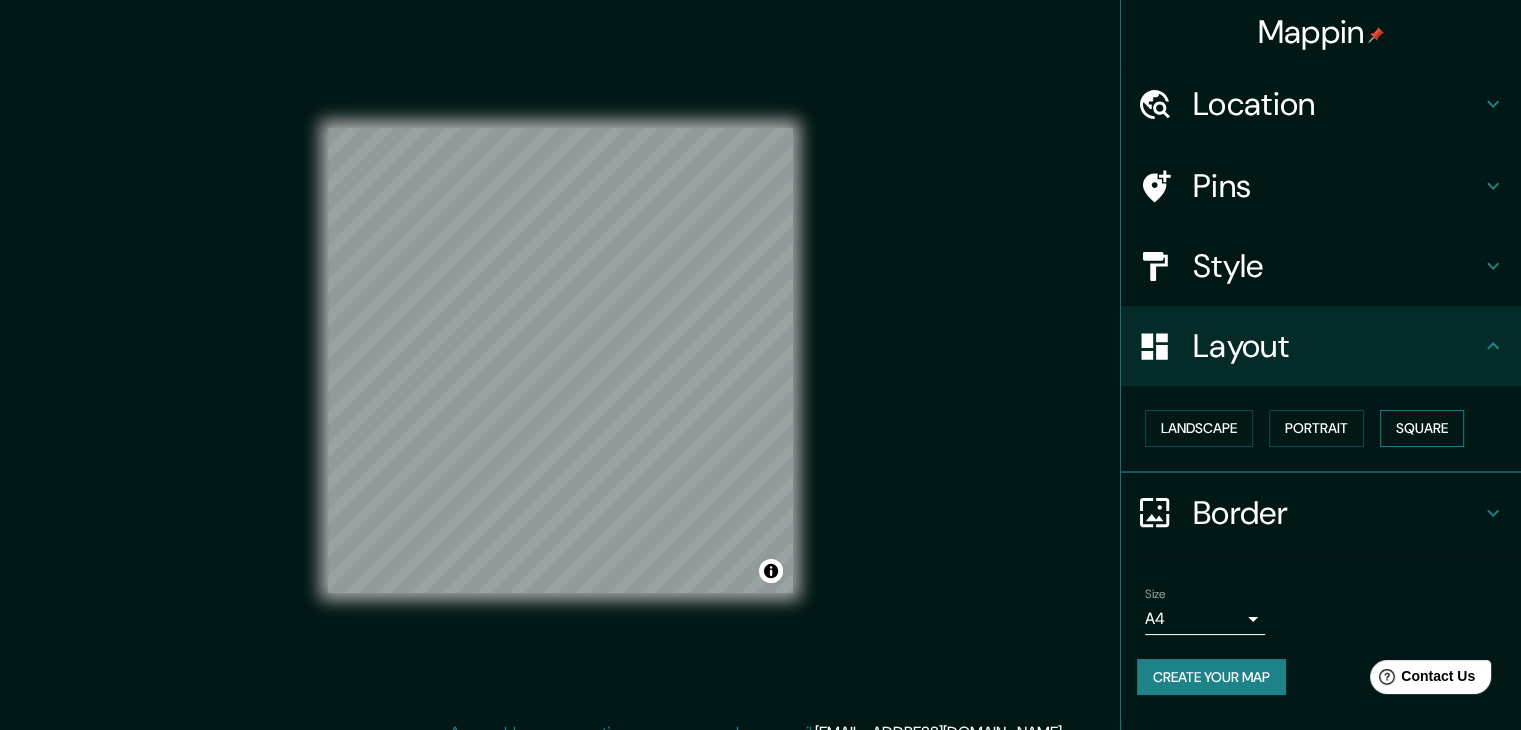 click on "Square" at bounding box center [1422, 428] 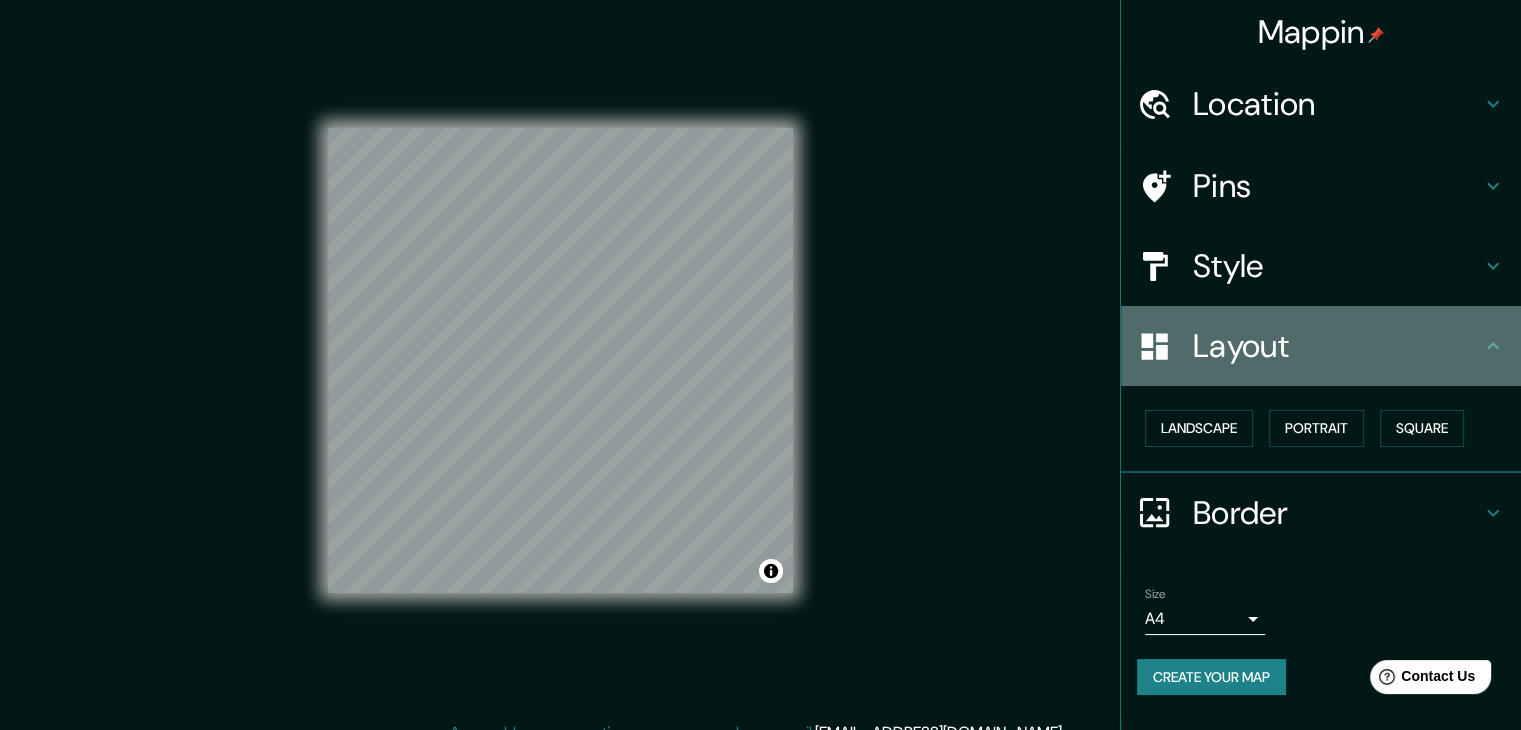 click on "Layout" at bounding box center [1337, 346] 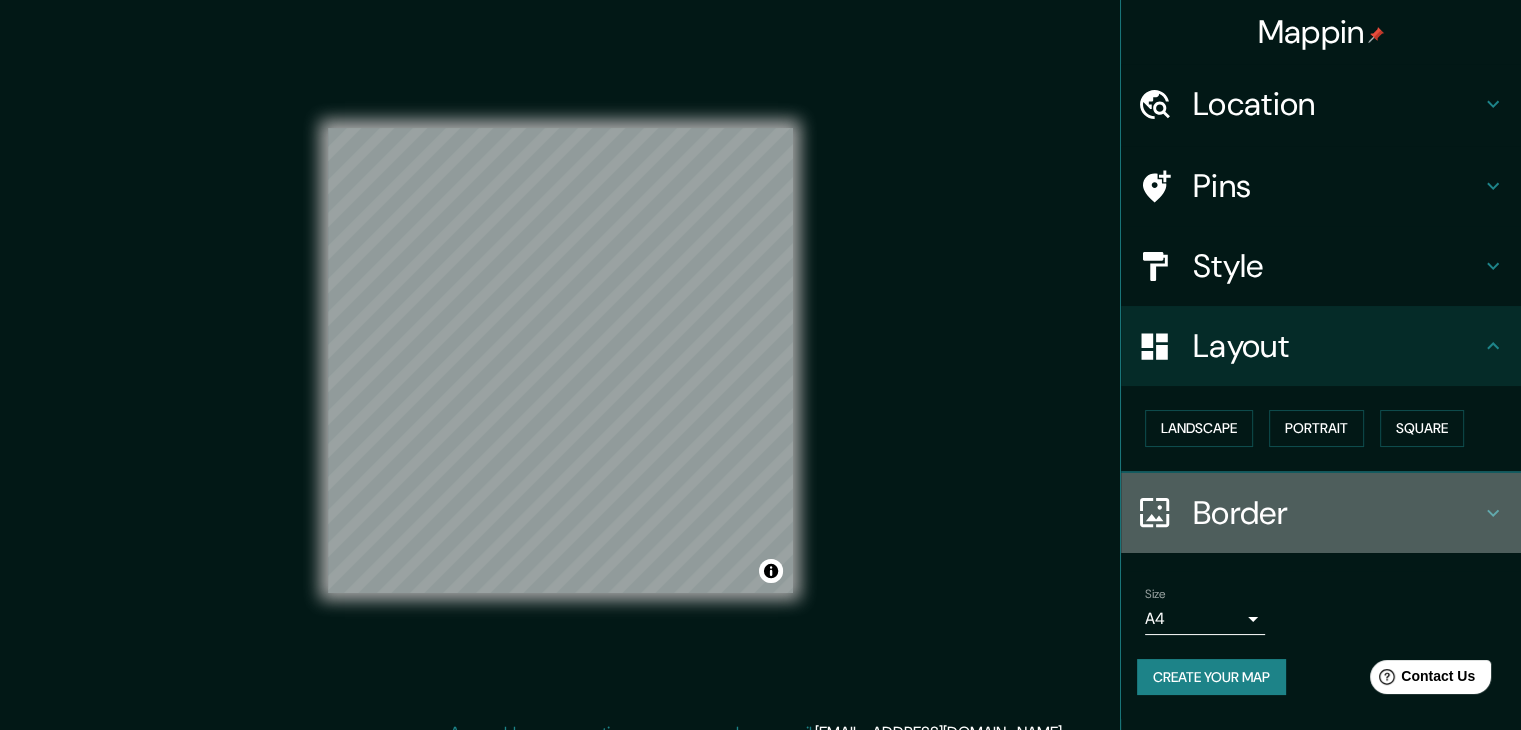 click on "Border" at bounding box center [1321, 513] 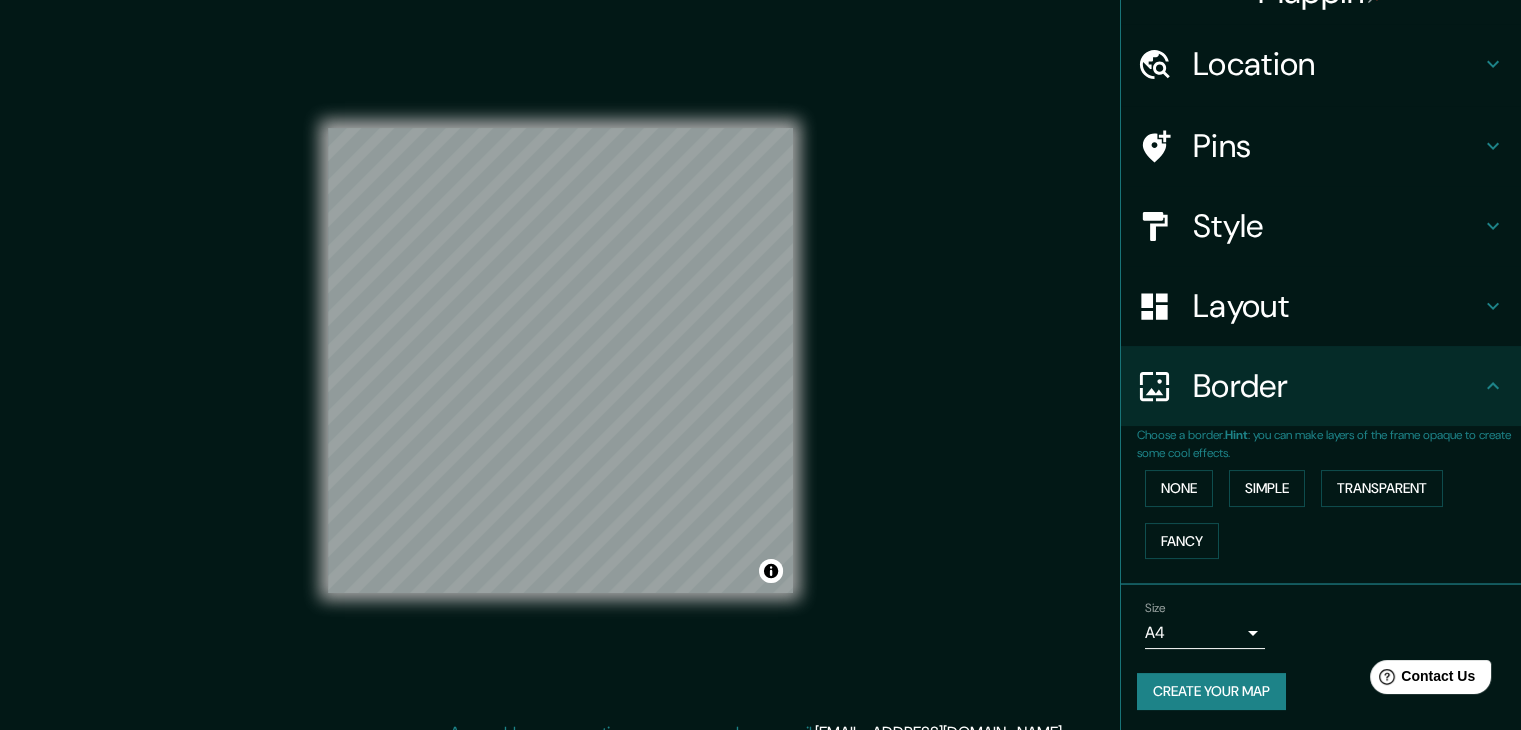 scroll, scrollTop: 42, scrollLeft: 0, axis: vertical 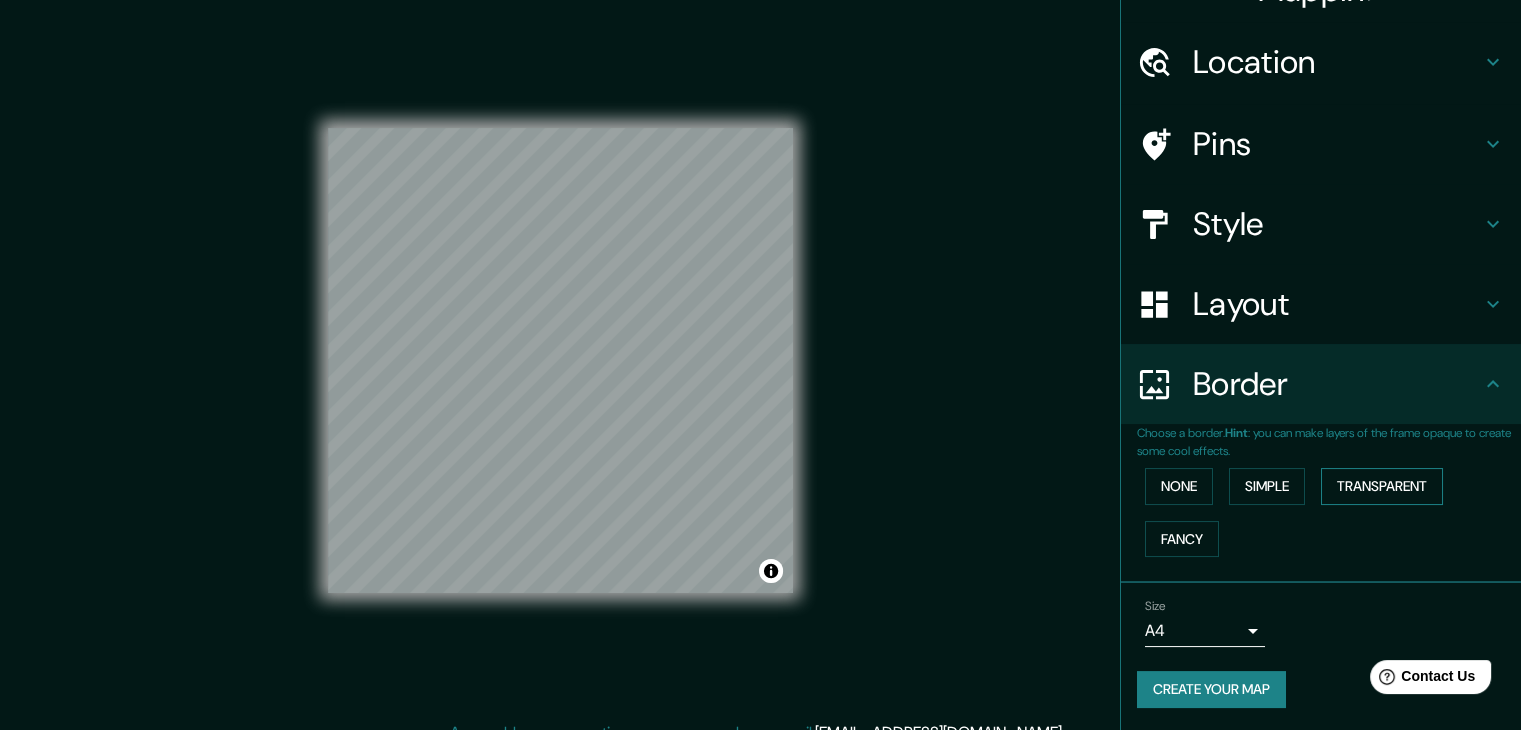 click on "Transparent" at bounding box center [1382, 486] 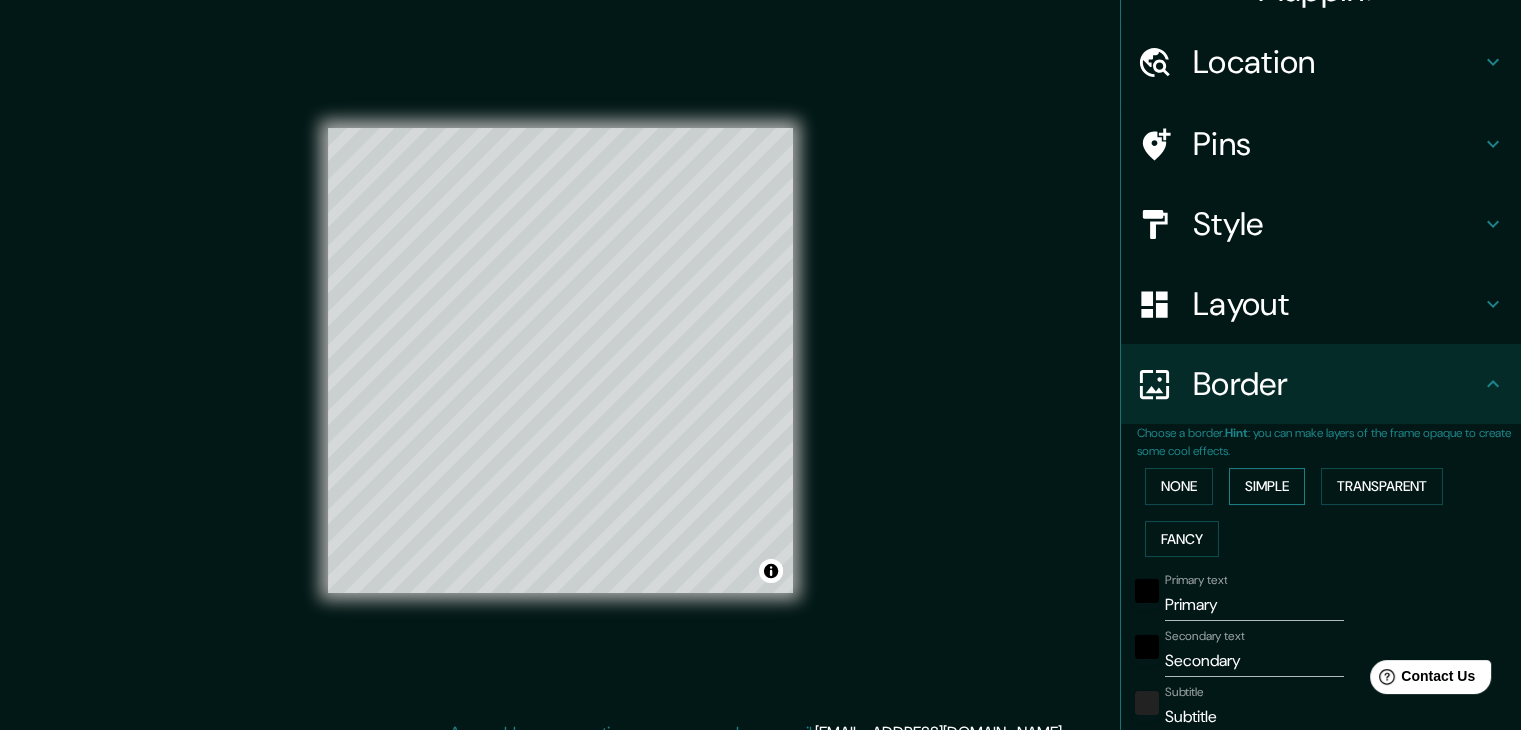 click on "Simple" at bounding box center (1267, 486) 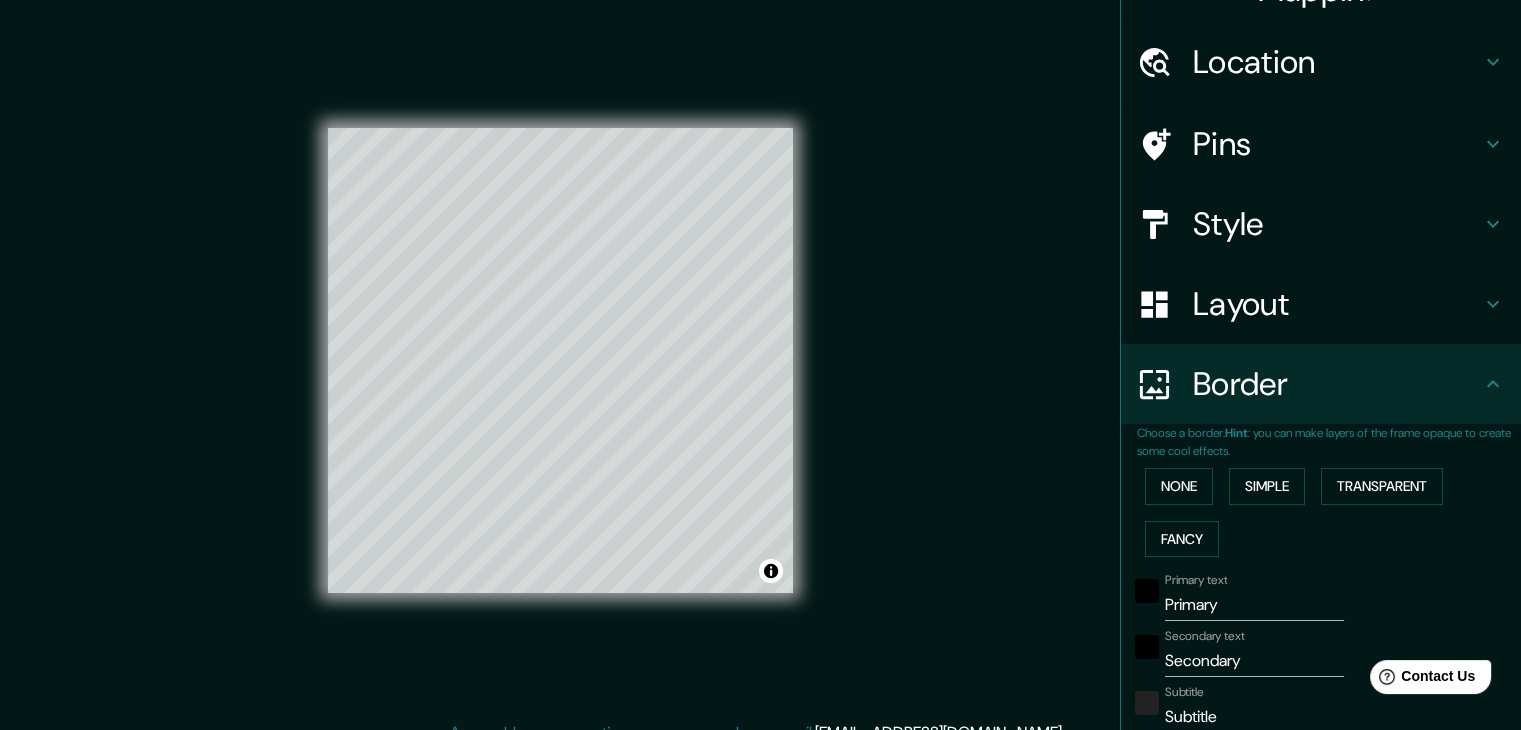 click on "None Simple Transparent Fancy" at bounding box center [1329, 512] 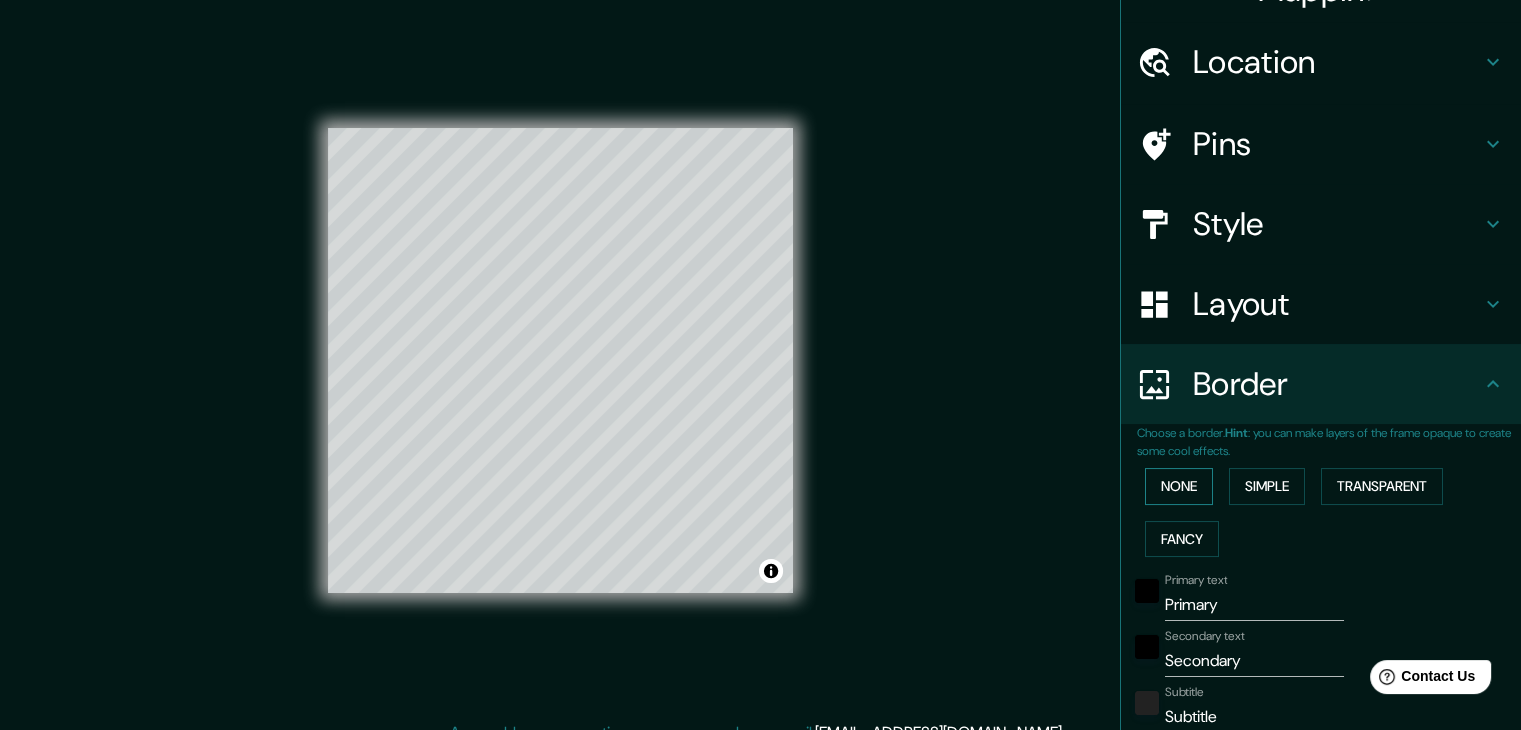 click on "None" at bounding box center [1179, 486] 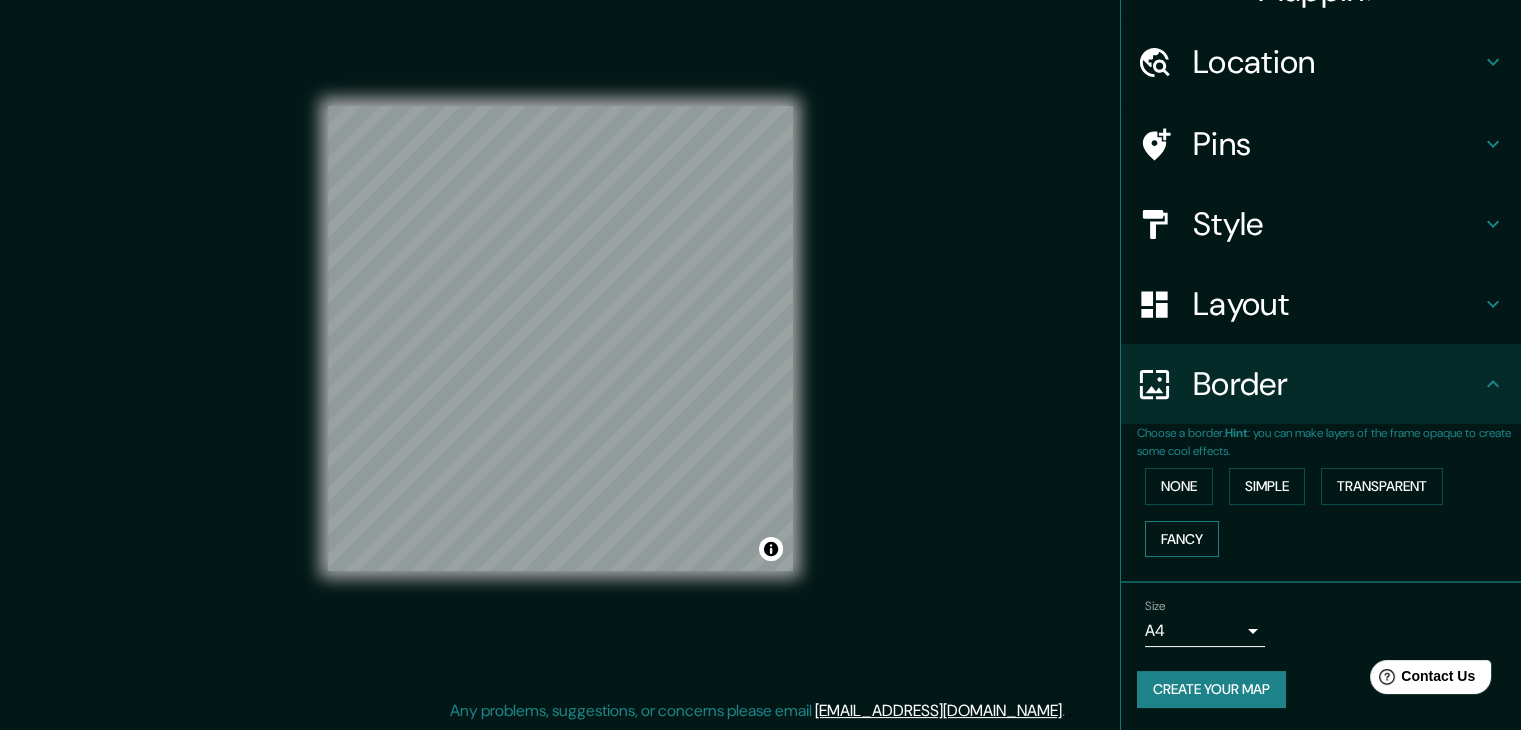 scroll, scrollTop: 23, scrollLeft: 0, axis: vertical 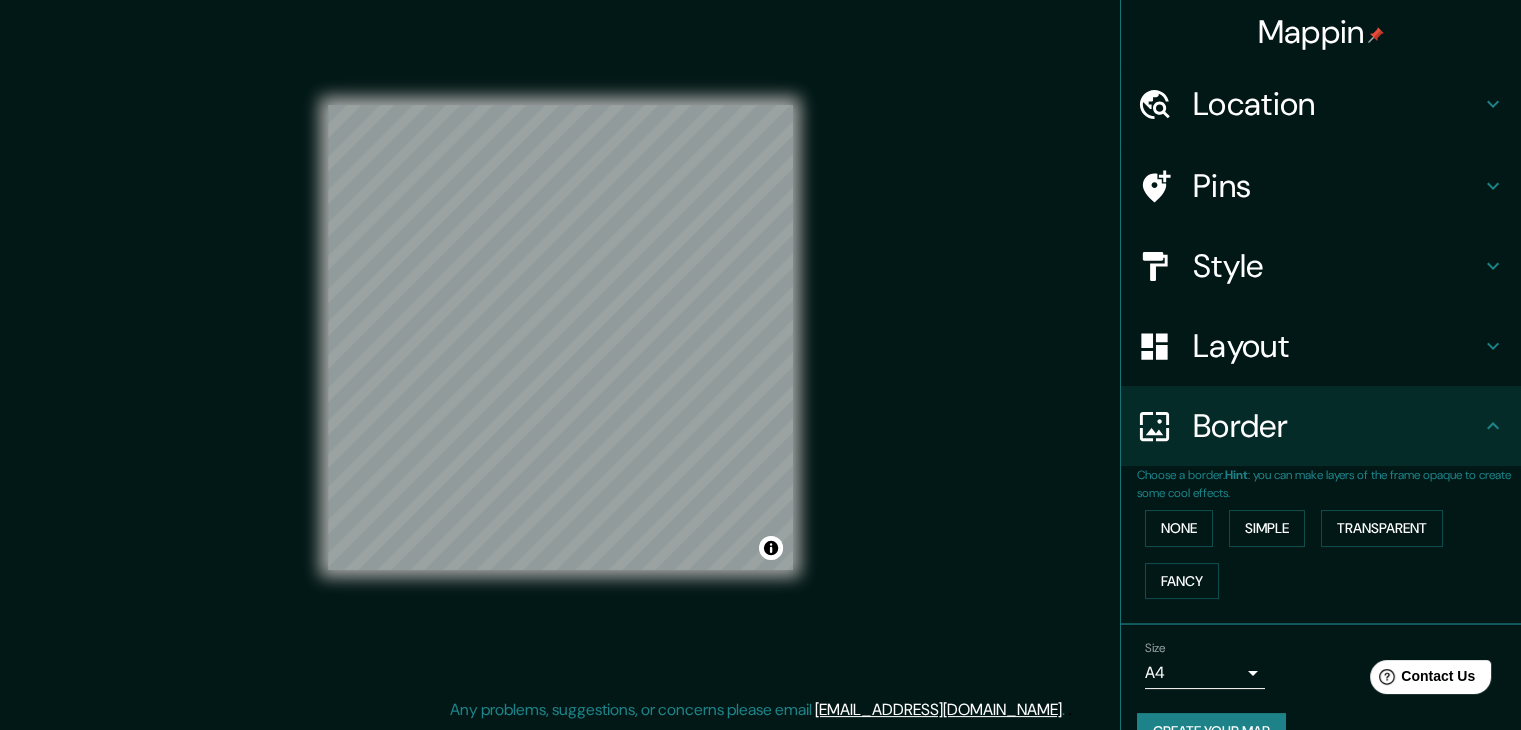 click on "Pins" at bounding box center (1321, 186) 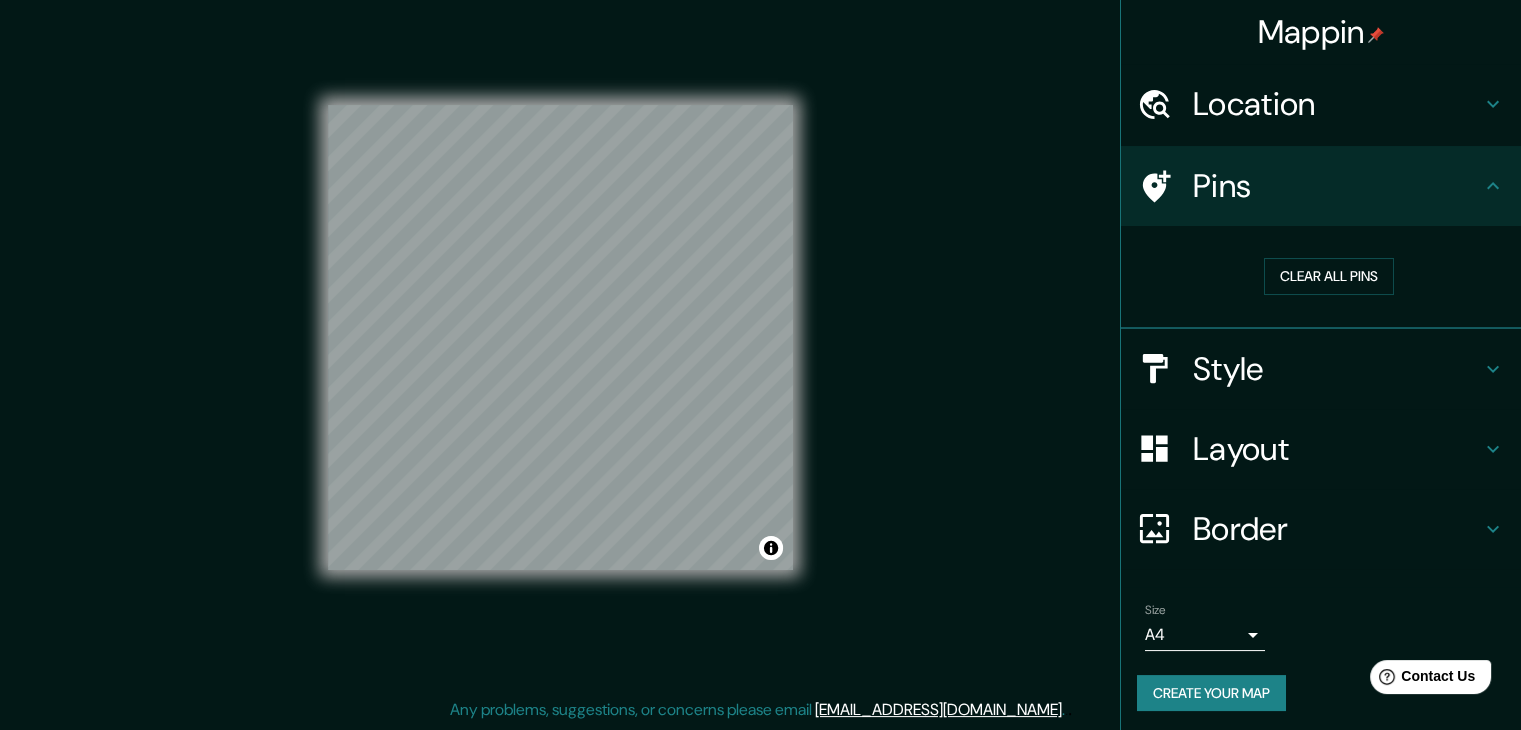 click on "Style" at bounding box center (1337, 369) 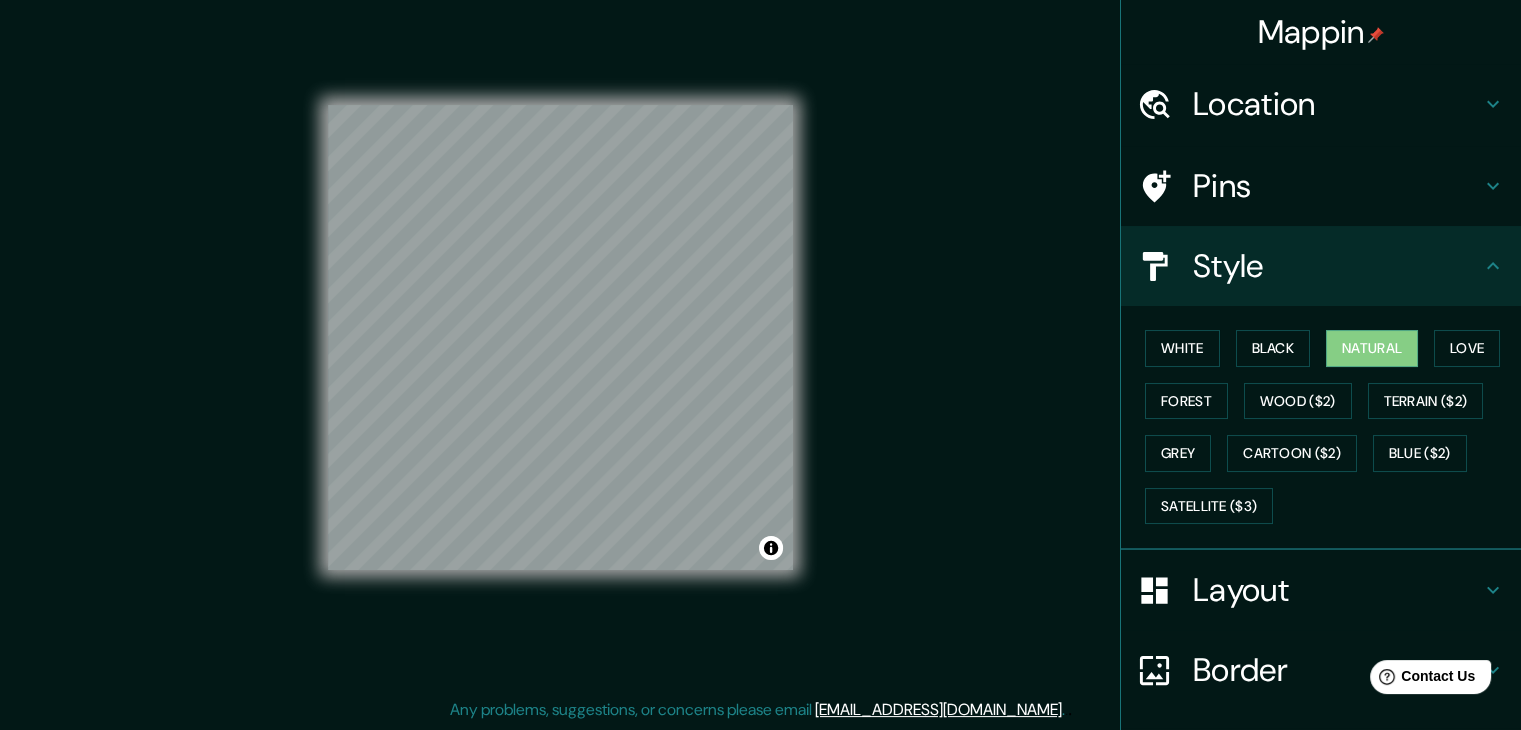 click on "Black" at bounding box center (1273, 348) 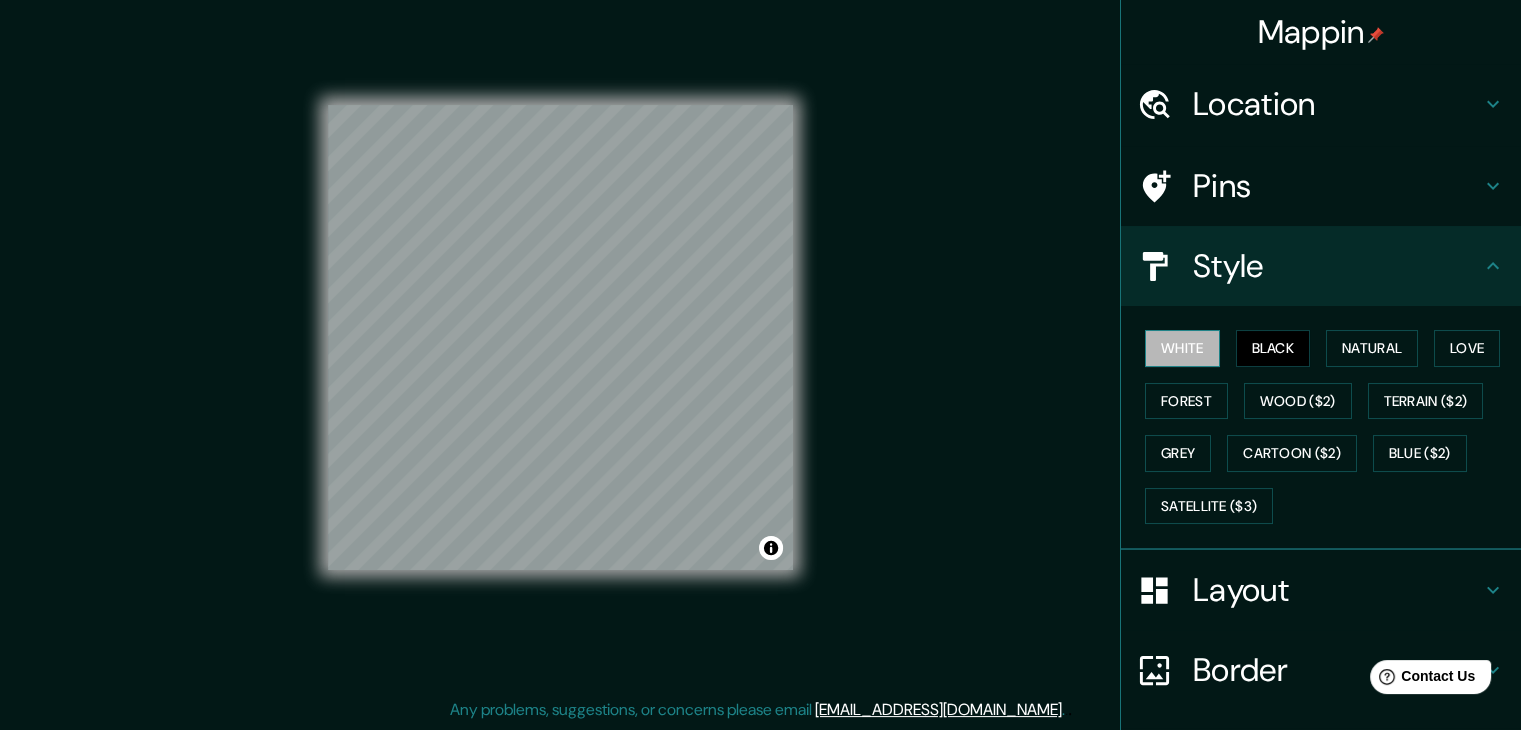 click on "White" at bounding box center (1182, 348) 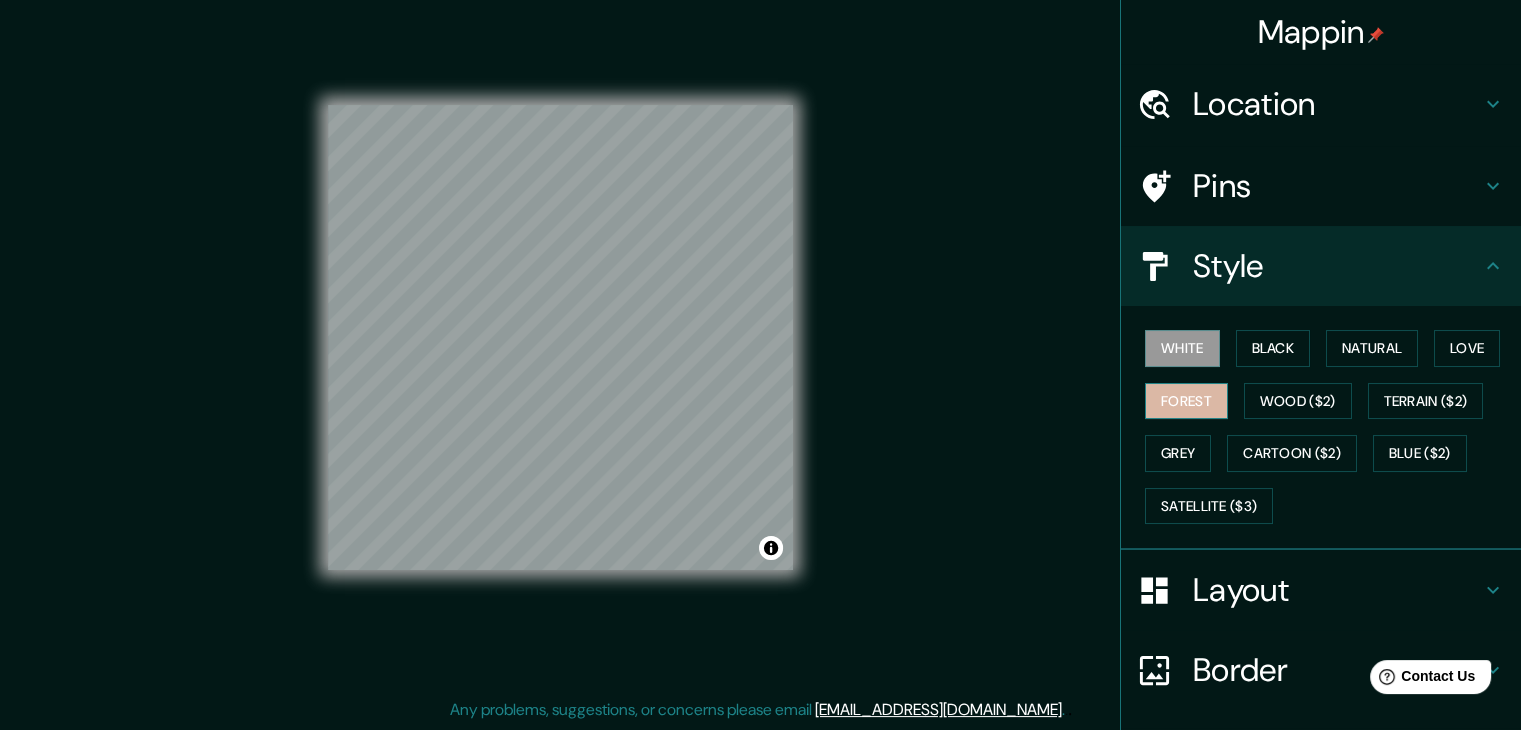 click on "Forest" at bounding box center [1186, 401] 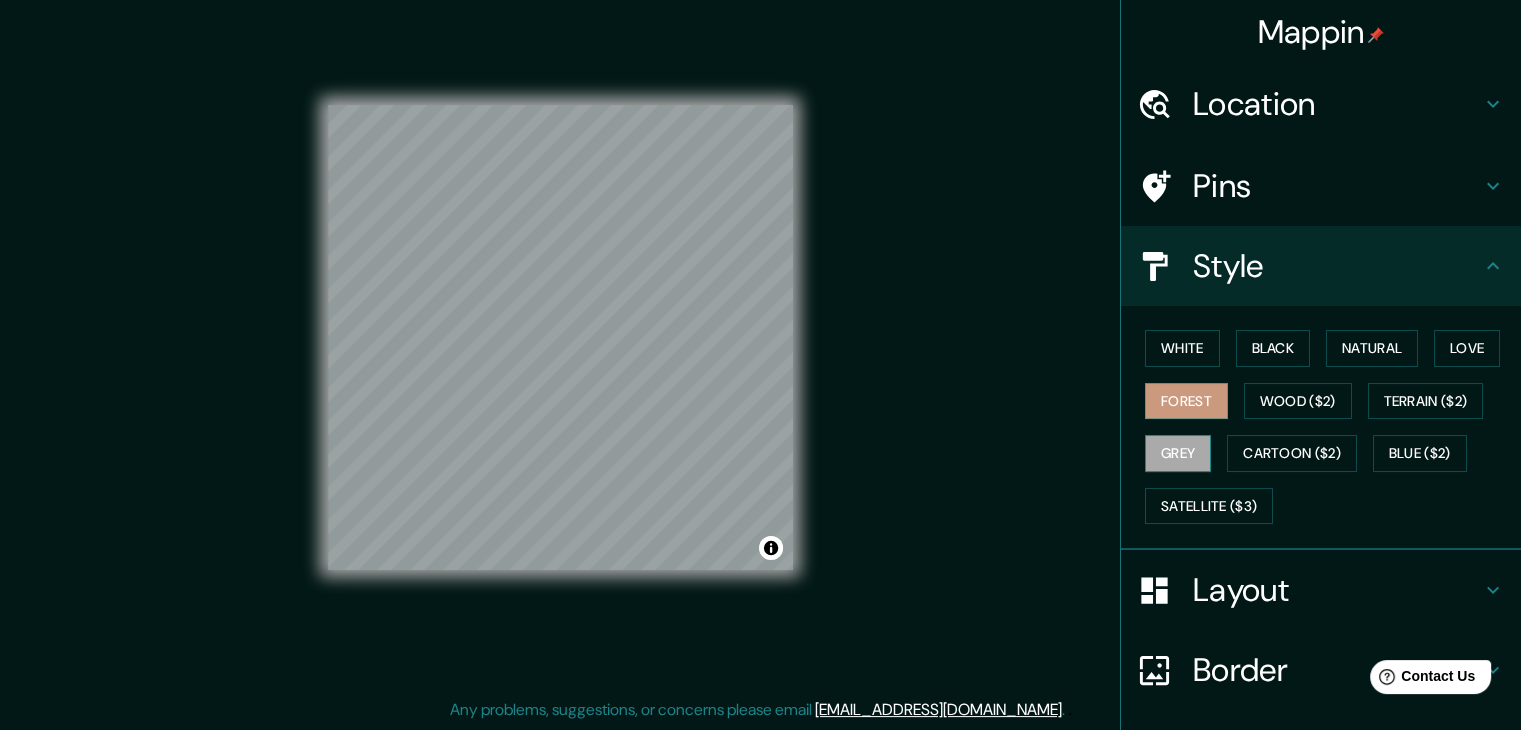 click on "Grey" at bounding box center (1178, 453) 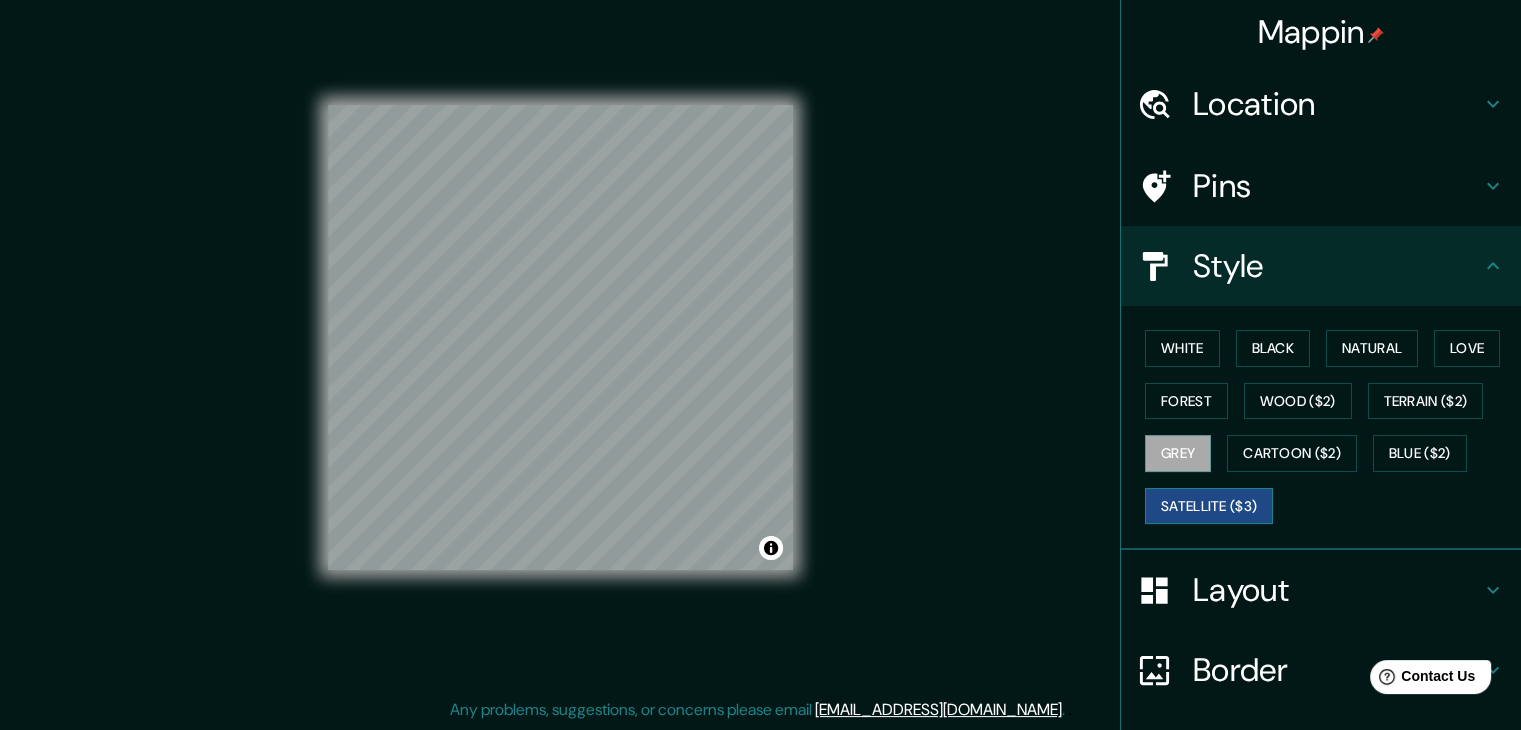 click on "Satellite ($3)" at bounding box center [1209, 506] 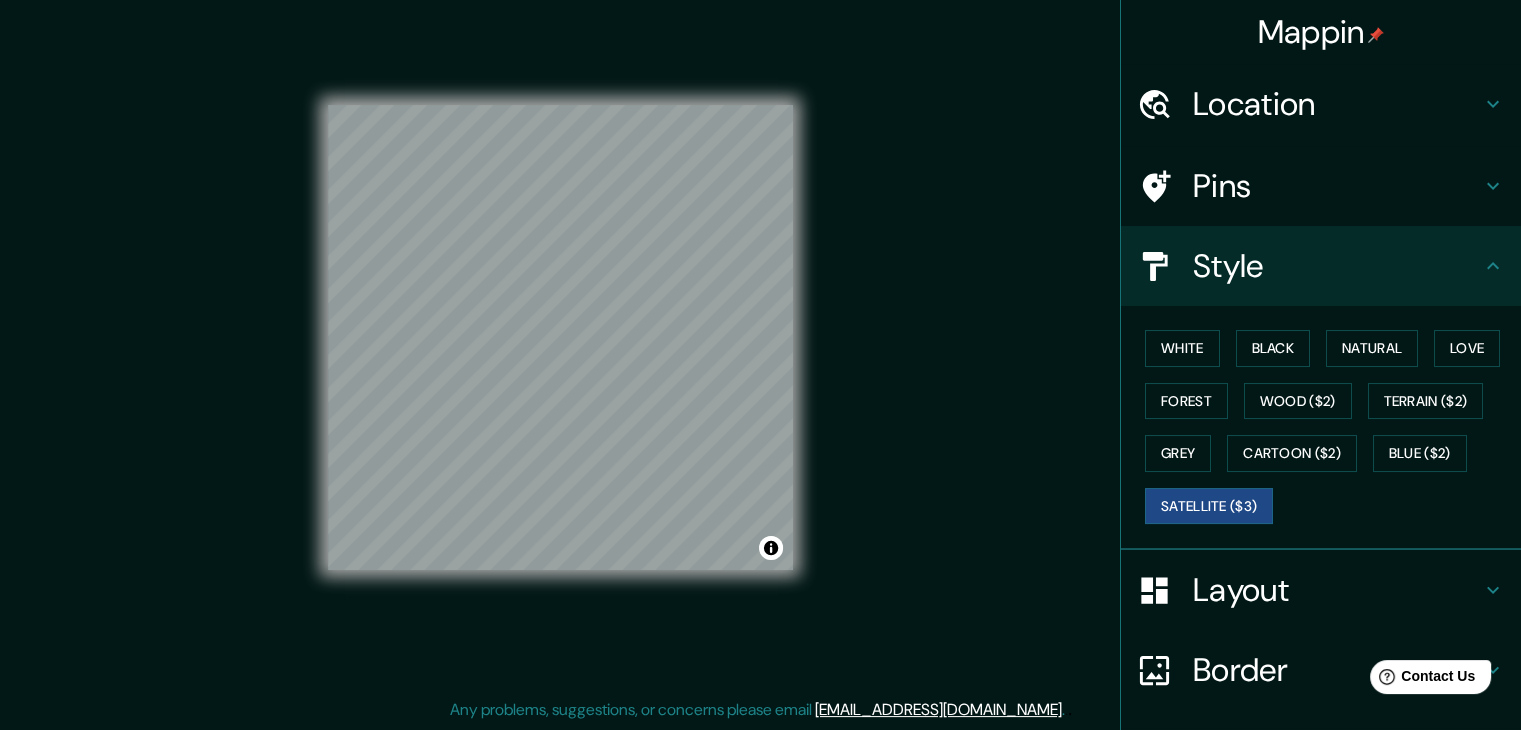 click on "White Black Natural Love Forest Wood ($2) Terrain ($2) Grey Cartoon ($2) Blue ($2) Satellite ($3)" at bounding box center (1329, 427) 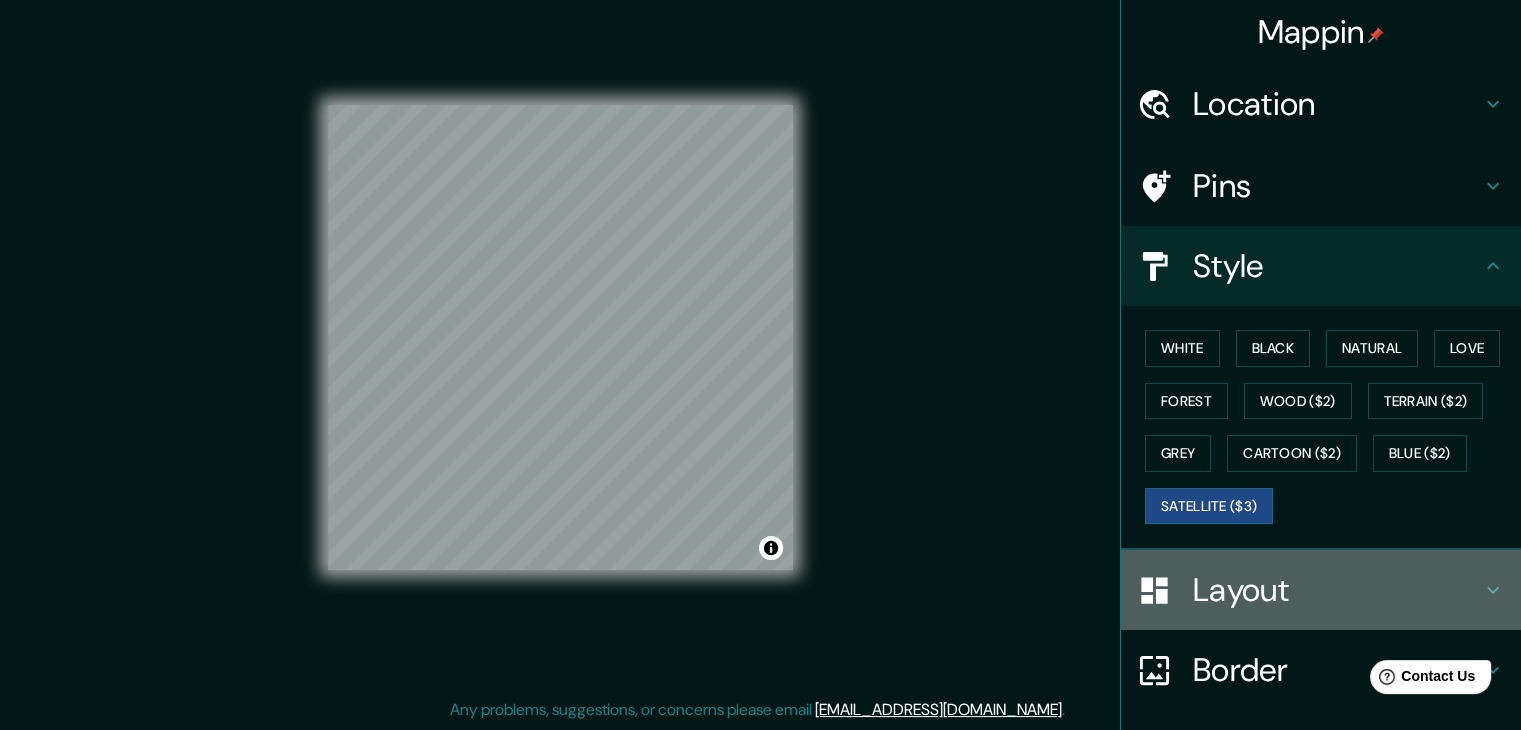 click on "Layout" at bounding box center [1337, 590] 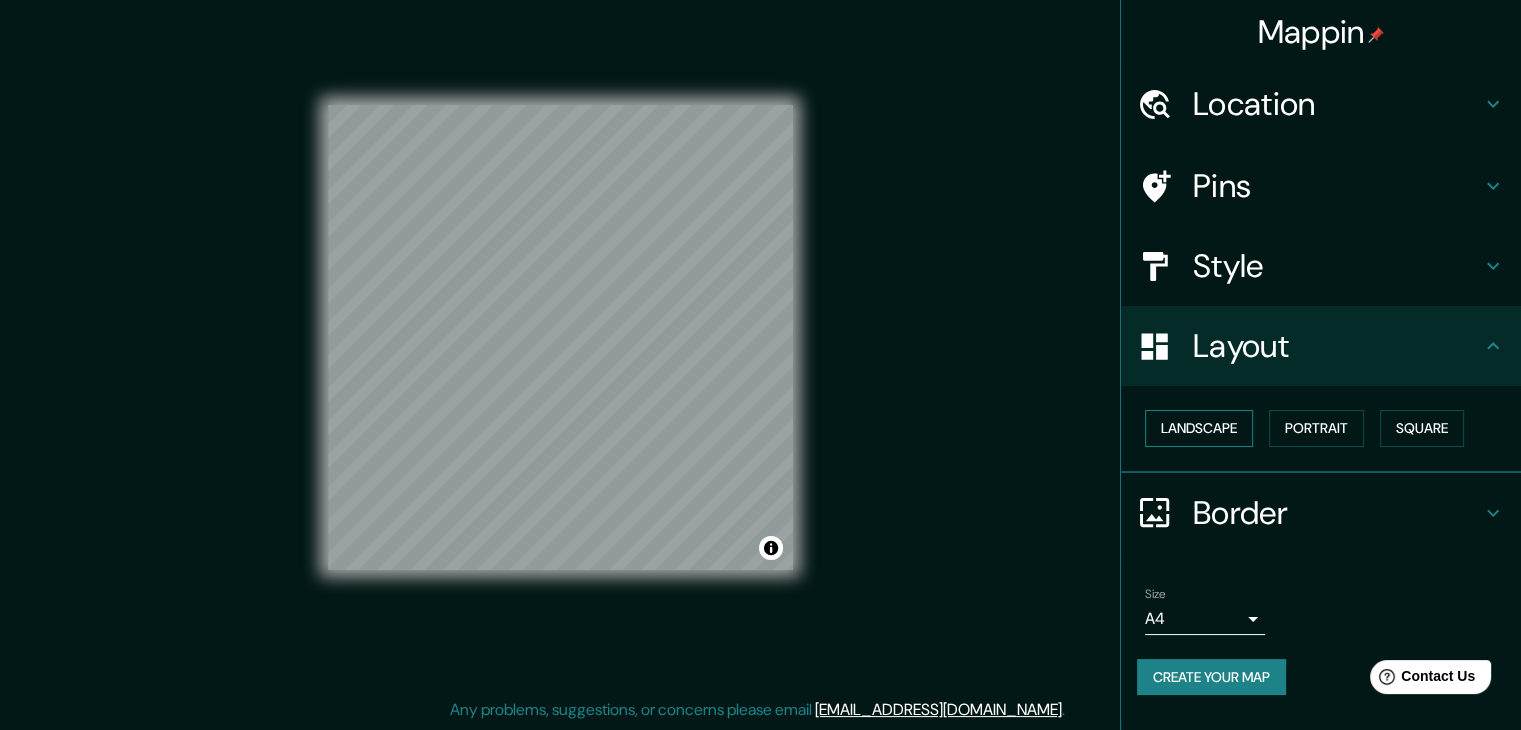 click on "Landscape" at bounding box center [1199, 428] 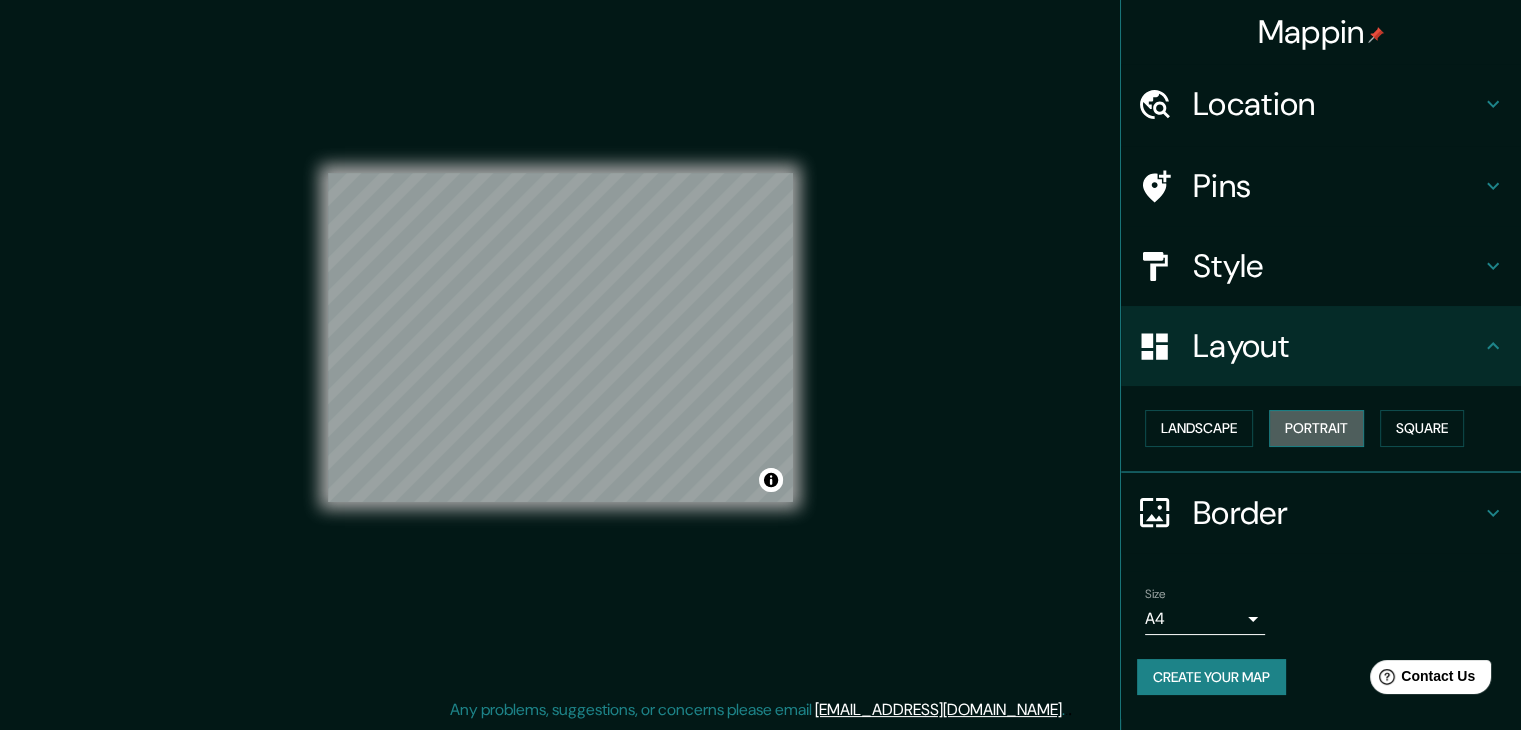 click on "Portrait" at bounding box center [1316, 428] 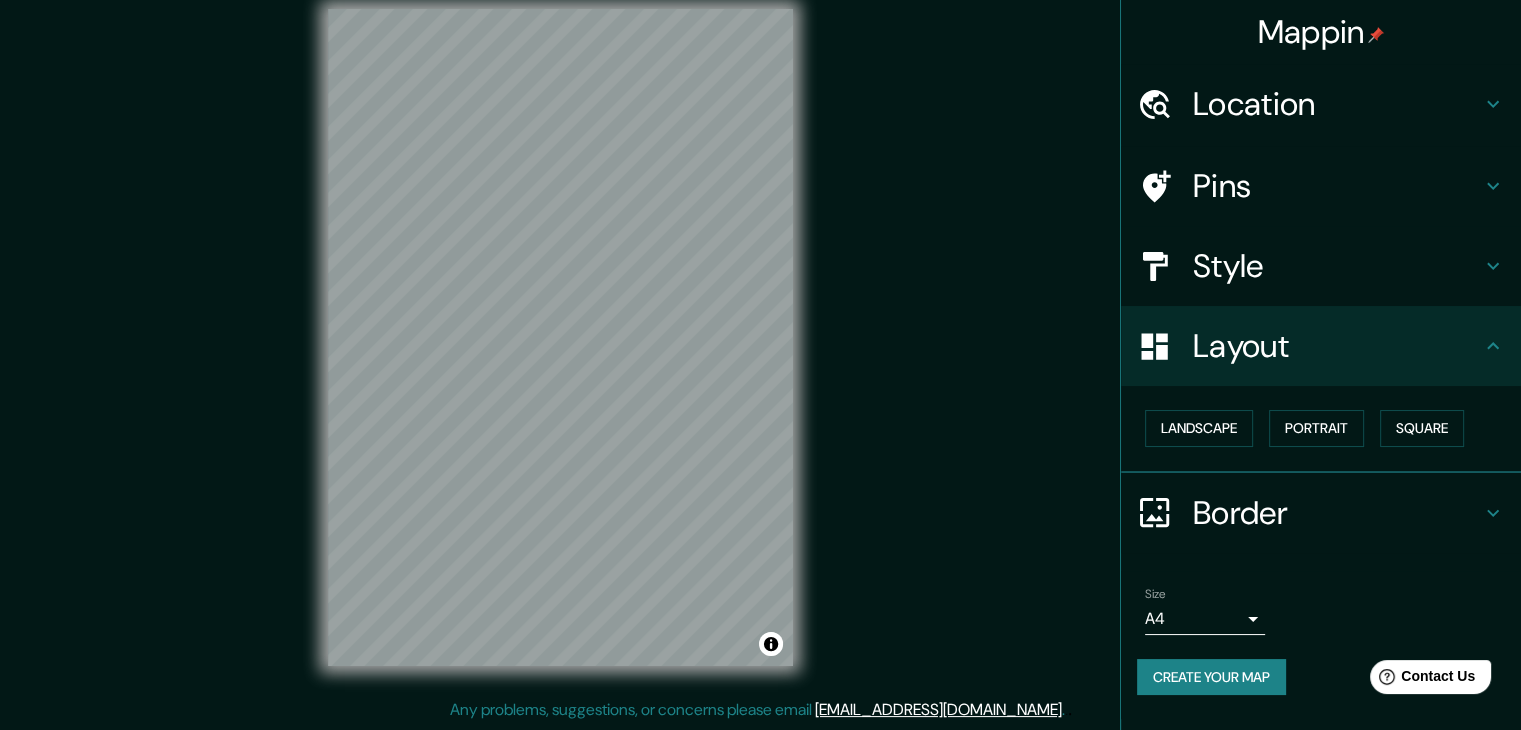 click on "Mappin Location [GEOGRAPHIC_DATA][PERSON_NAME], [GEOGRAPHIC_DATA][PERSON_NAME], [GEOGRAPHIC_DATA] Pins Style Layout Landscape Portrait Square Border Choose a border.  Hint : you can make layers of the frame opaque to create some cool effects. None Simple Transparent Fancy Size A4 single Create your map © Mapbox   © OpenStreetMap   Improve this map   © Maxar Any problems, suggestions, or concerns please email    [EMAIL_ADDRESS][DOMAIN_NAME] . . ." at bounding box center [760, 353] 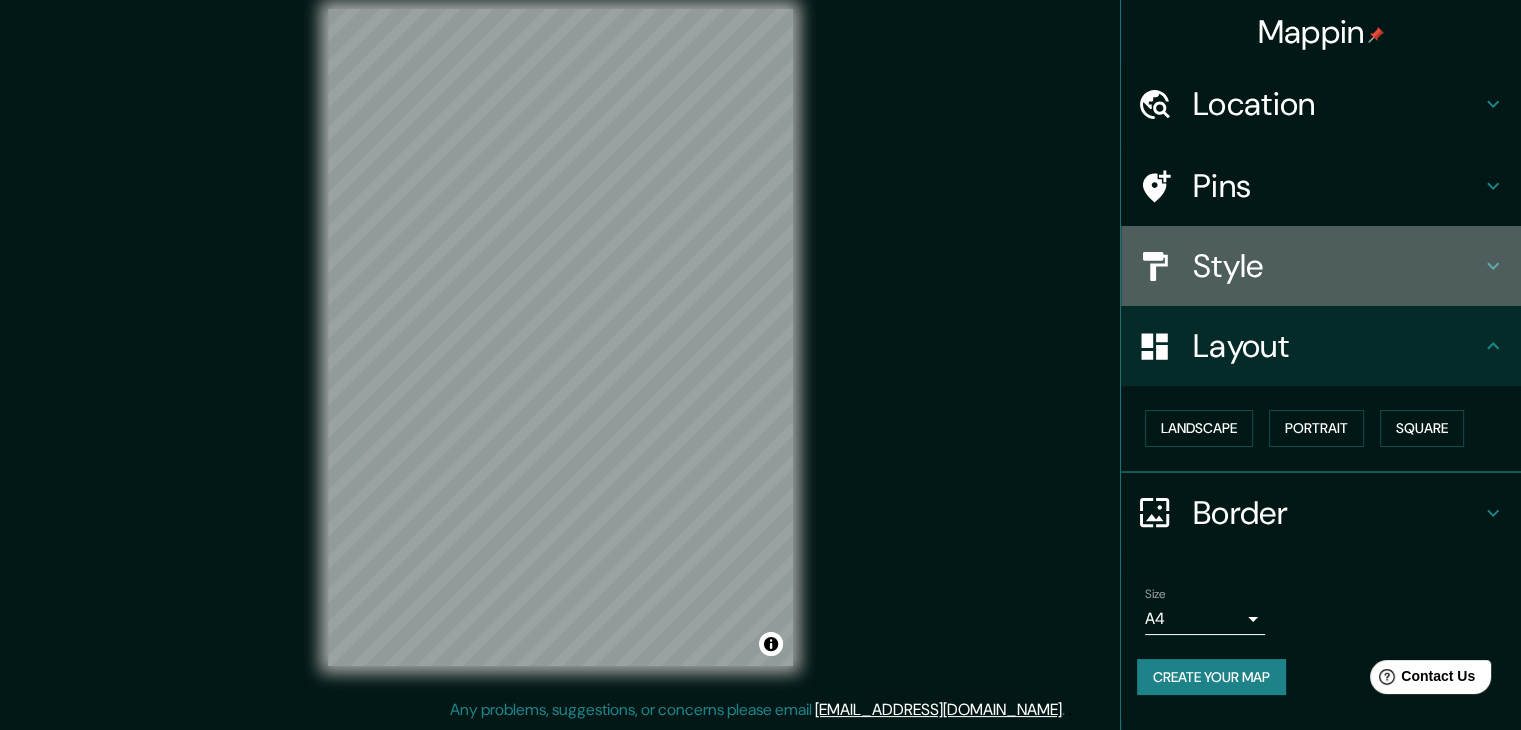 click on "Style" at bounding box center (1337, 266) 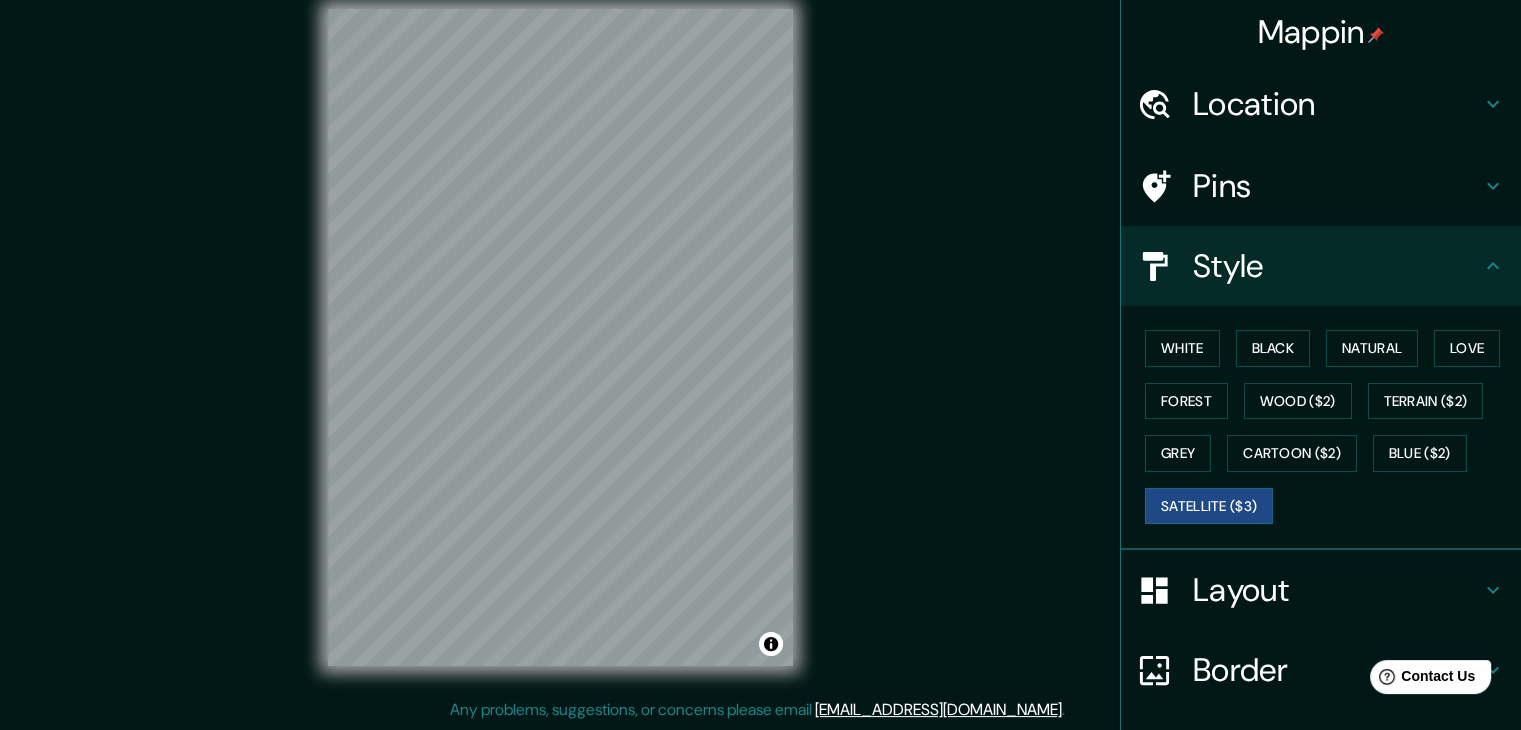click on "White Black Natural Love Forest Wood ($2) Terrain ($2) Grey Cartoon ($2) Blue ($2) Satellite ($3)" at bounding box center (1321, 428) 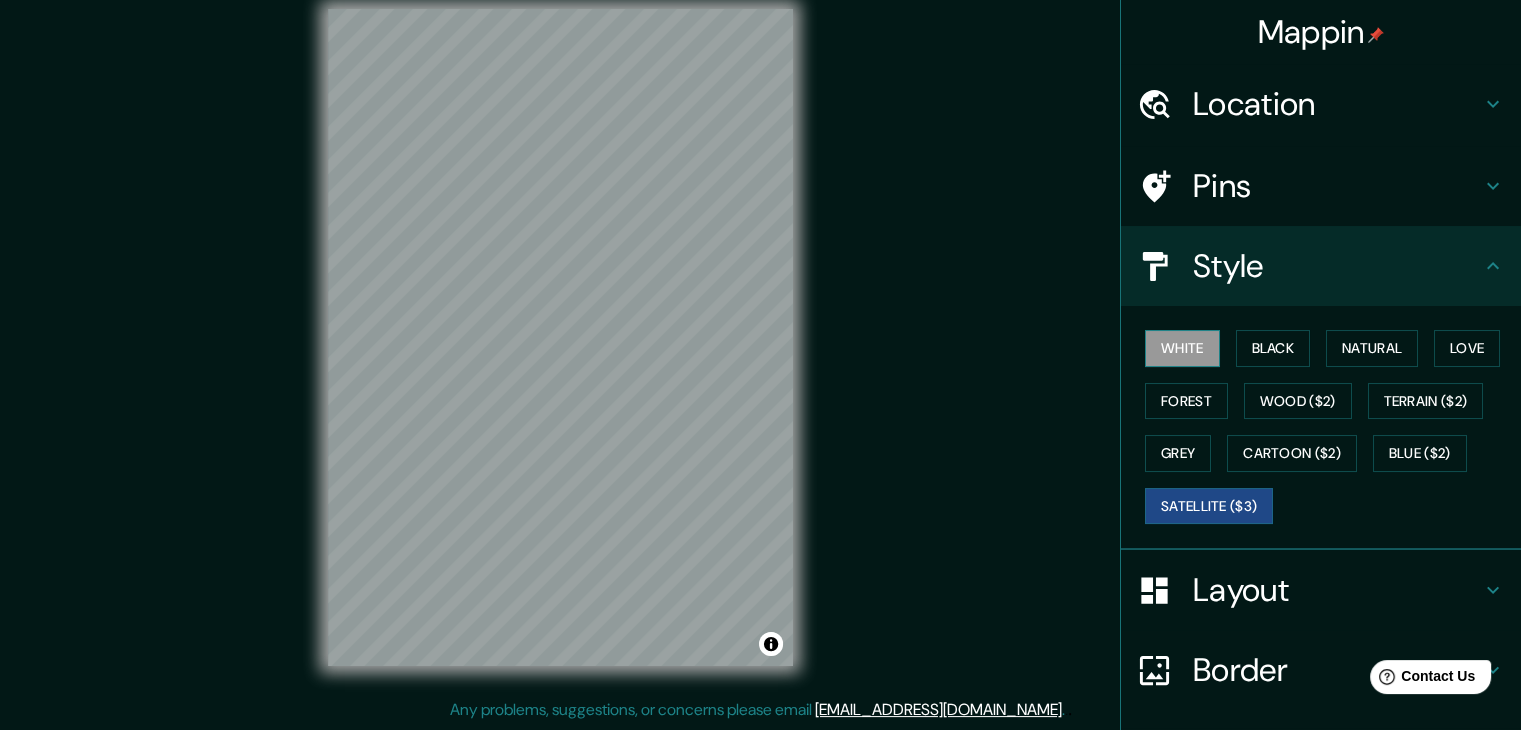 click on "White" at bounding box center [1182, 348] 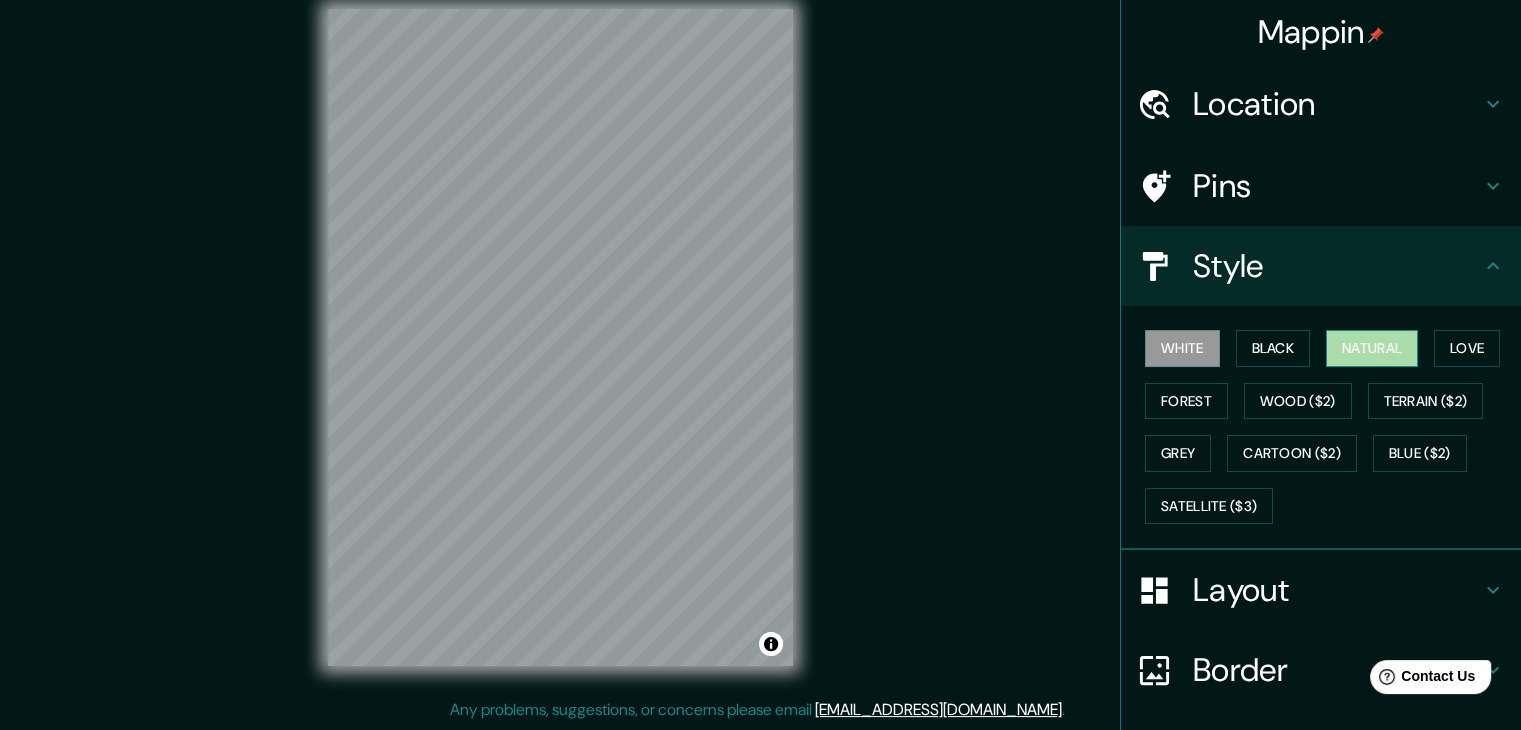 click on "Natural" at bounding box center (1372, 348) 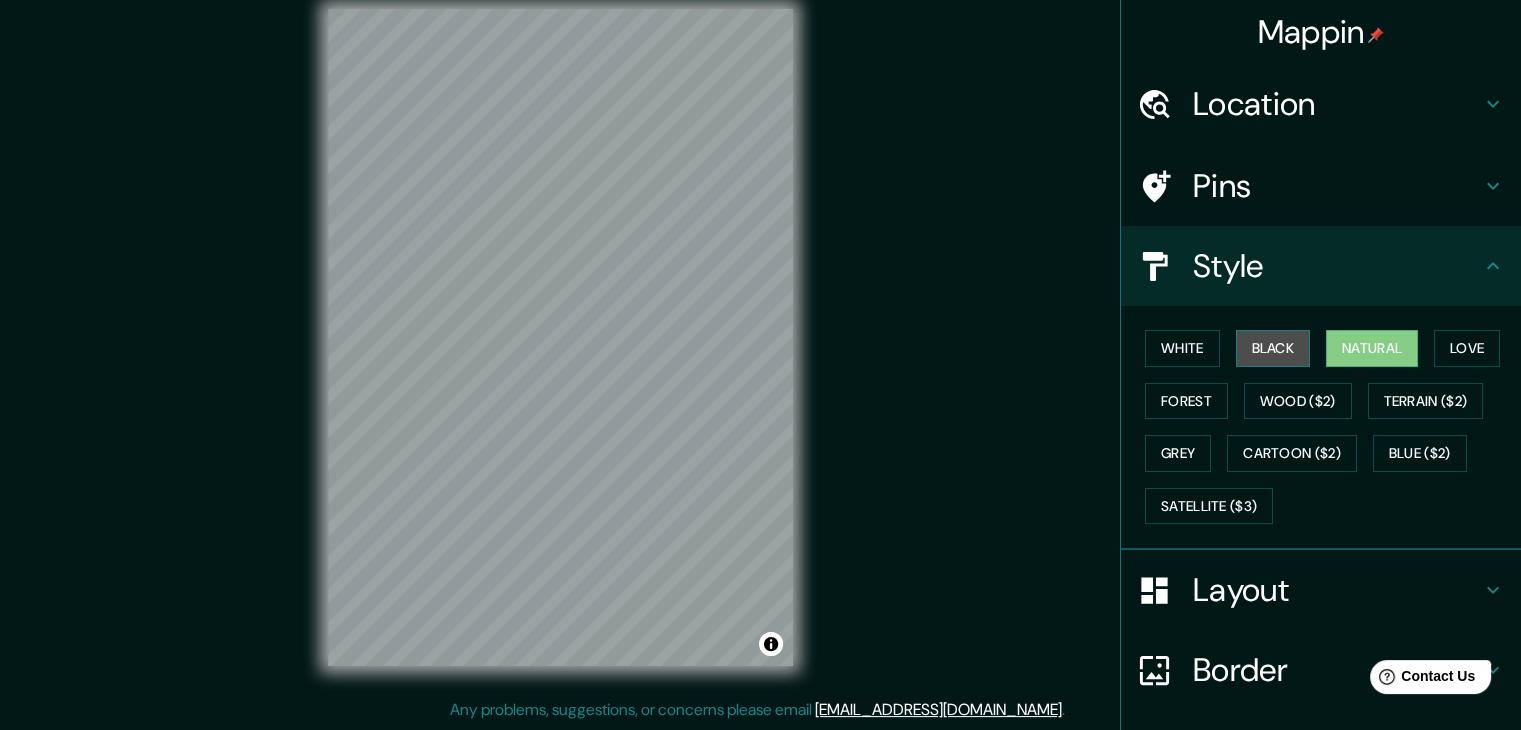 click on "Black" at bounding box center (1273, 348) 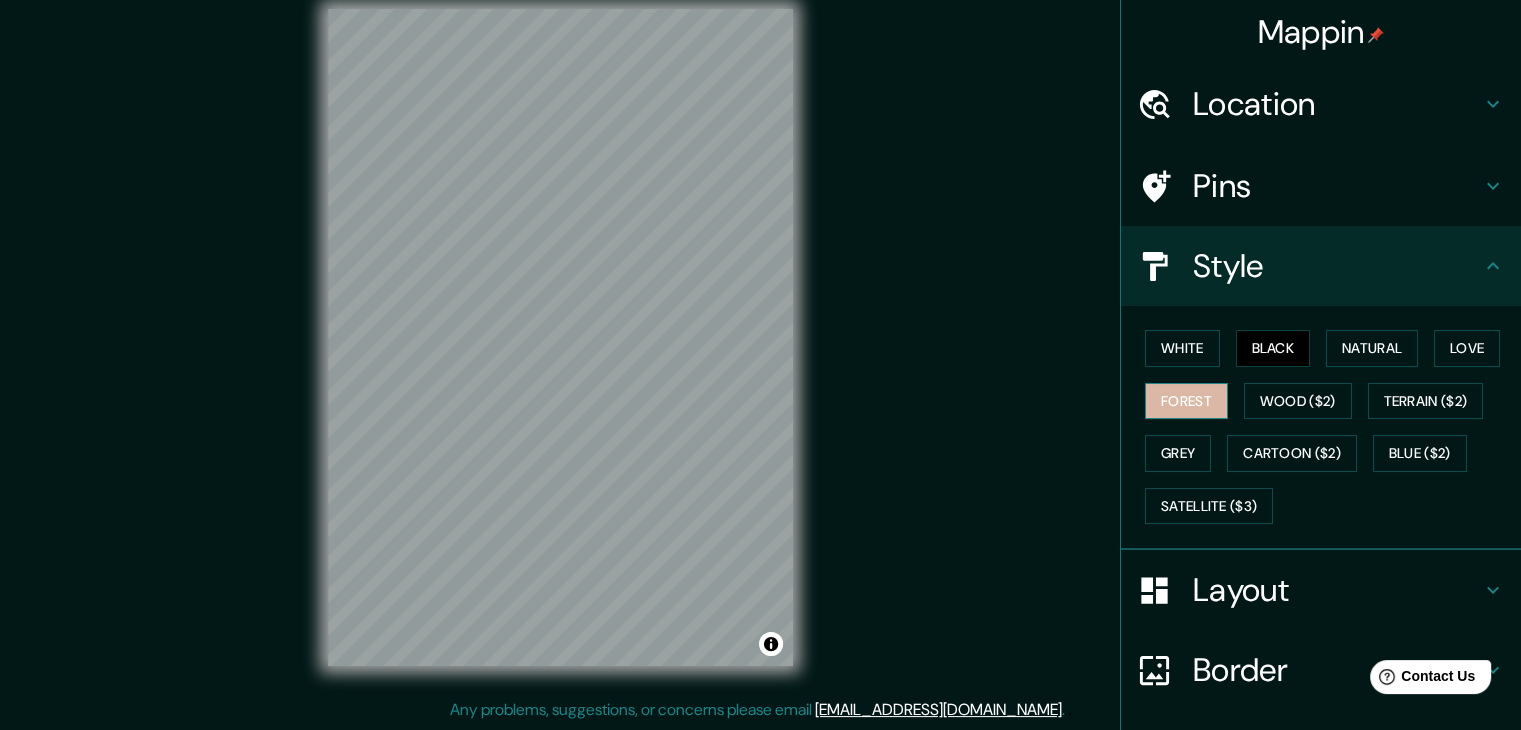 click on "Forest" at bounding box center (1186, 401) 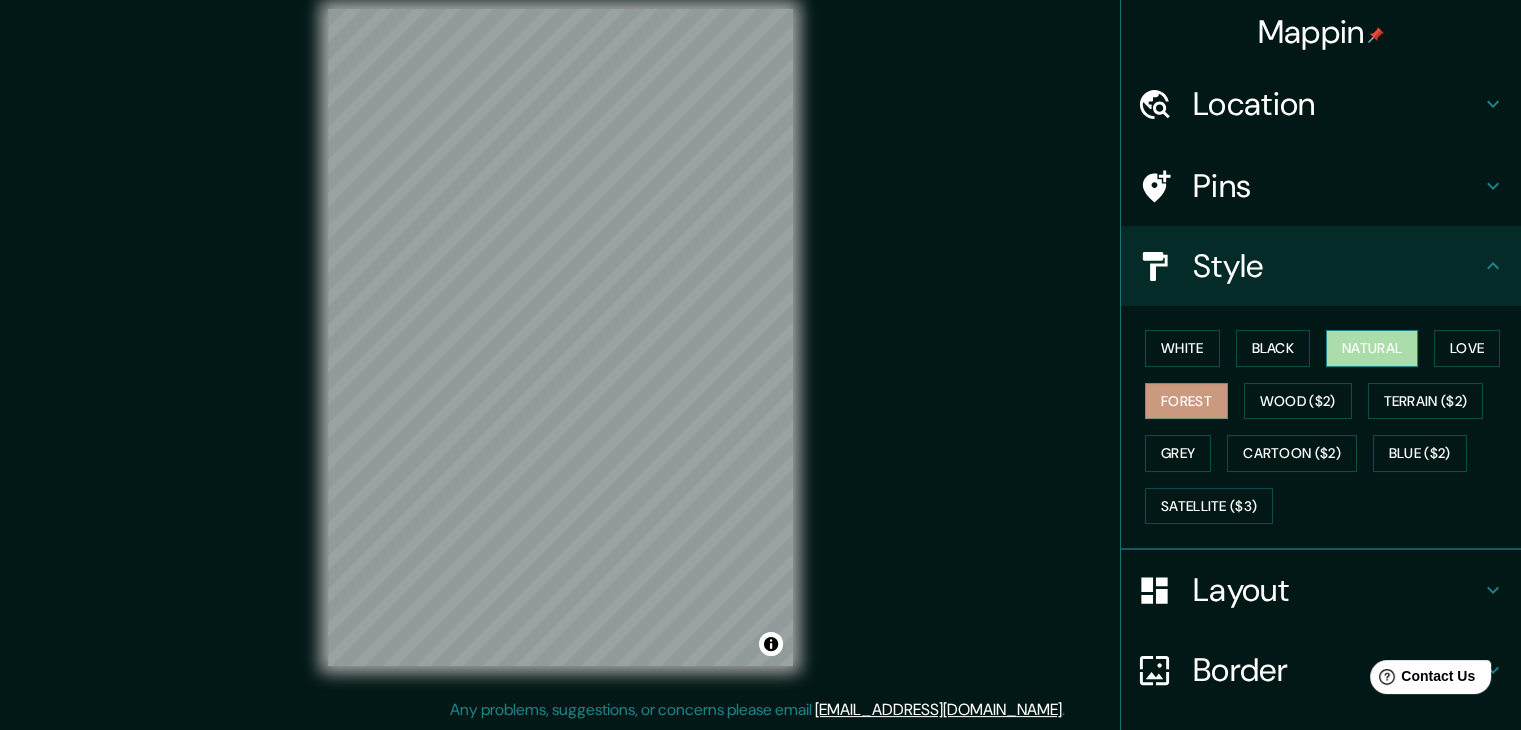 click on "Natural" at bounding box center [1372, 348] 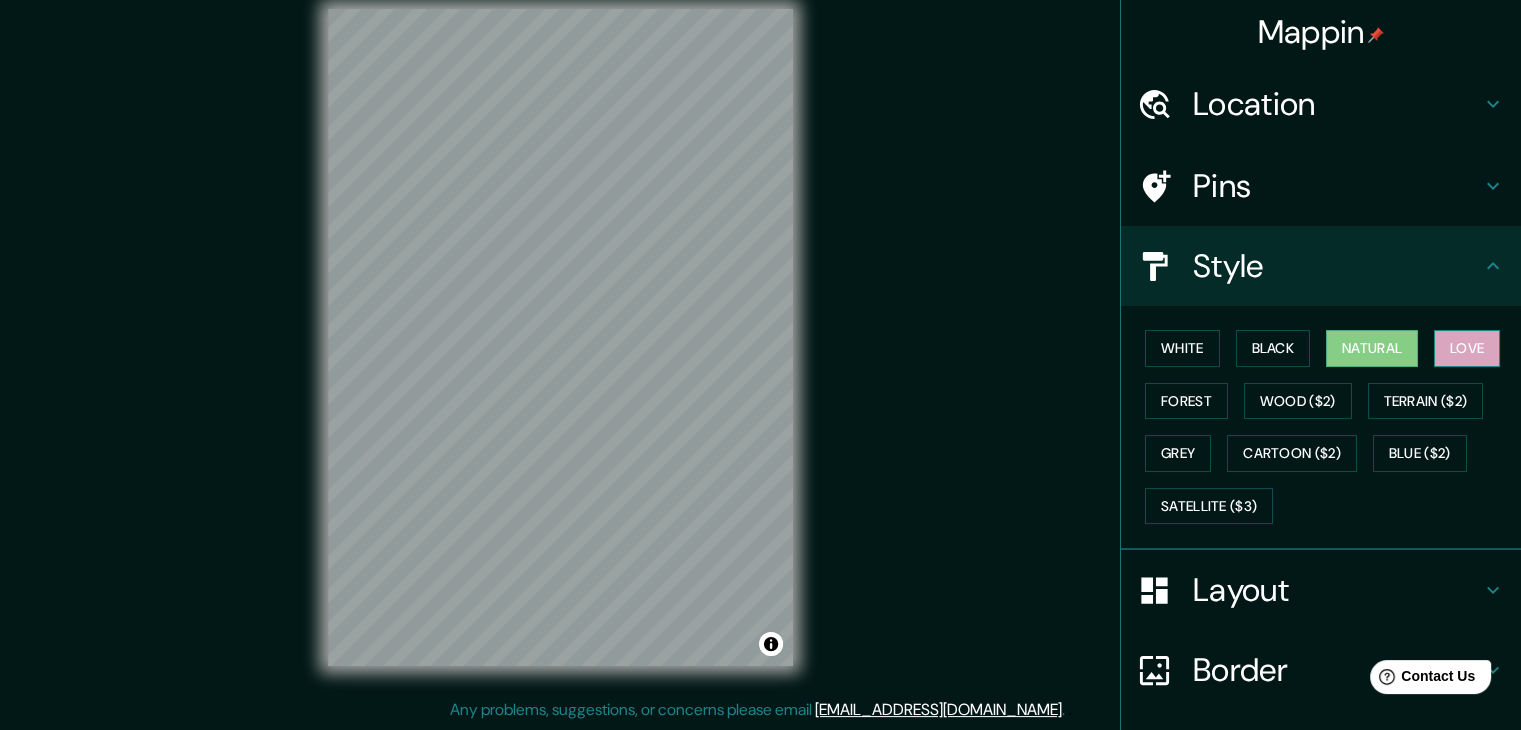 click on "Love" at bounding box center (1467, 348) 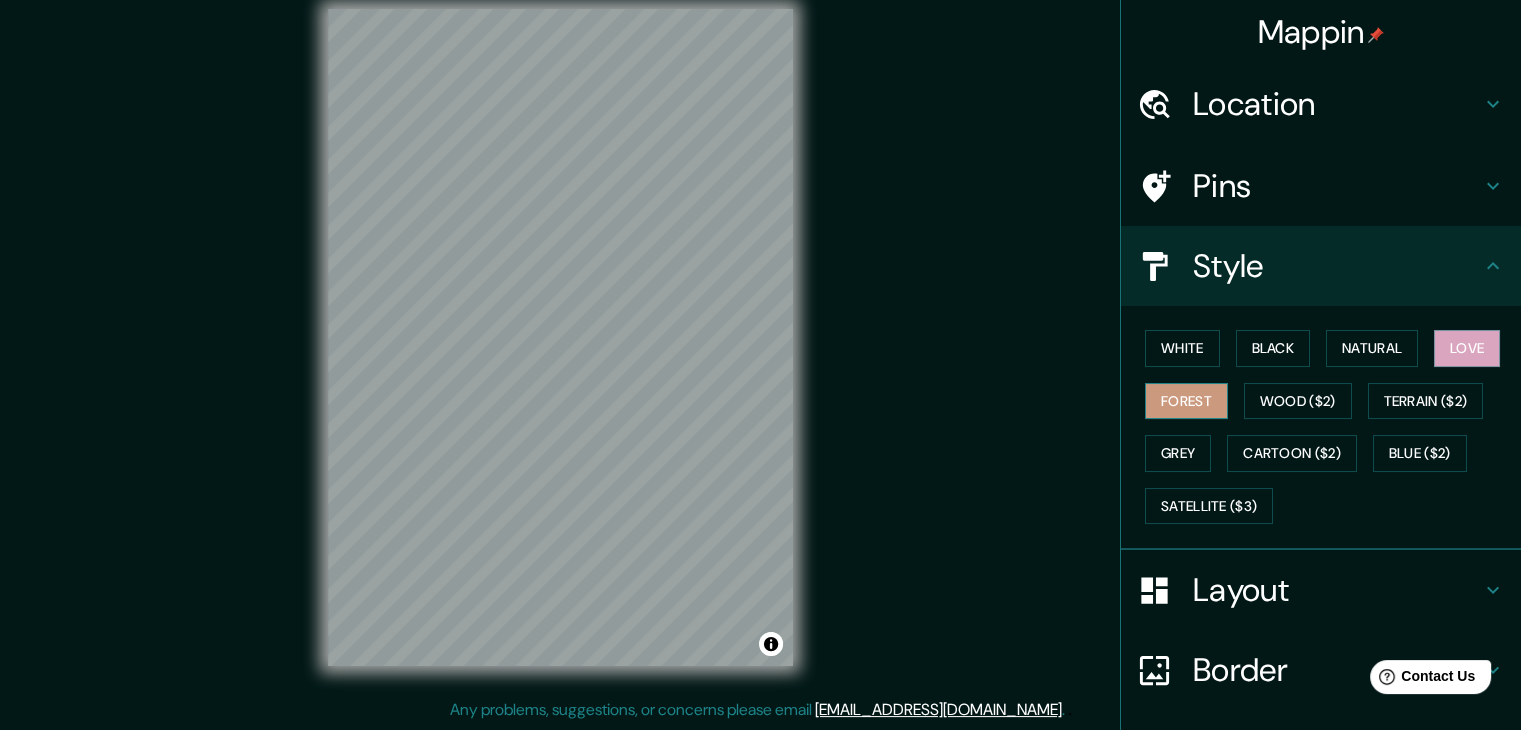 click on "Forest" at bounding box center [1186, 401] 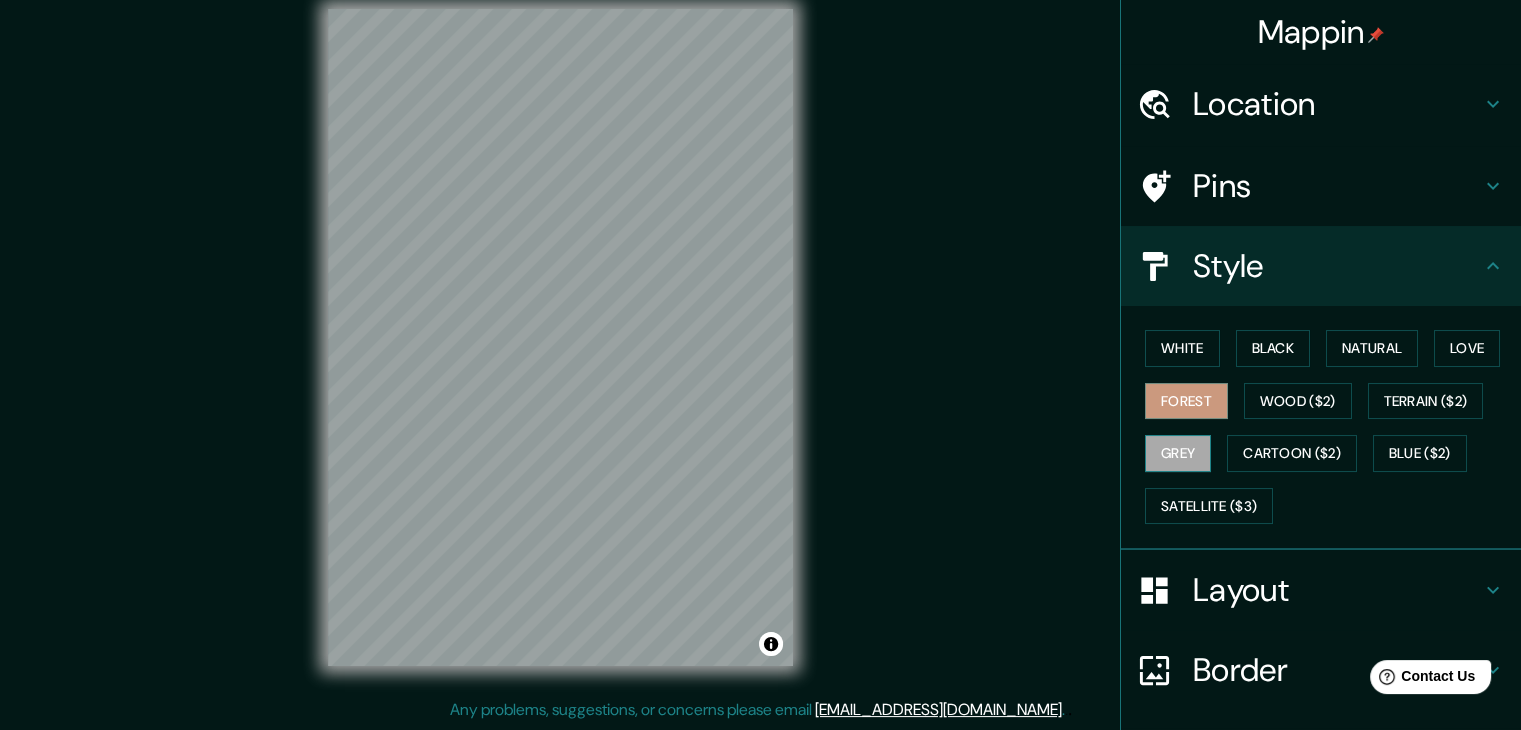 click on "Grey" at bounding box center (1178, 453) 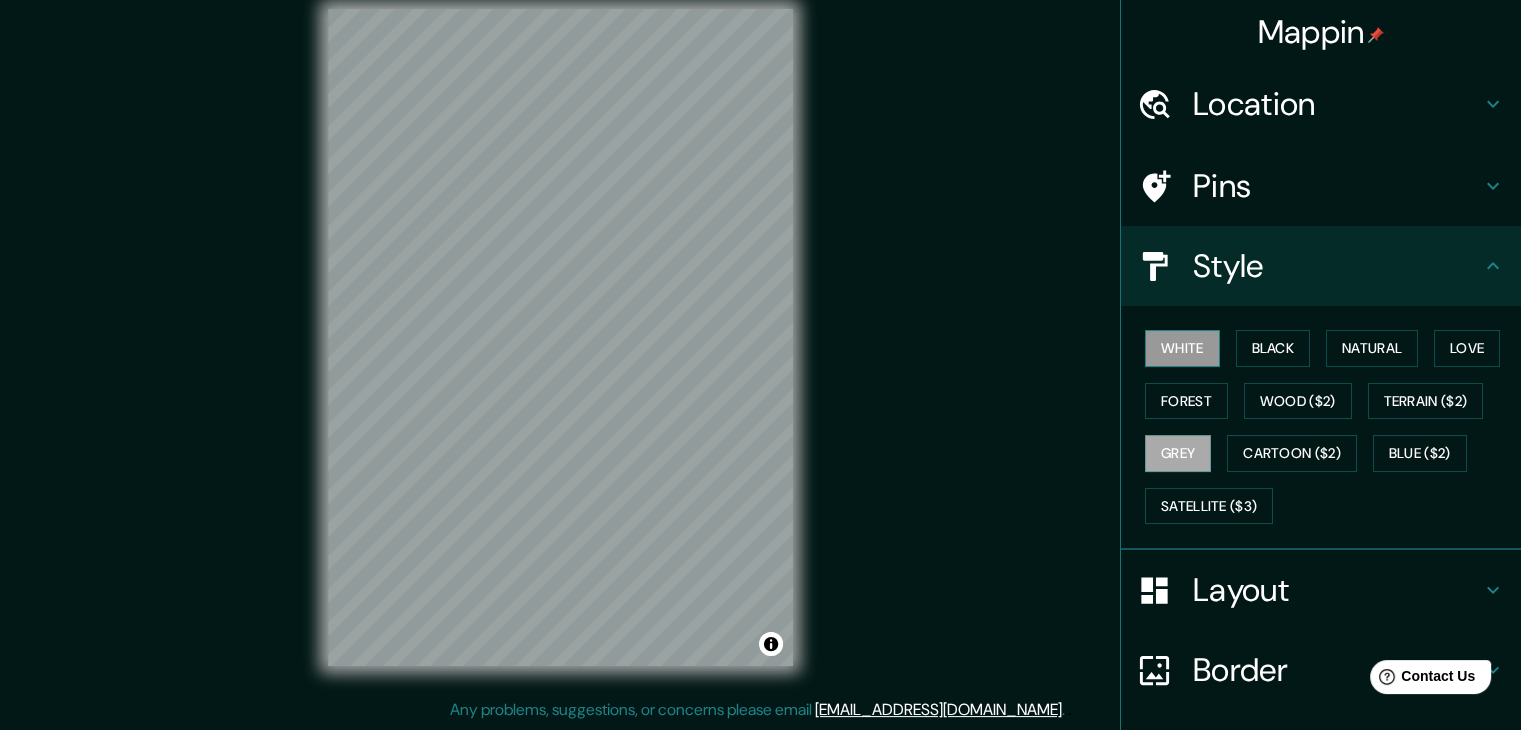 click on "White" at bounding box center [1182, 348] 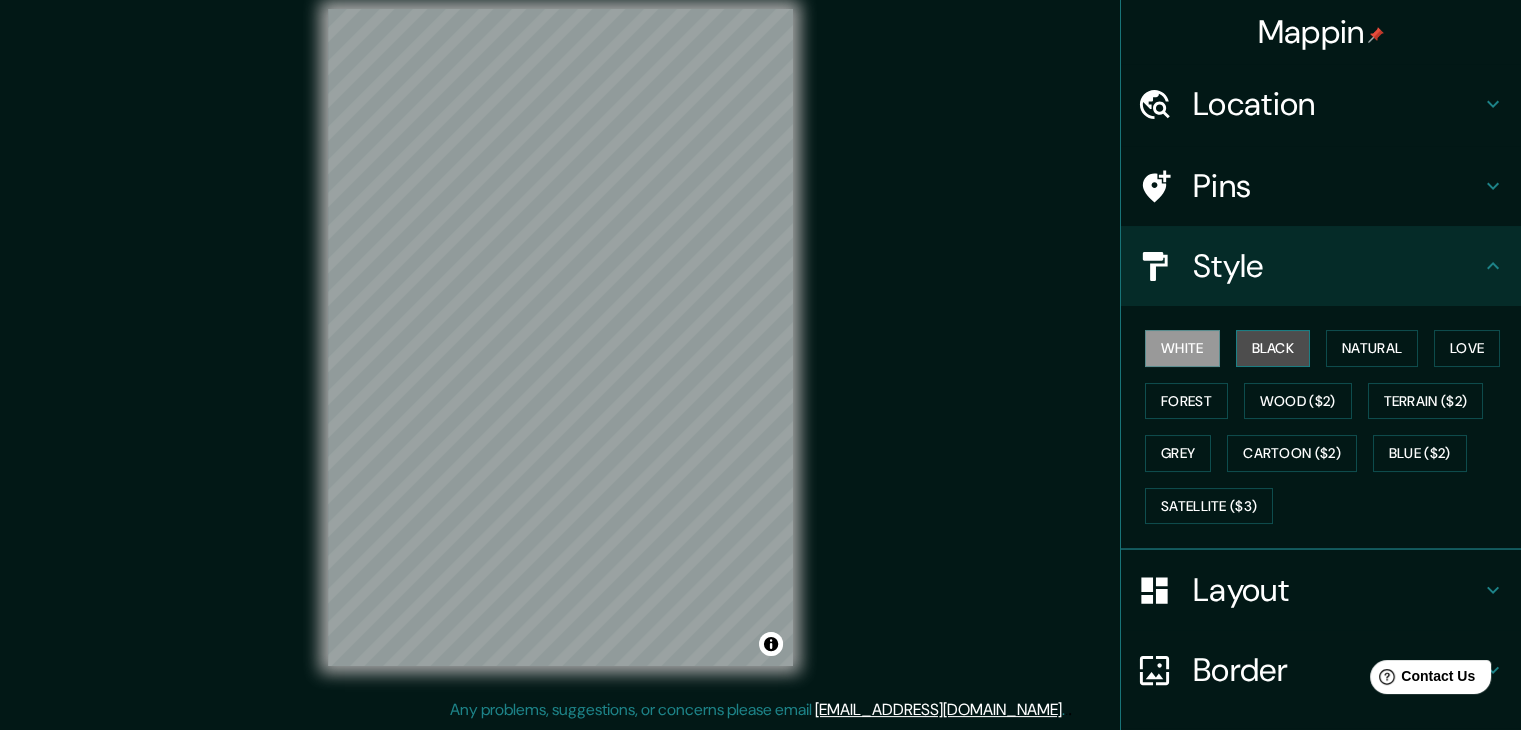 click on "Black" at bounding box center (1273, 348) 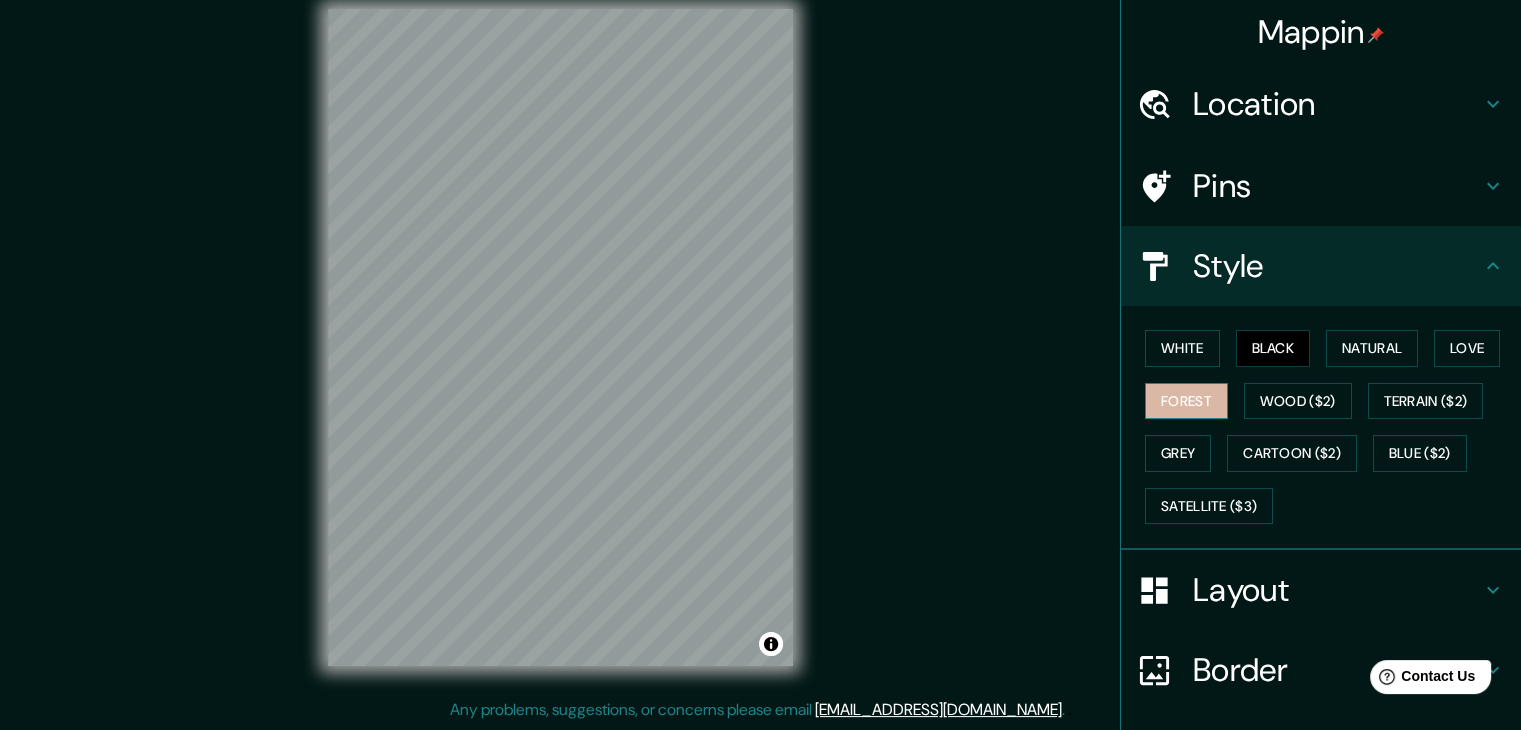 click on "Forest" at bounding box center [1186, 401] 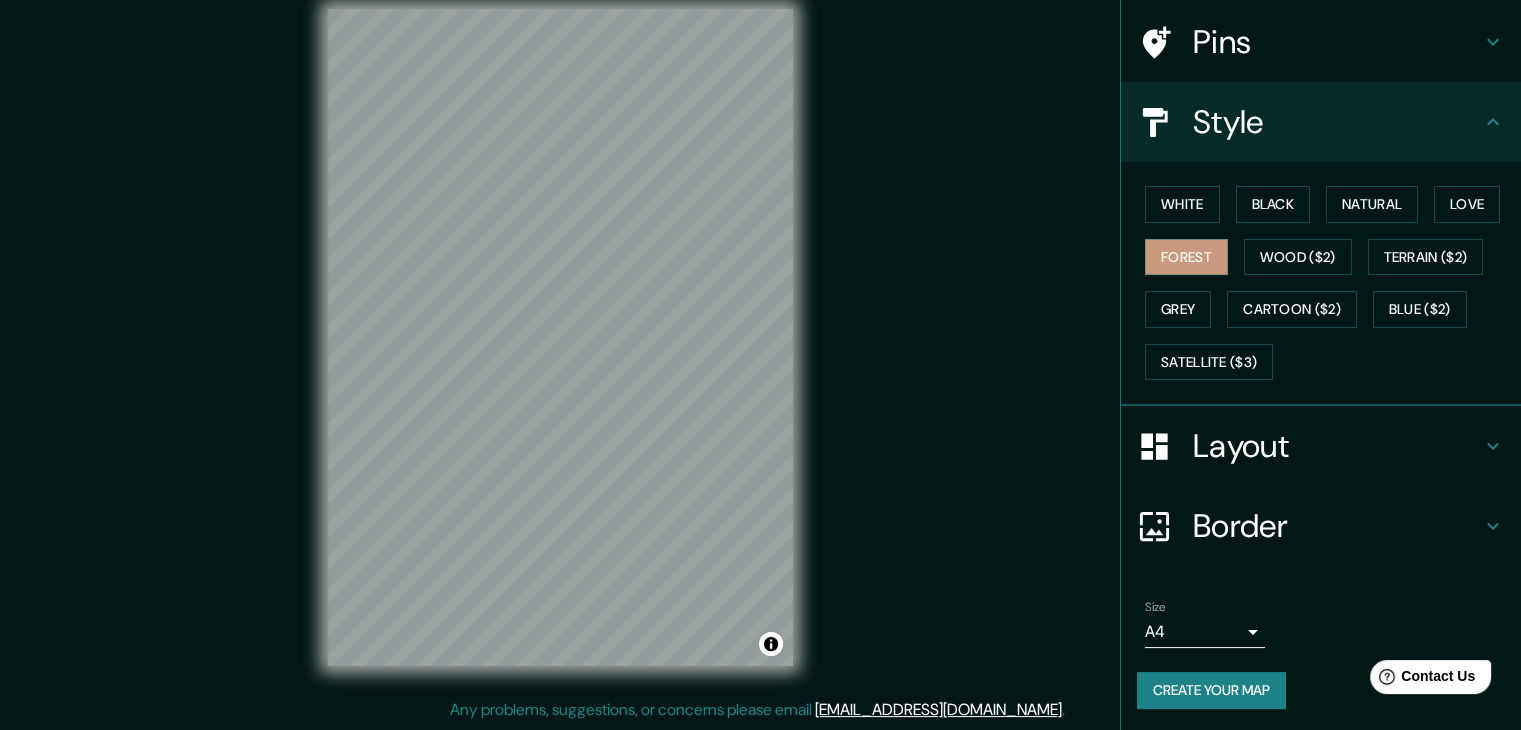 click on "Layout" at bounding box center [1337, 446] 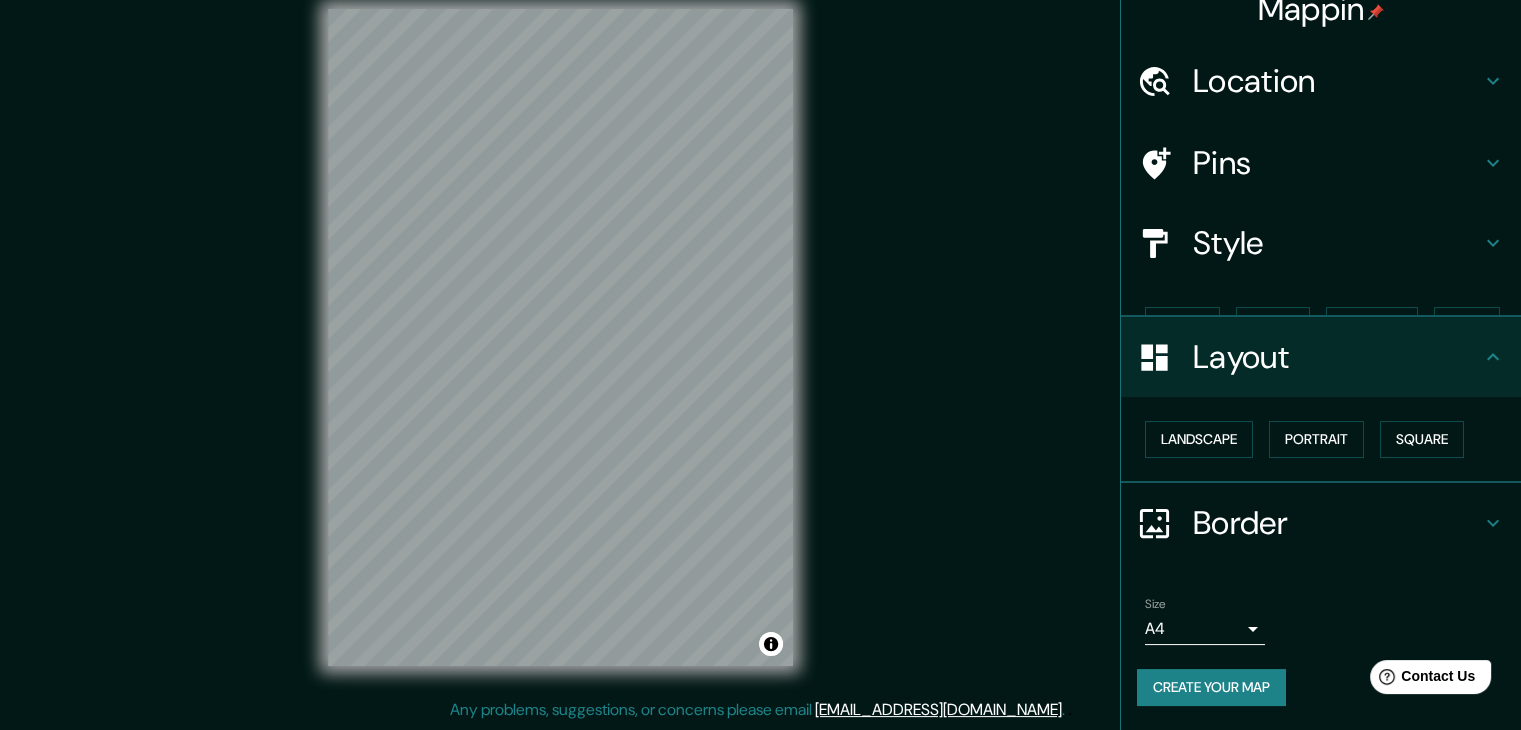 scroll, scrollTop: 0, scrollLeft: 0, axis: both 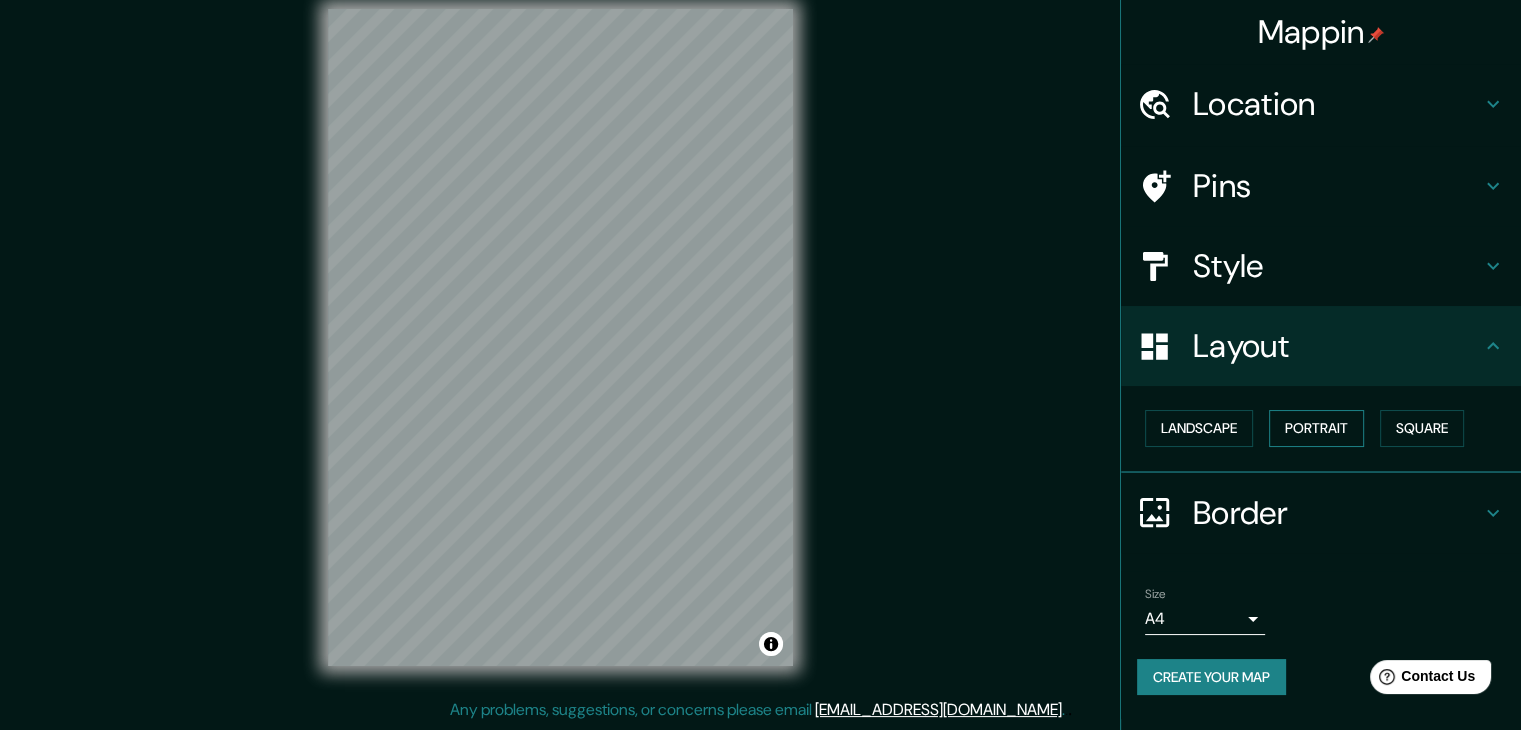 click on "Portrait" at bounding box center [1316, 428] 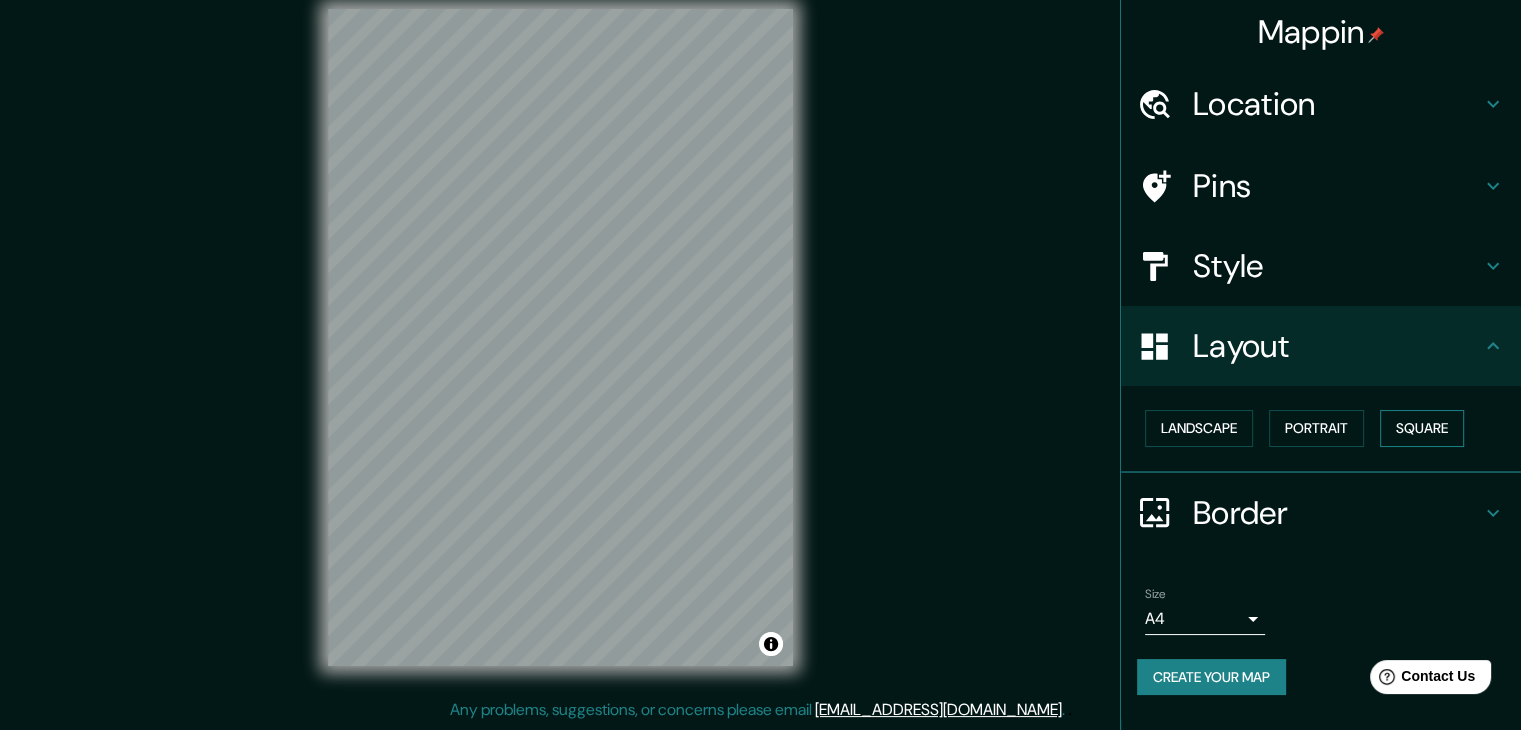 click on "Square" at bounding box center (1422, 428) 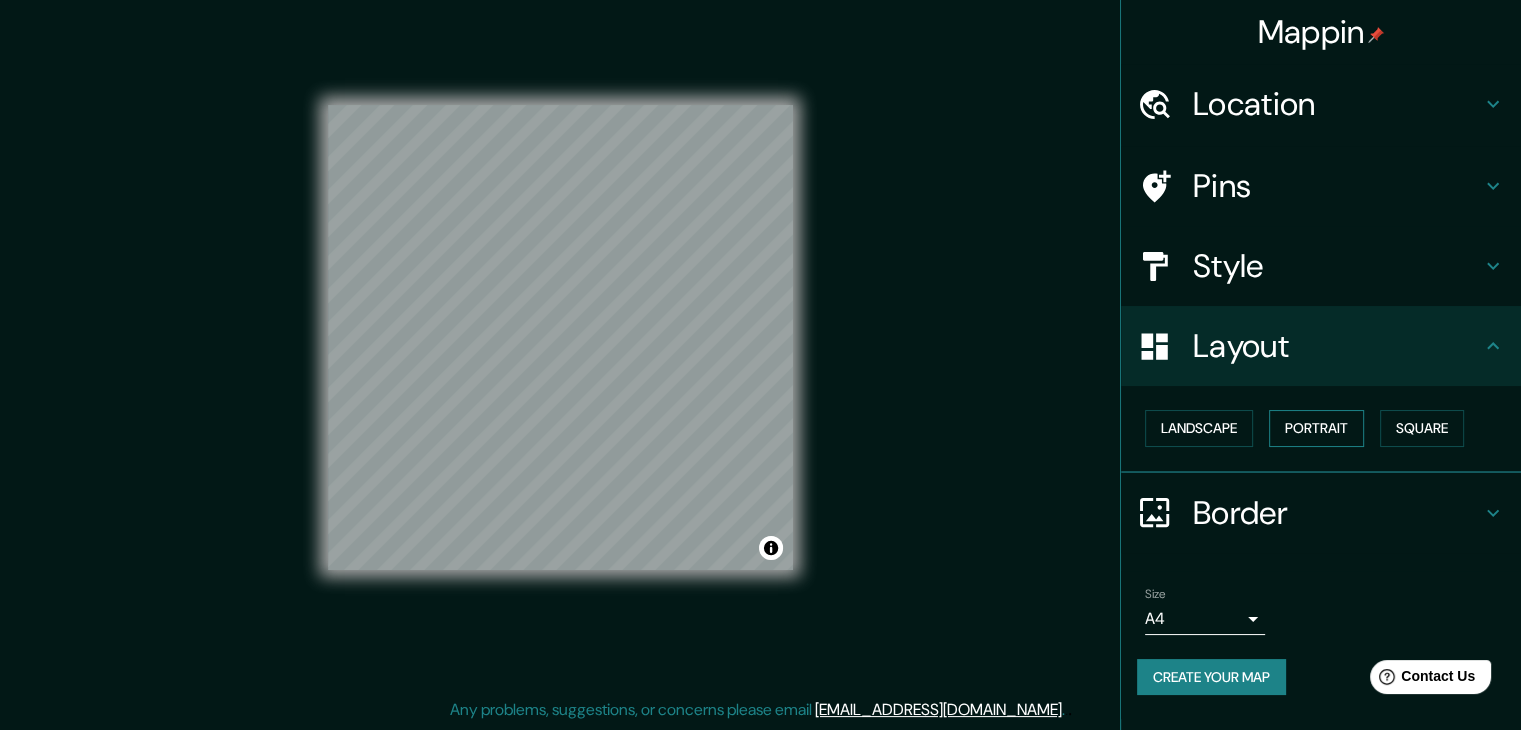 click on "Portrait" at bounding box center [1316, 428] 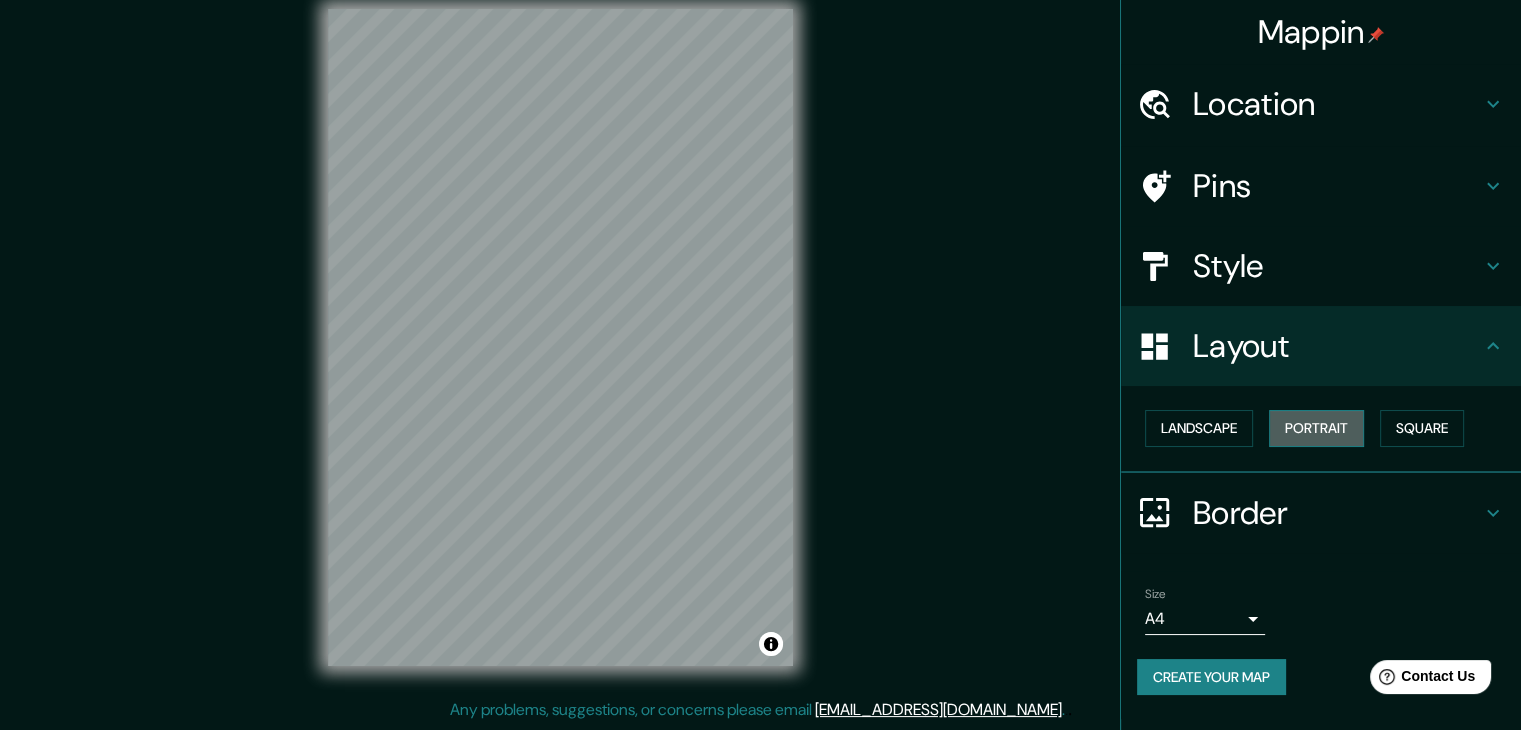 click on "Portrait" at bounding box center (1316, 428) 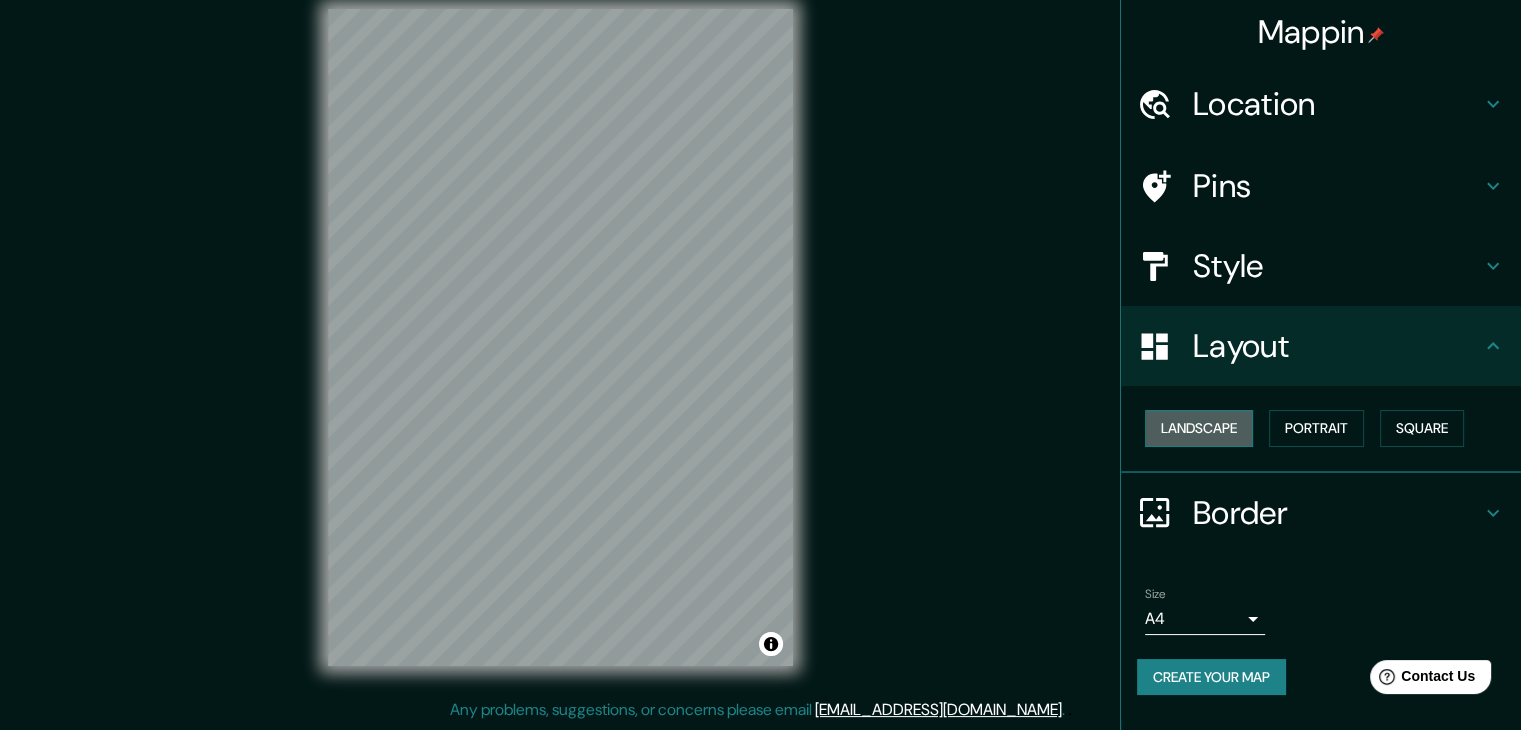 click on "Landscape" at bounding box center (1199, 428) 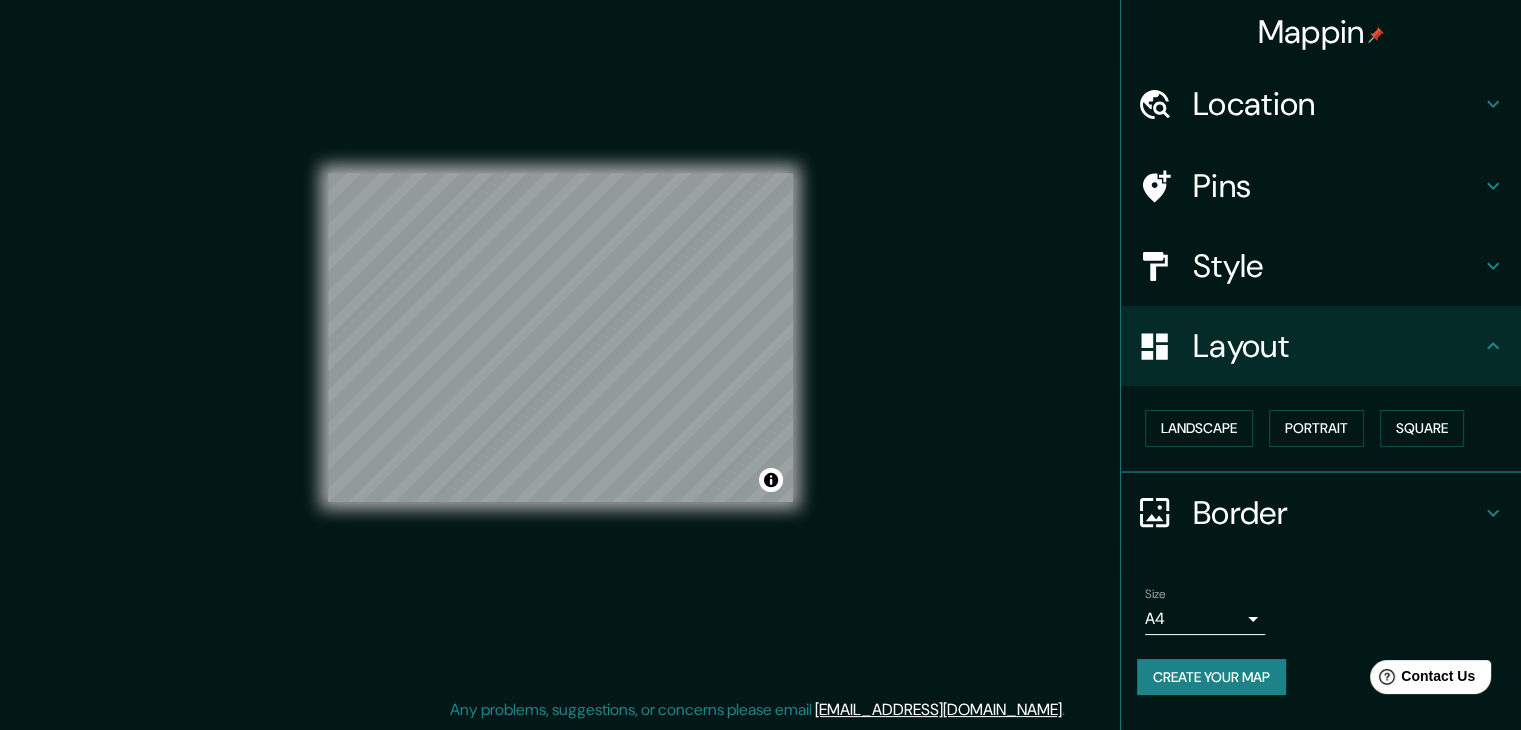 click on "Style" at bounding box center (1337, 266) 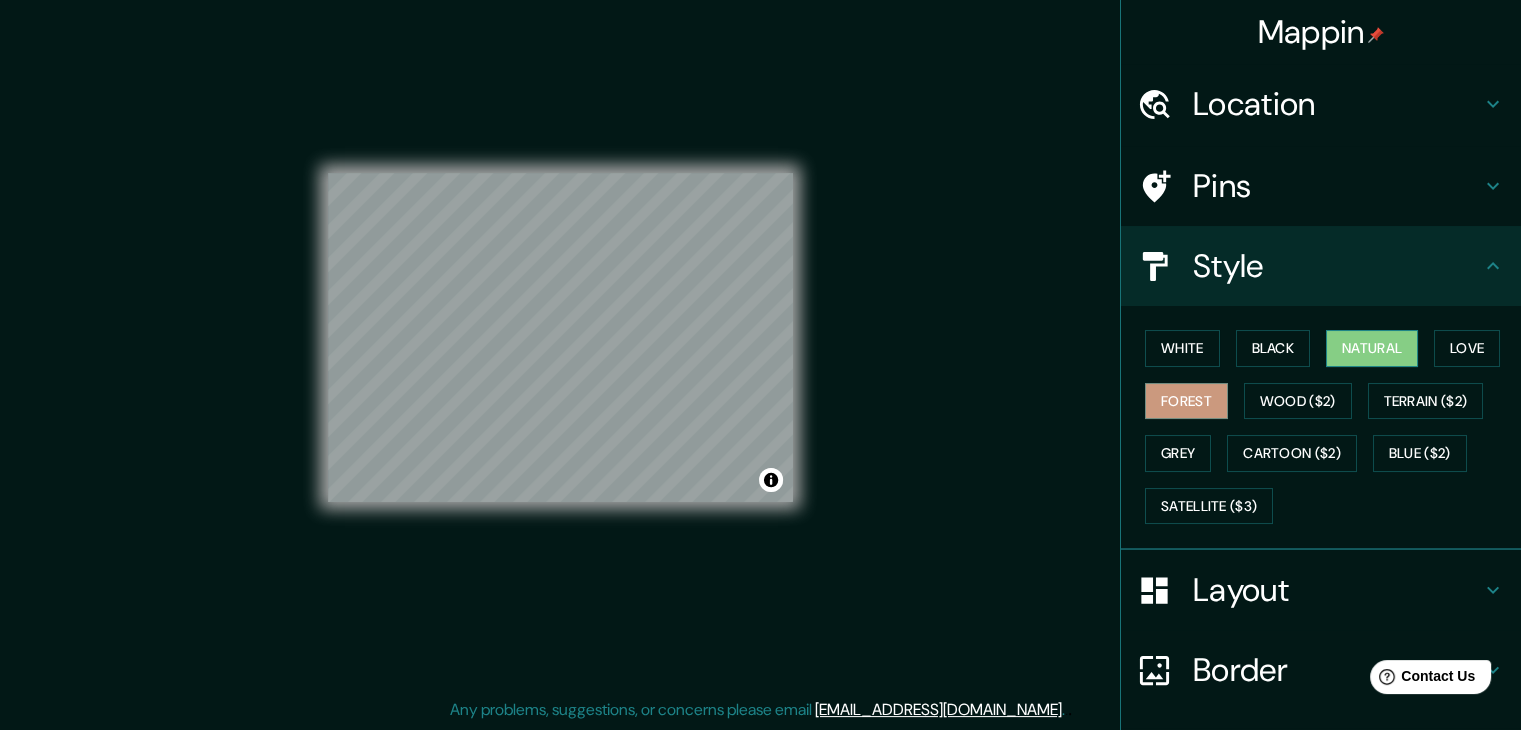 click on "Natural" at bounding box center (1372, 348) 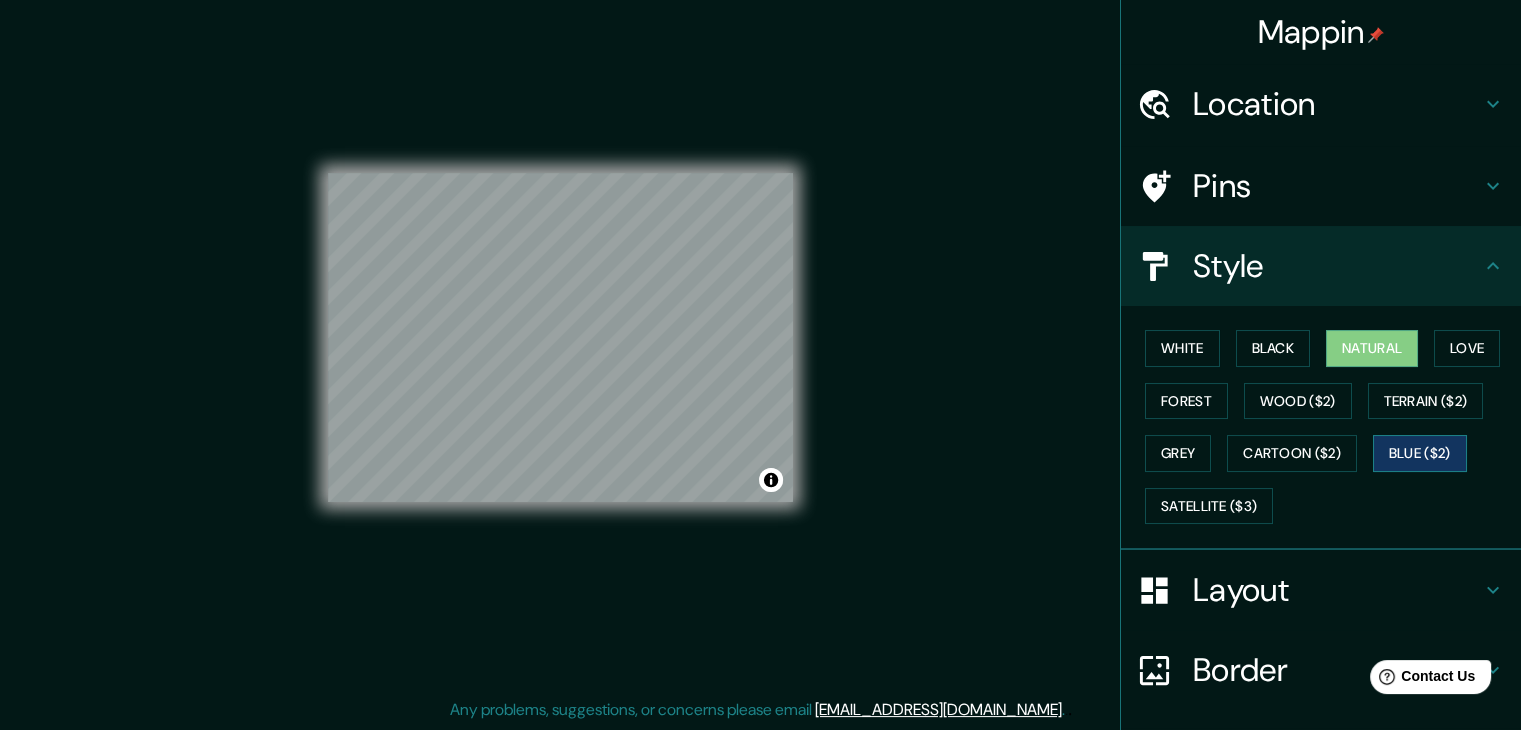 click on "Blue ($2)" at bounding box center [1420, 453] 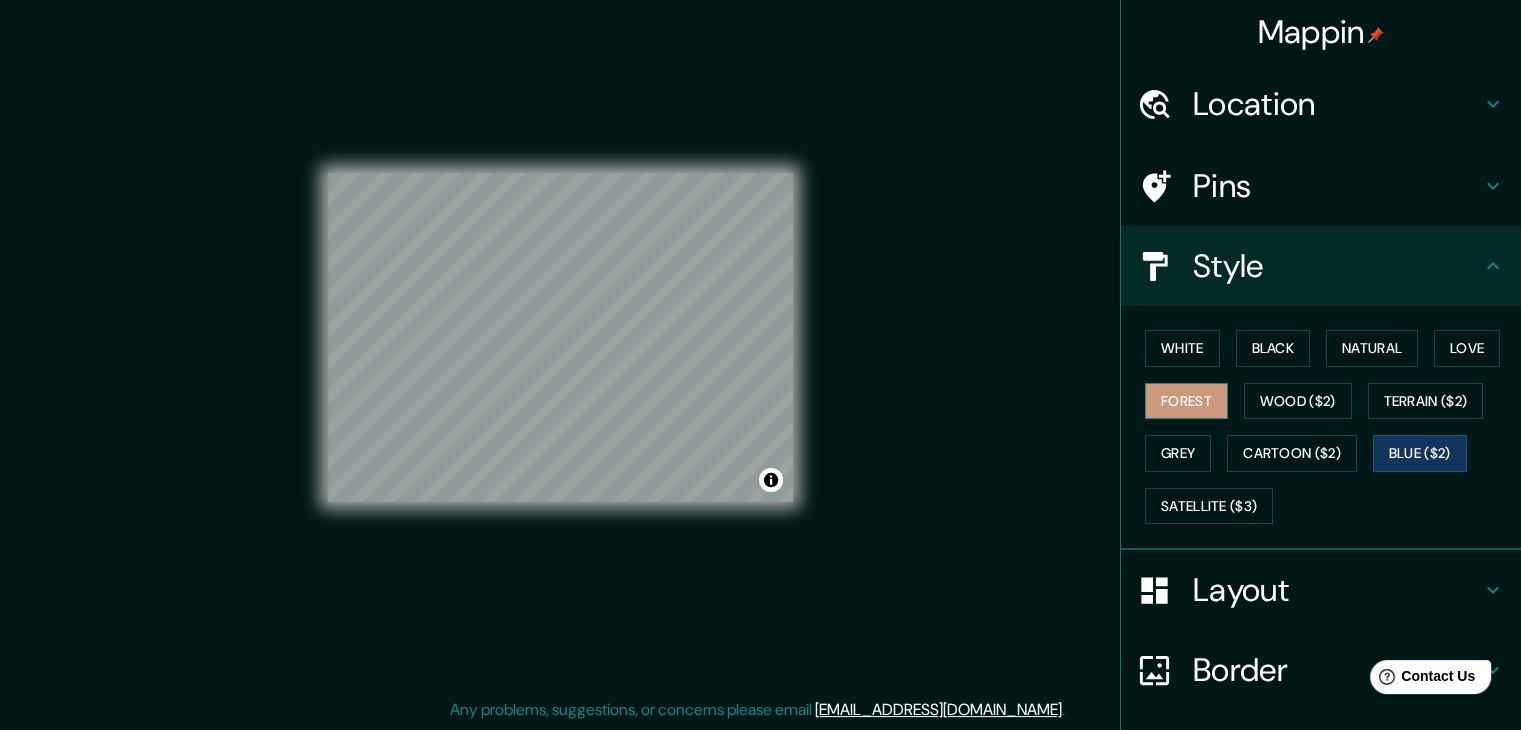 click on "Forest" at bounding box center (1186, 401) 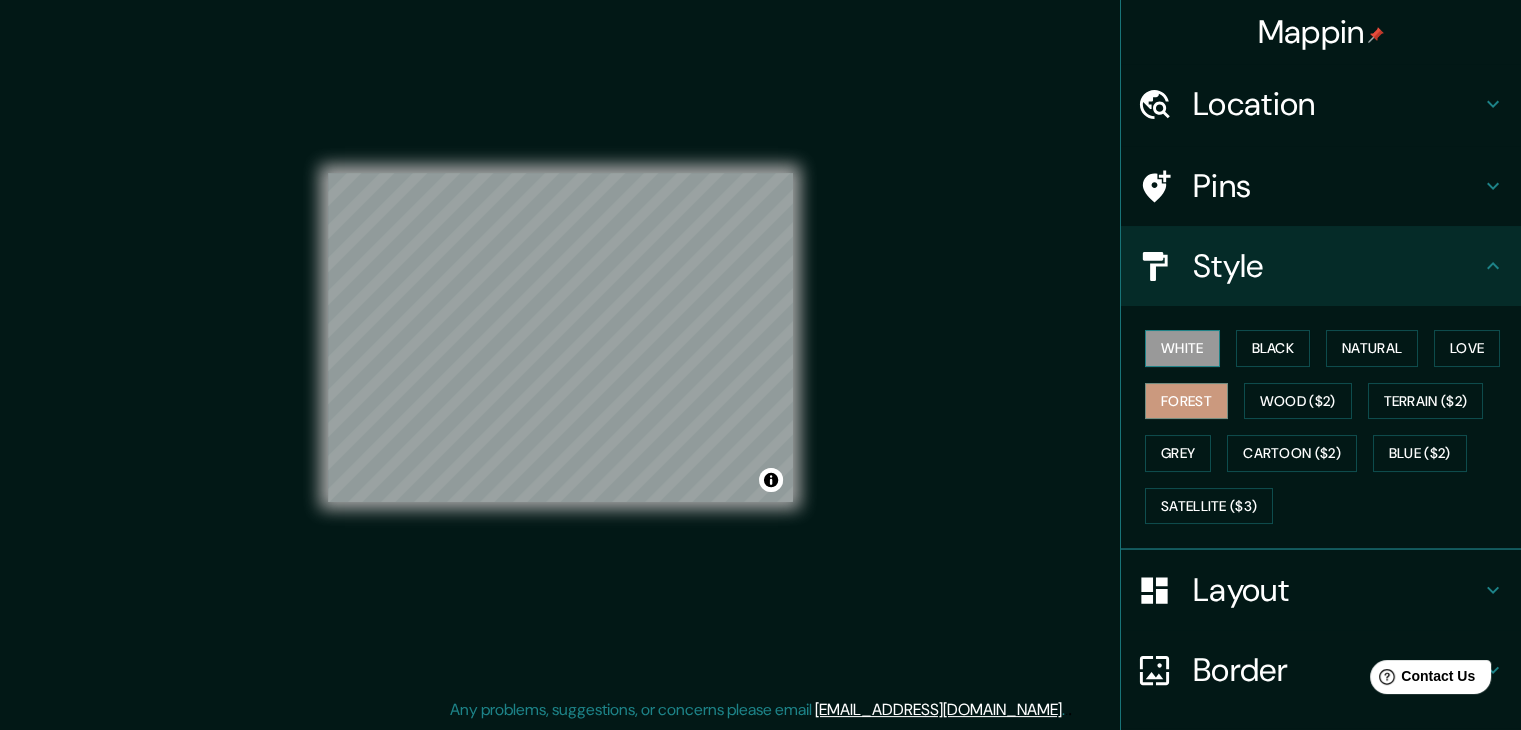 click on "White" at bounding box center [1182, 348] 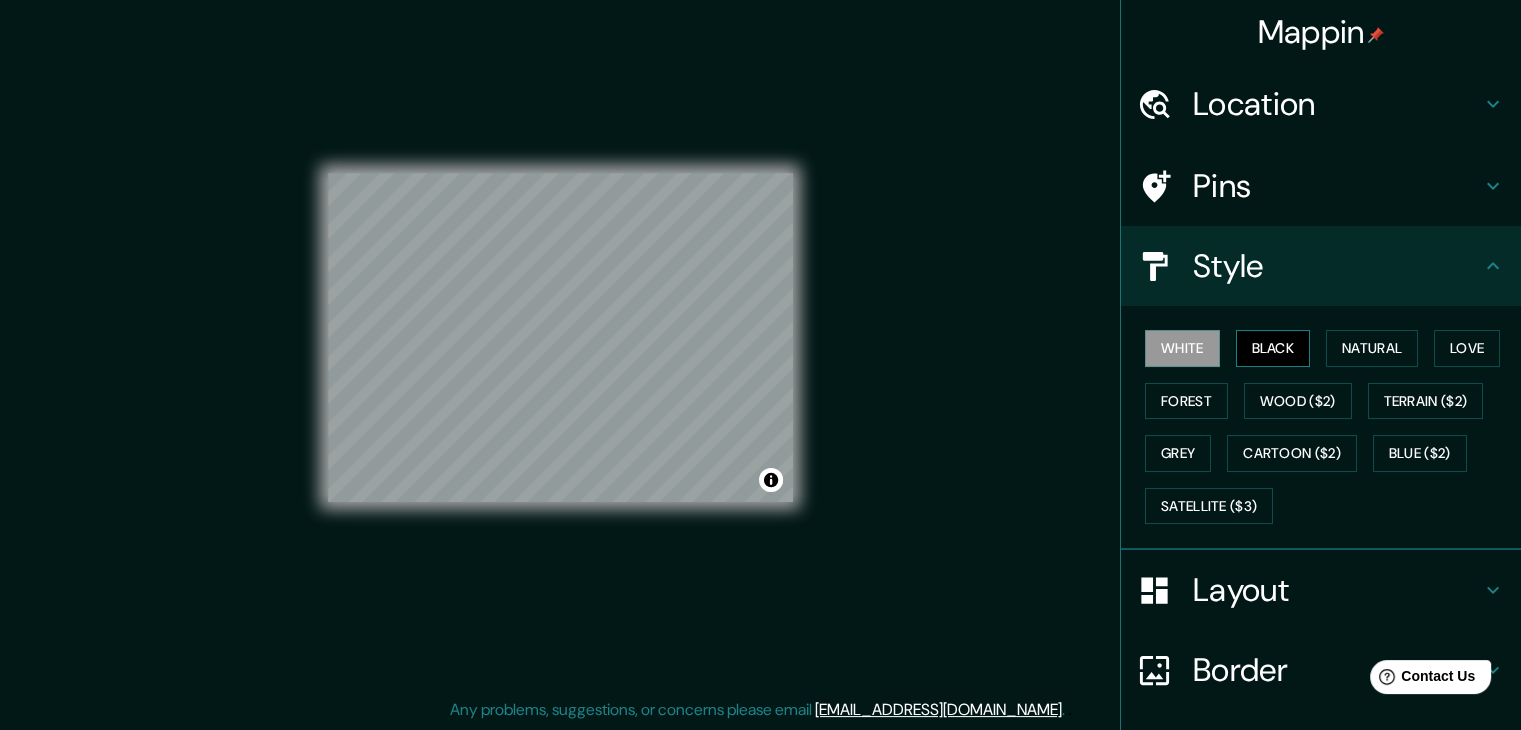 click on "Black" at bounding box center [1273, 348] 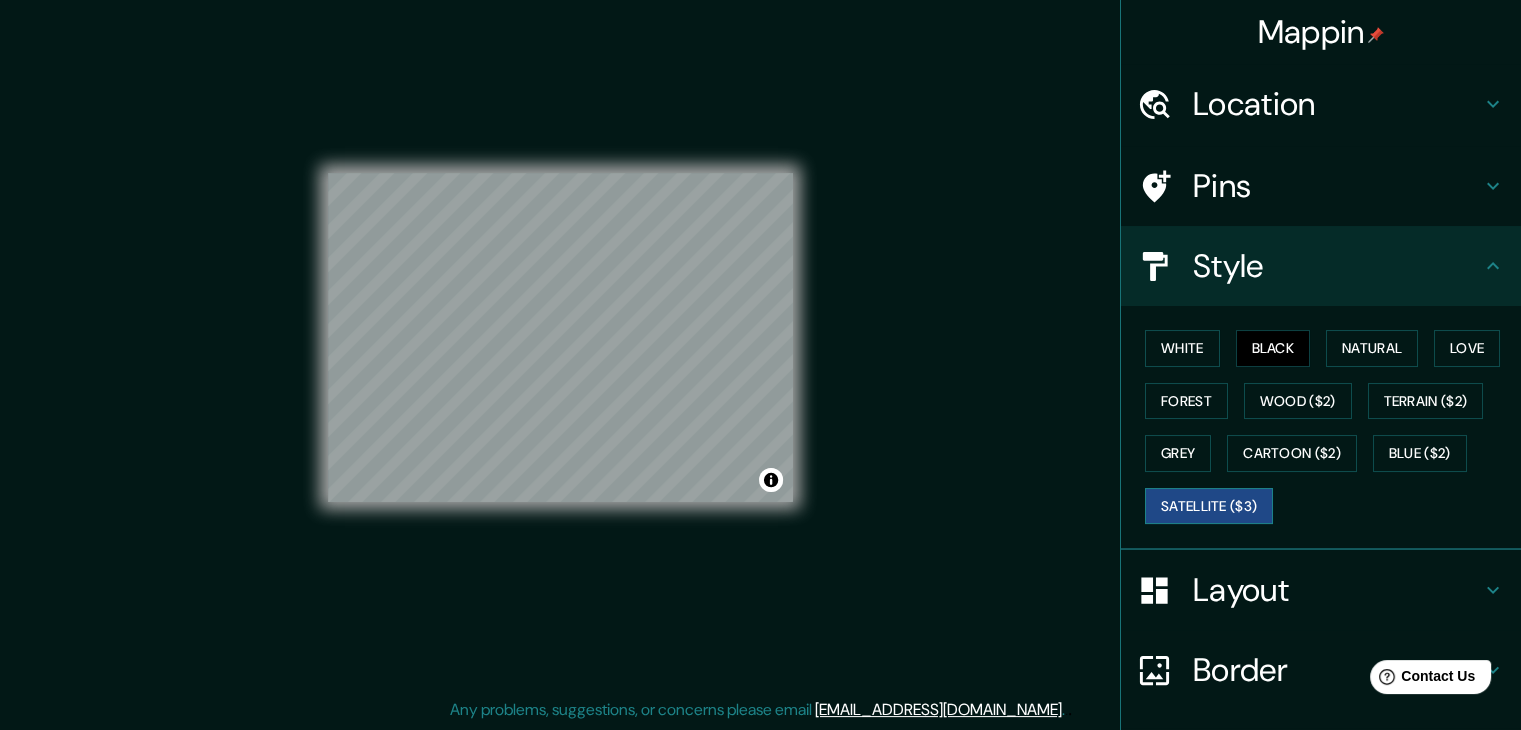 click on "Satellite ($3)" at bounding box center [1209, 506] 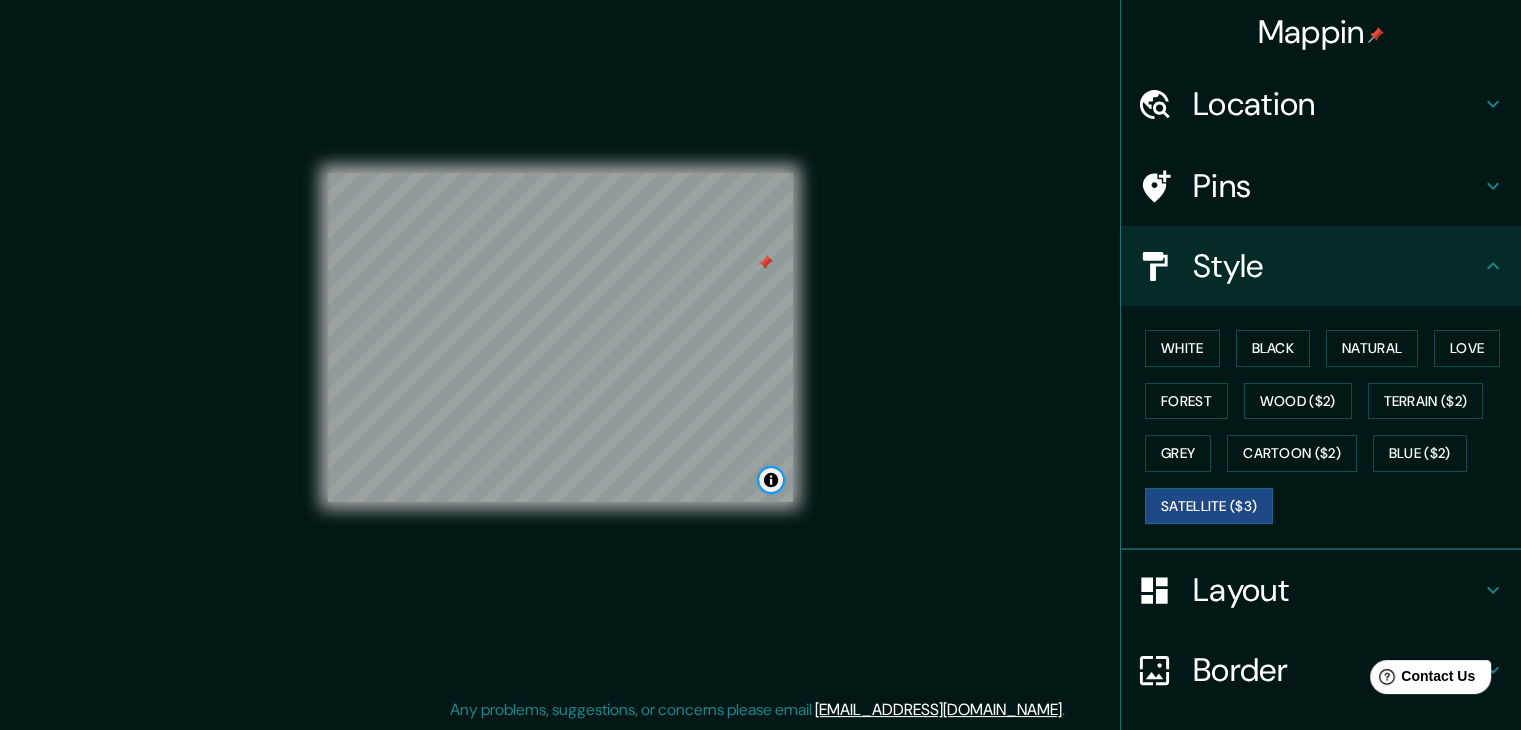 click at bounding box center [771, 480] 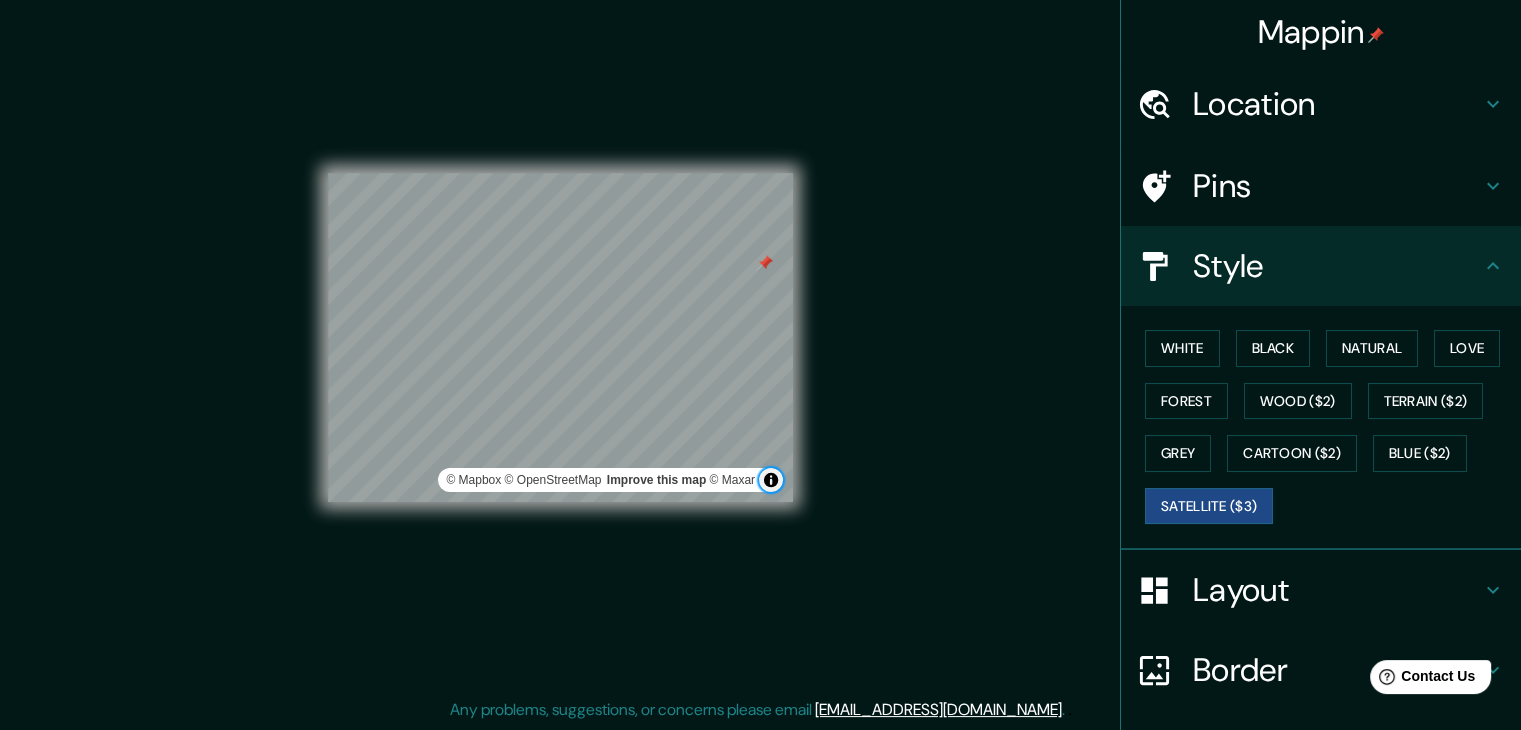 click at bounding box center (771, 480) 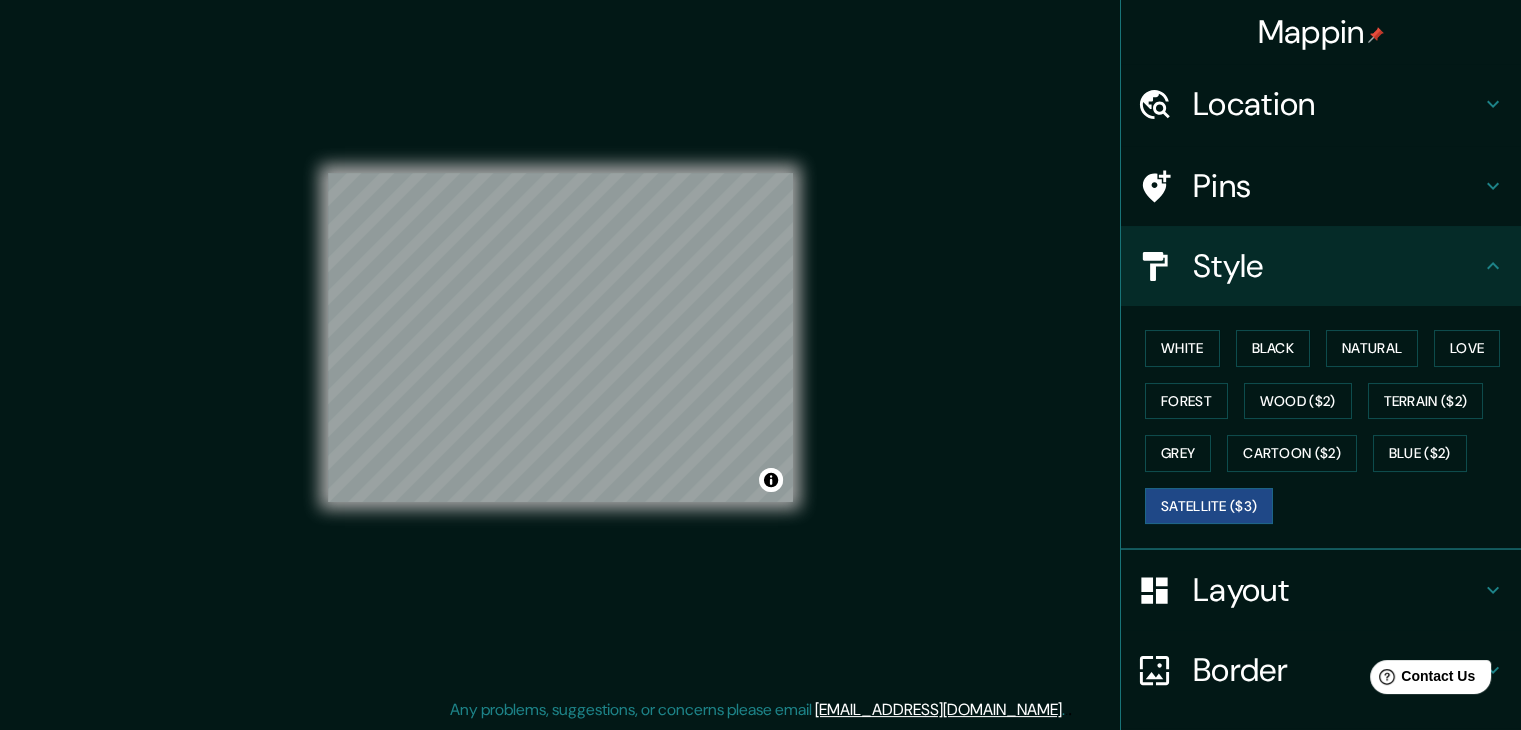 click on "© Mapbox   © OpenStreetMap   Improve this map   © Maxar" at bounding box center (560, 337) 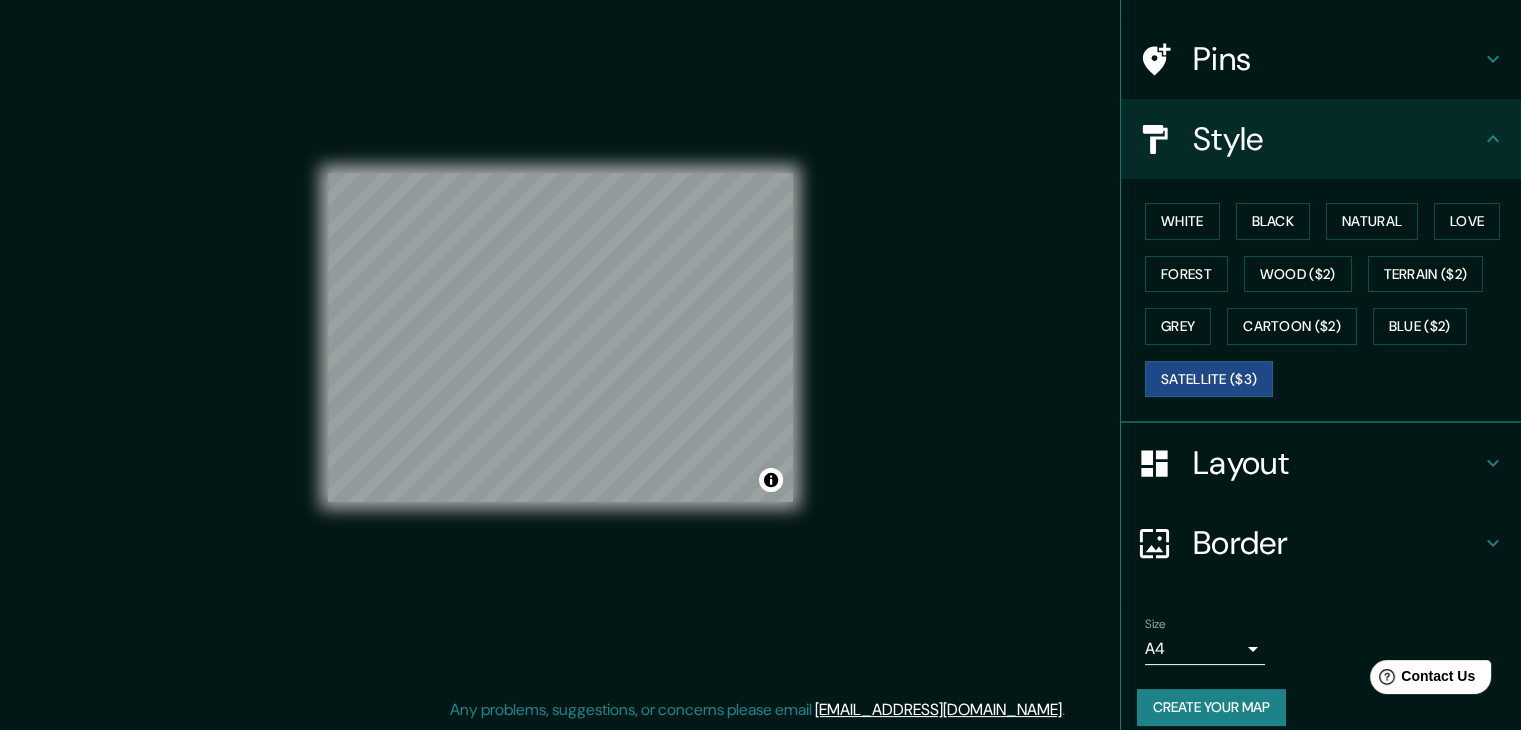 scroll, scrollTop: 144, scrollLeft: 0, axis: vertical 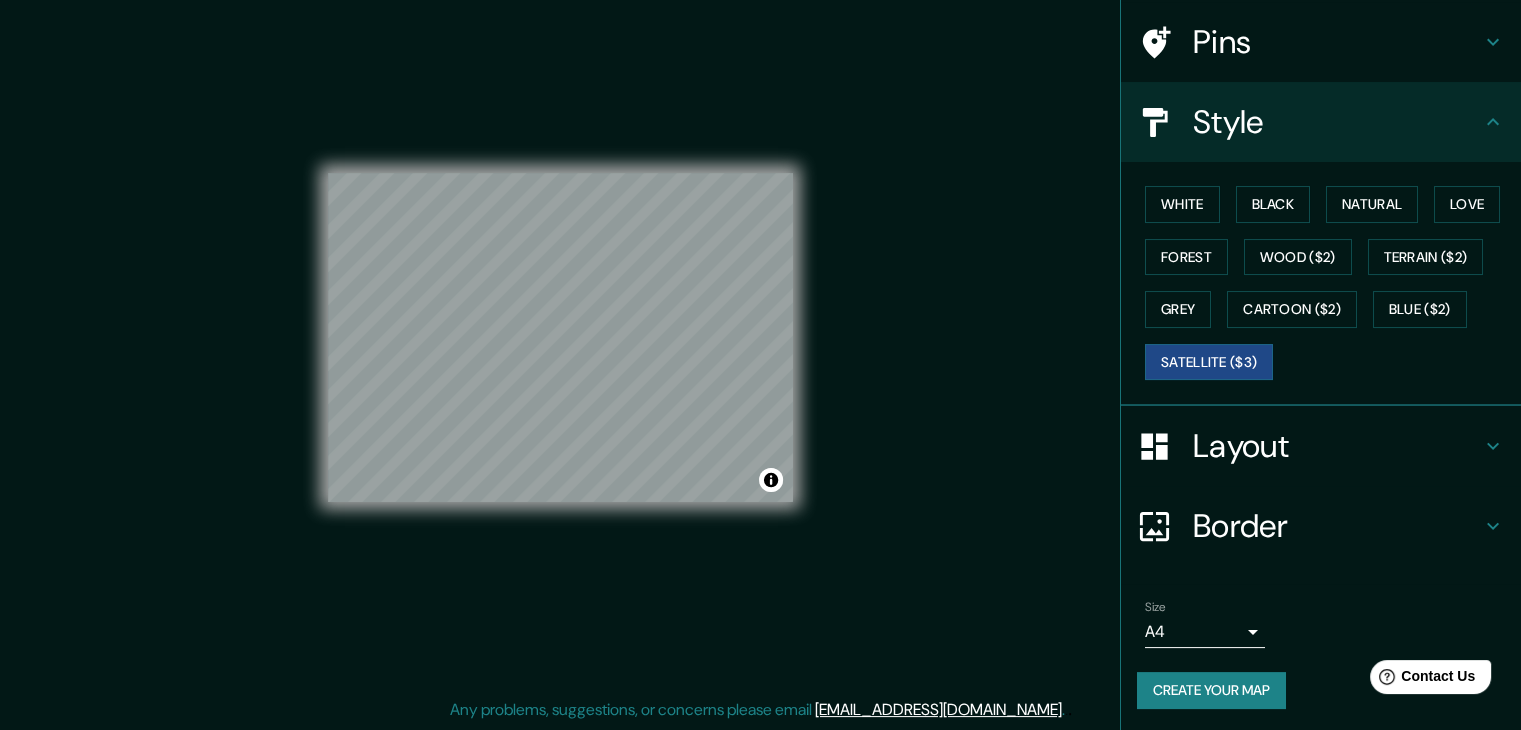 click on "Create your map" at bounding box center [1211, 690] 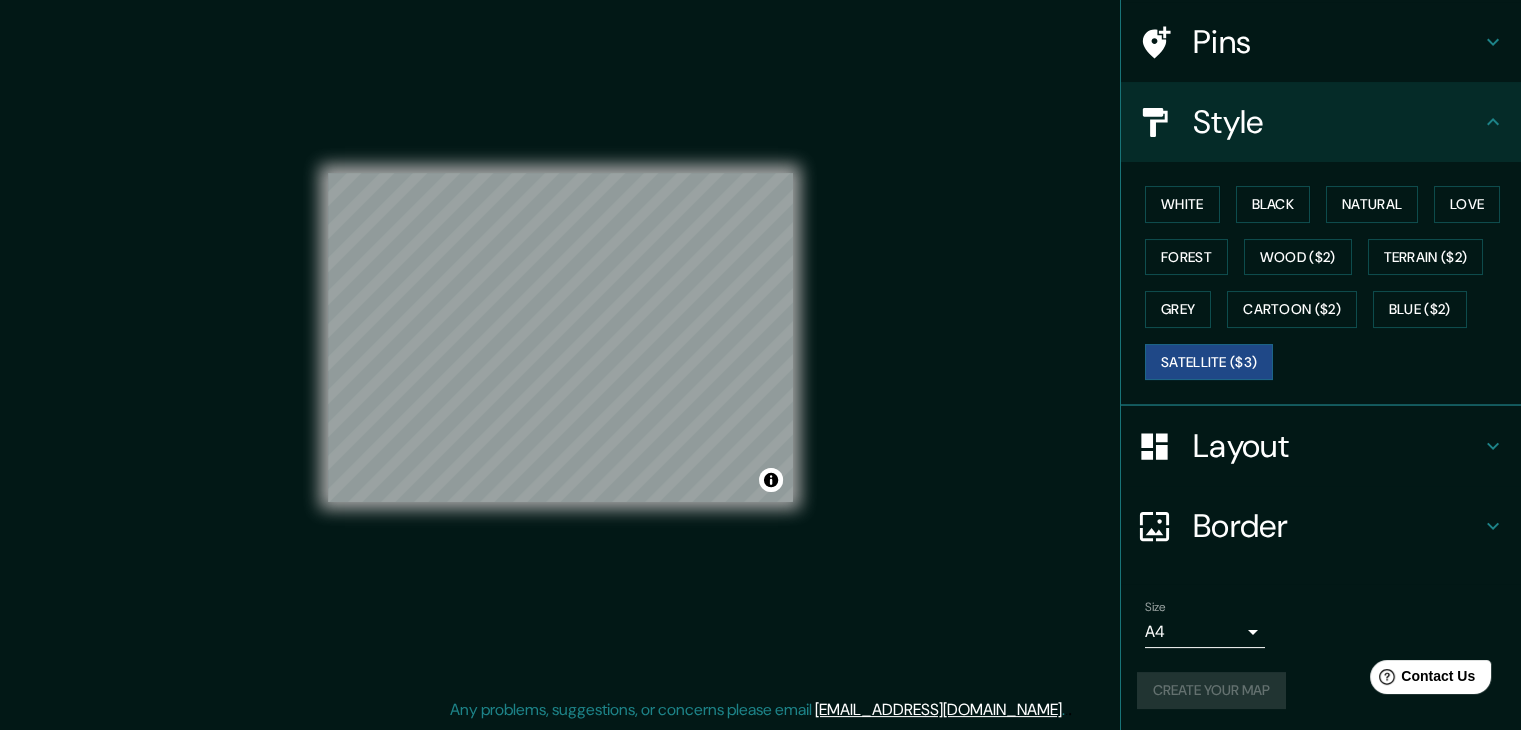 click on "Create your map" at bounding box center [1321, 690] 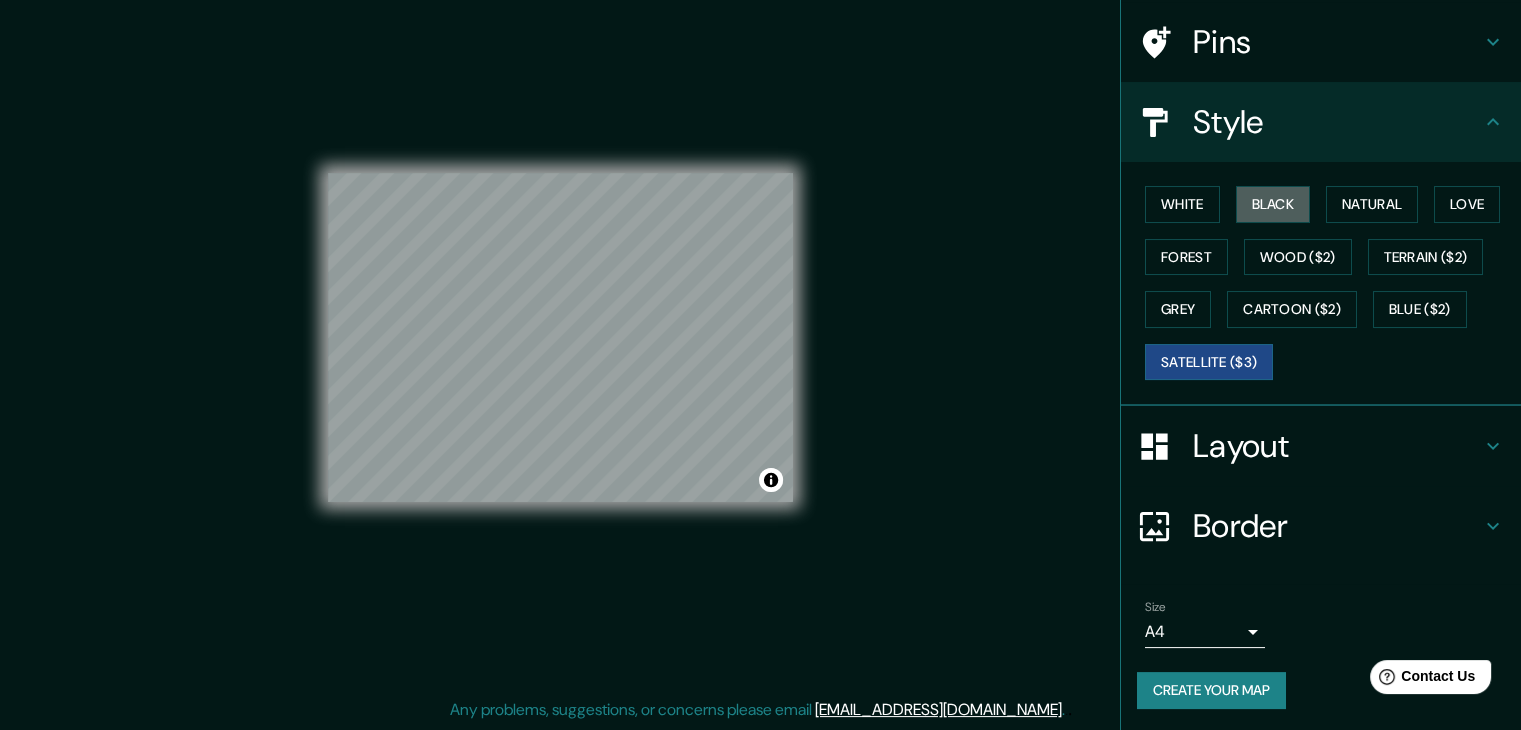 drag, startPoint x: 1256, startPoint y: 205, endPoint x: 1230, endPoint y: 182, distance: 34.713108 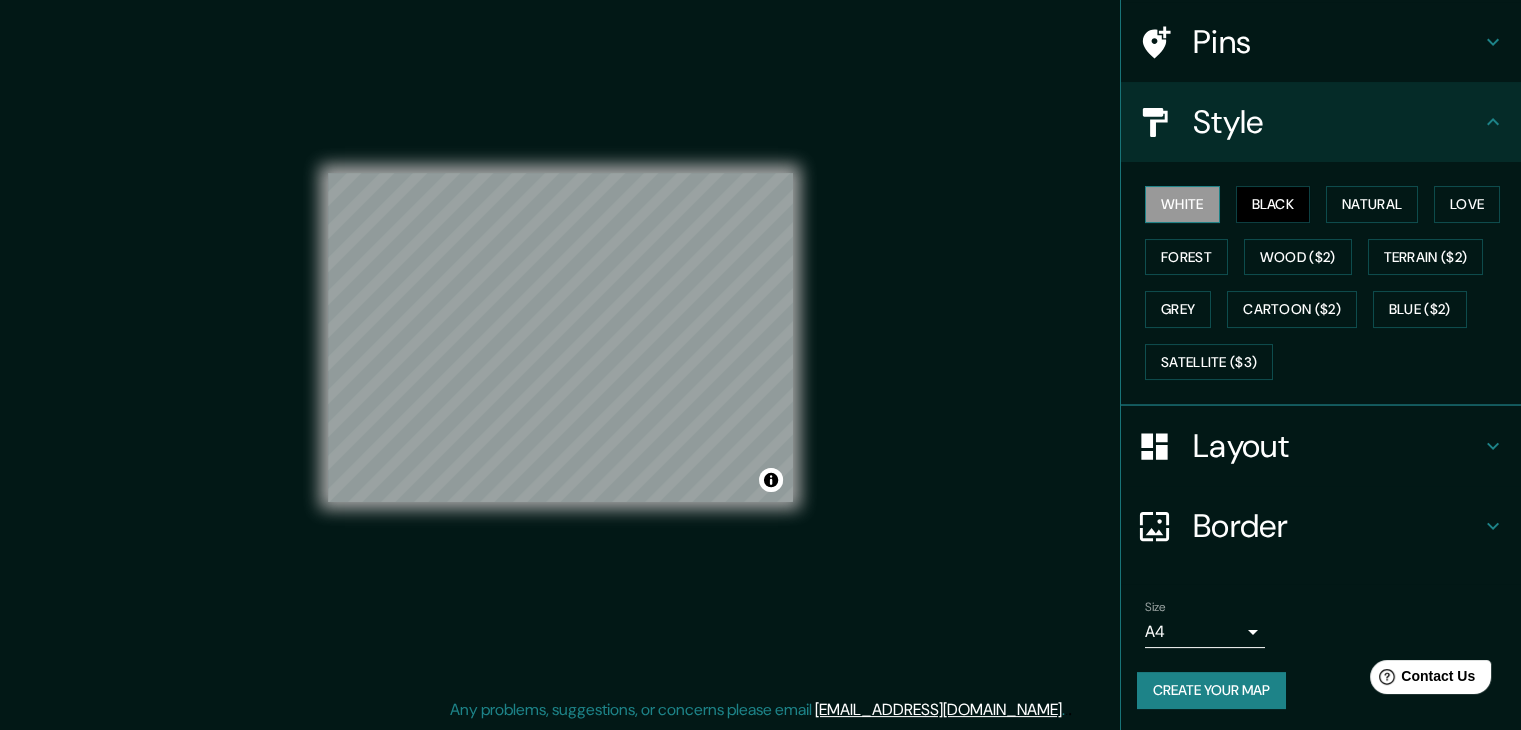 click on "White" at bounding box center [1182, 204] 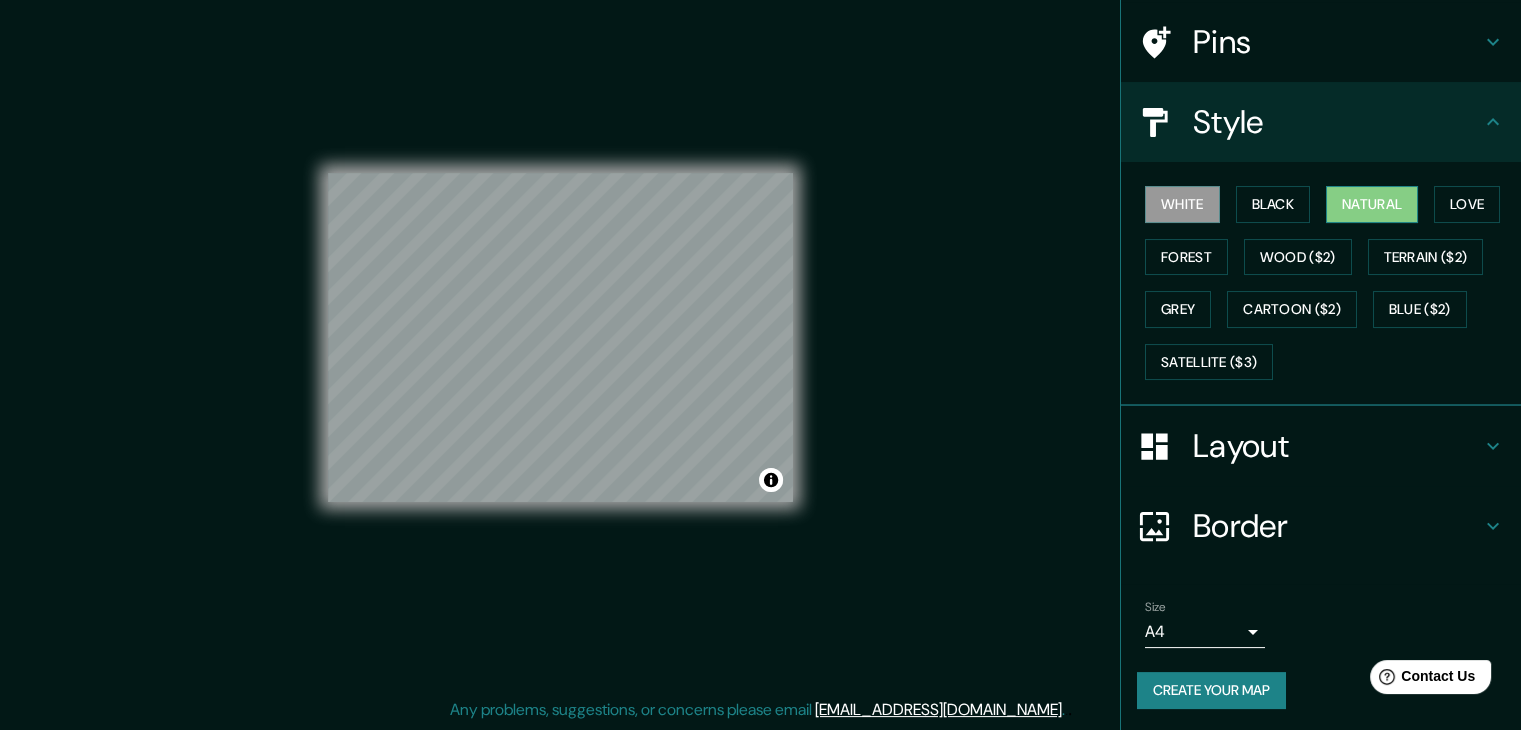 click on "Natural" at bounding box center [1372, 204] 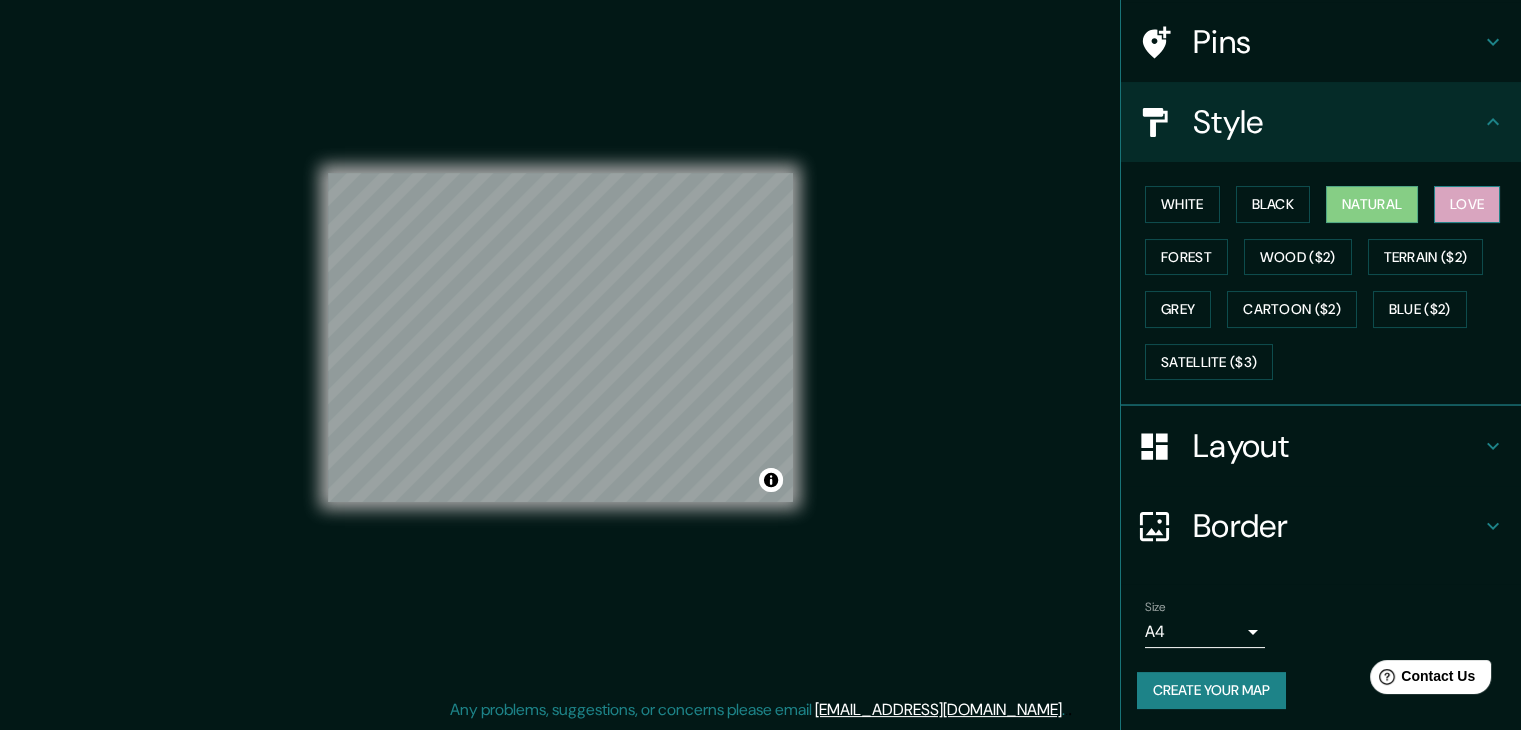 click on "Love" at bounding box center [1467, 204] 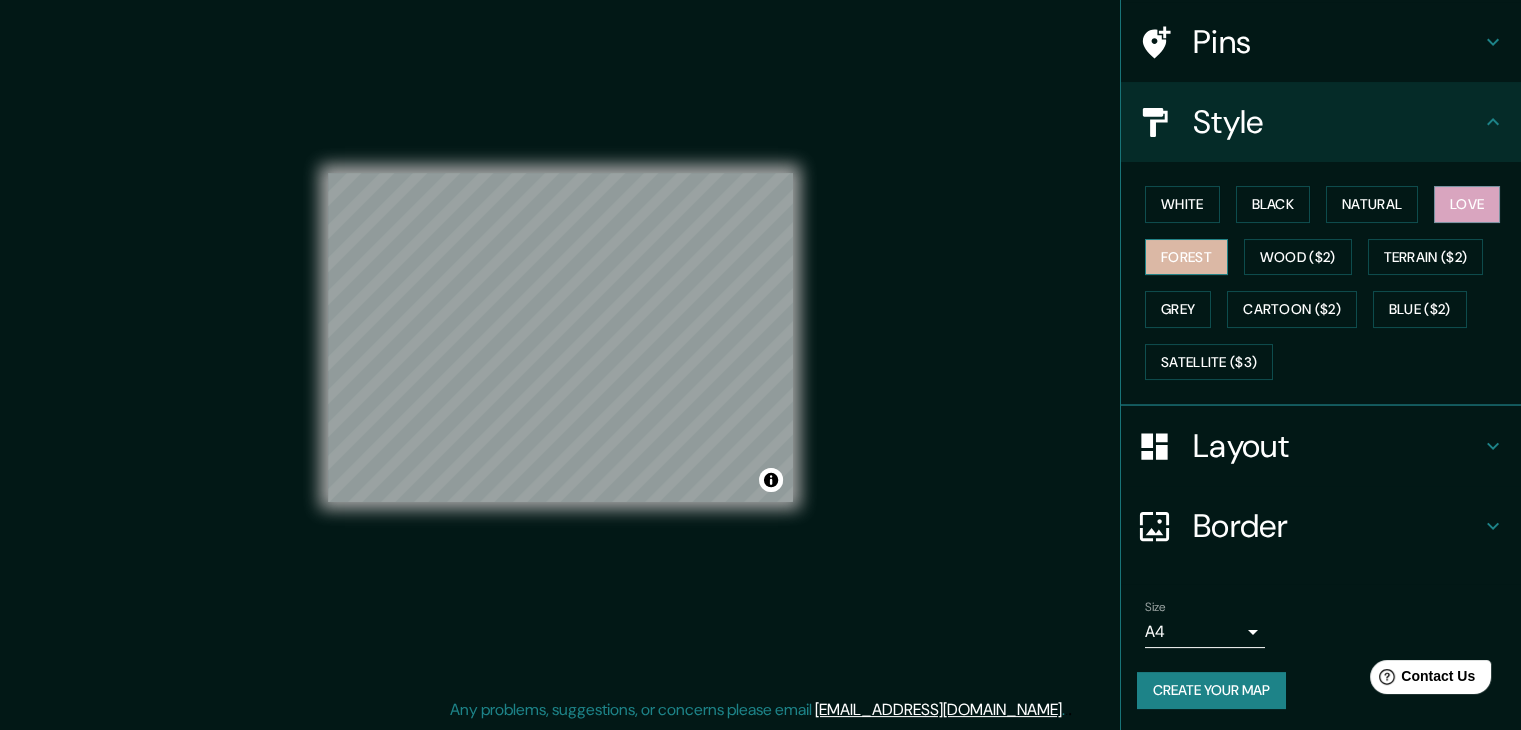 click on "Forest" at bounding box center (1186, 257) 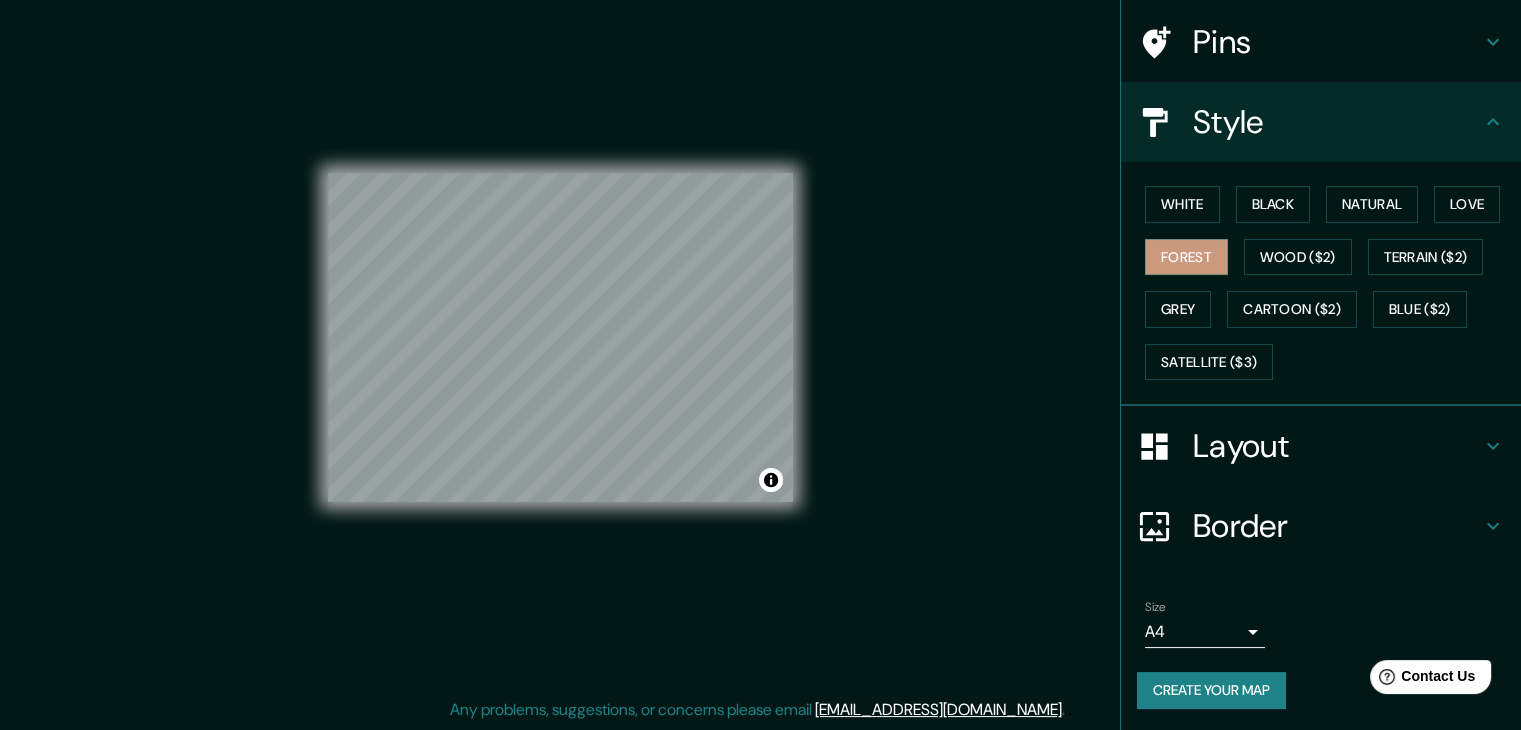 click on "Create your map" at bounding box center [1211, 690] 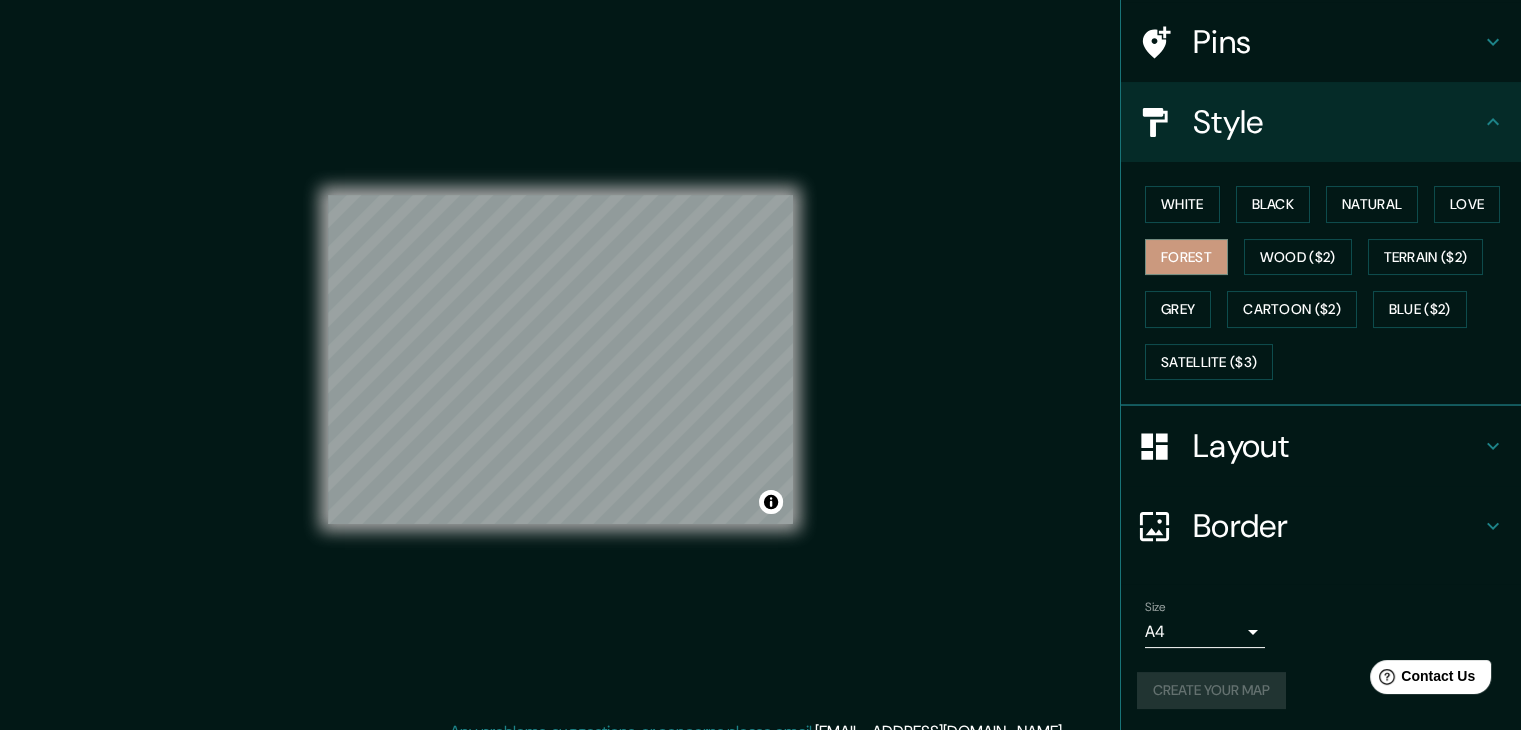 scroll, scrollTop: 0, scrollLeft: 0, axis: both 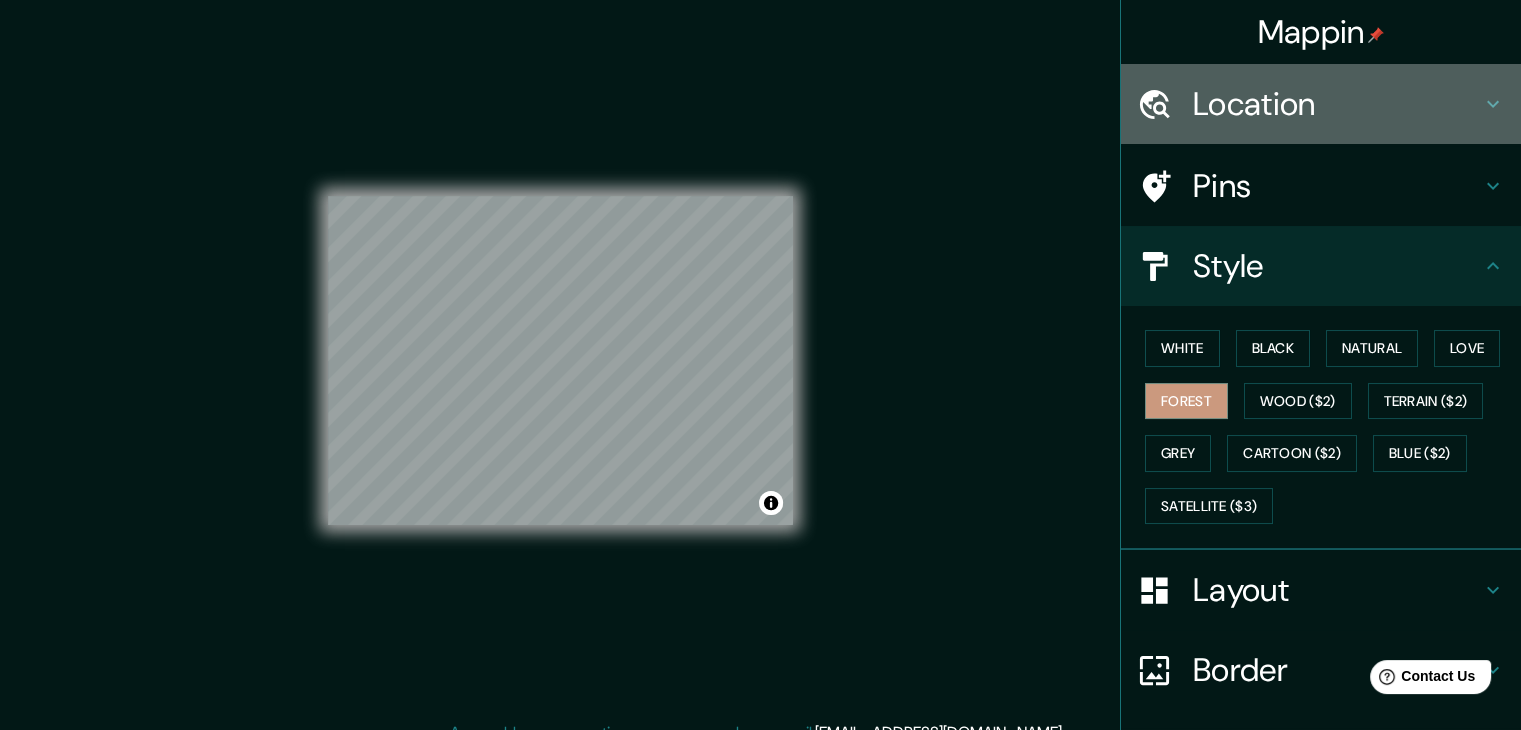 click on "Location" at bounding box center (1337, 104) 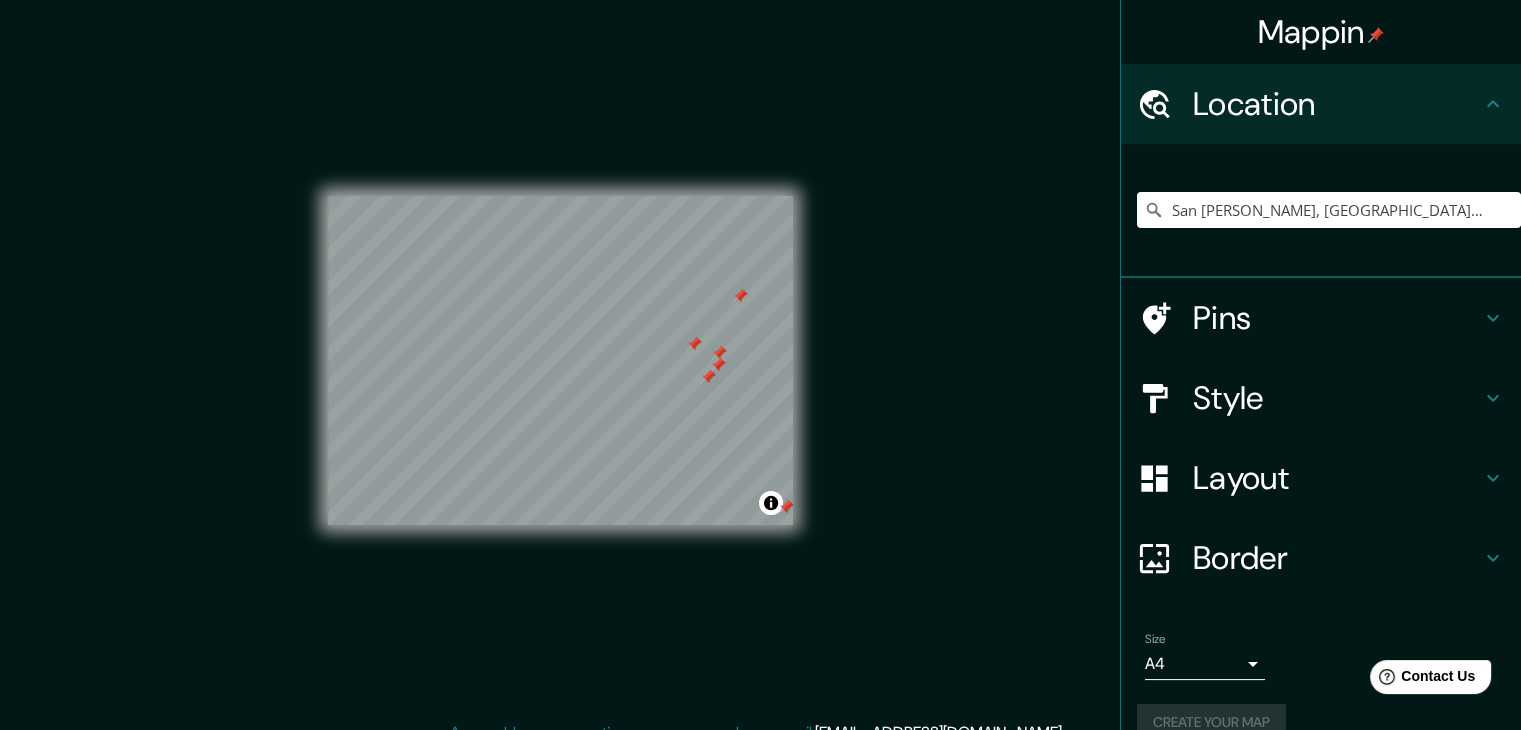 click on "Pins" at bounding box center (1337, 318) 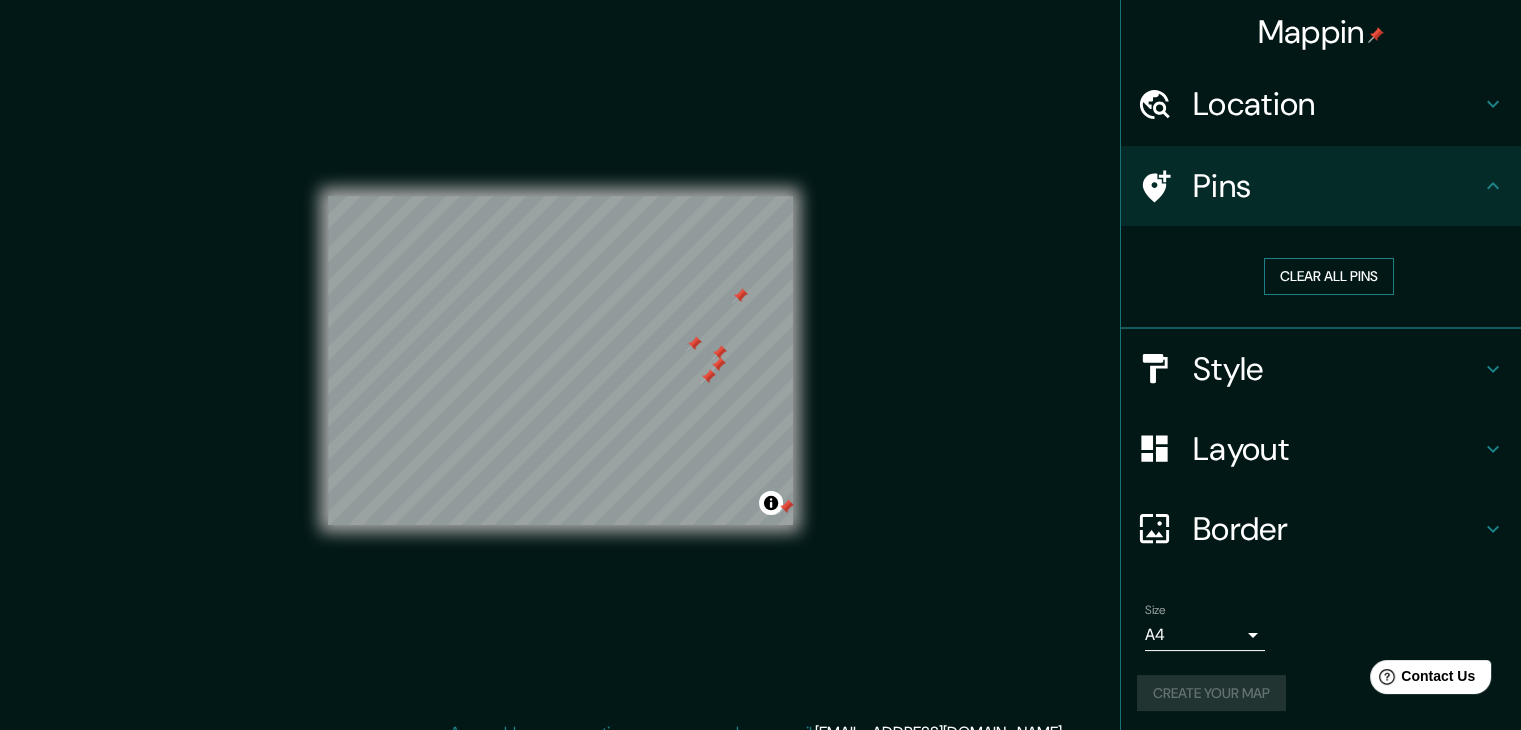 click on "Clear all pins" at bounding box center (1329, 276) 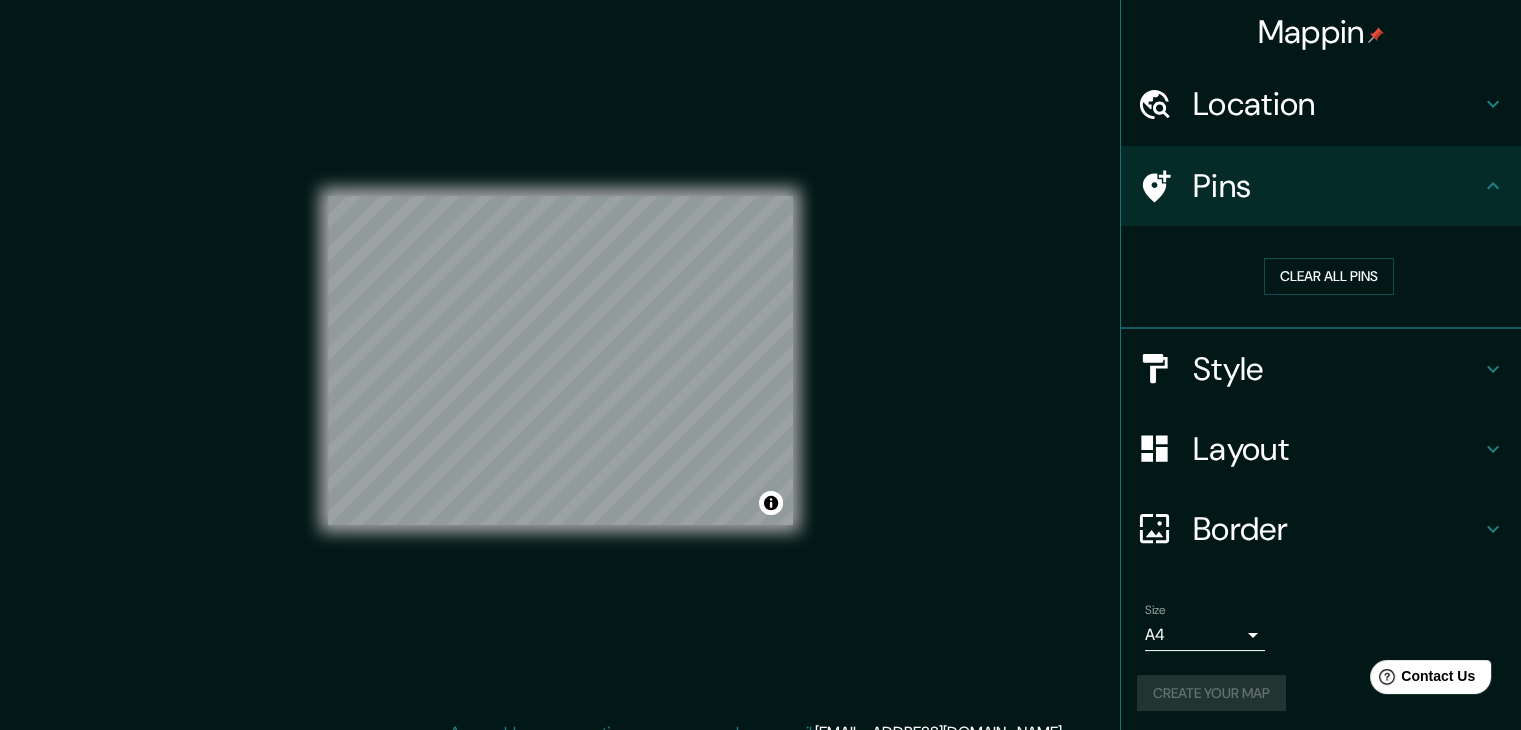 click on "Style" at bounding box center (1337, 369) 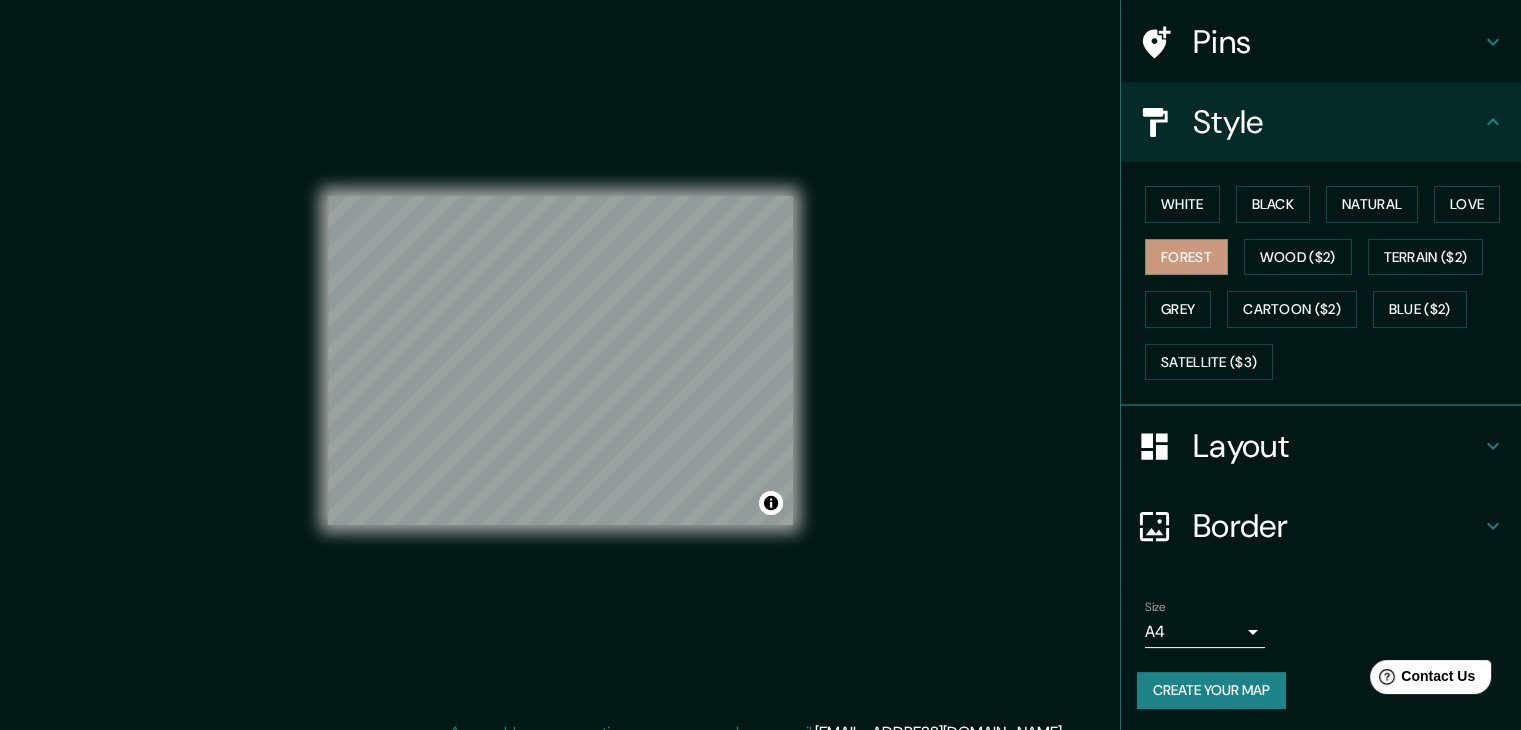 click on "Border" at bounding box center (1337, 526) 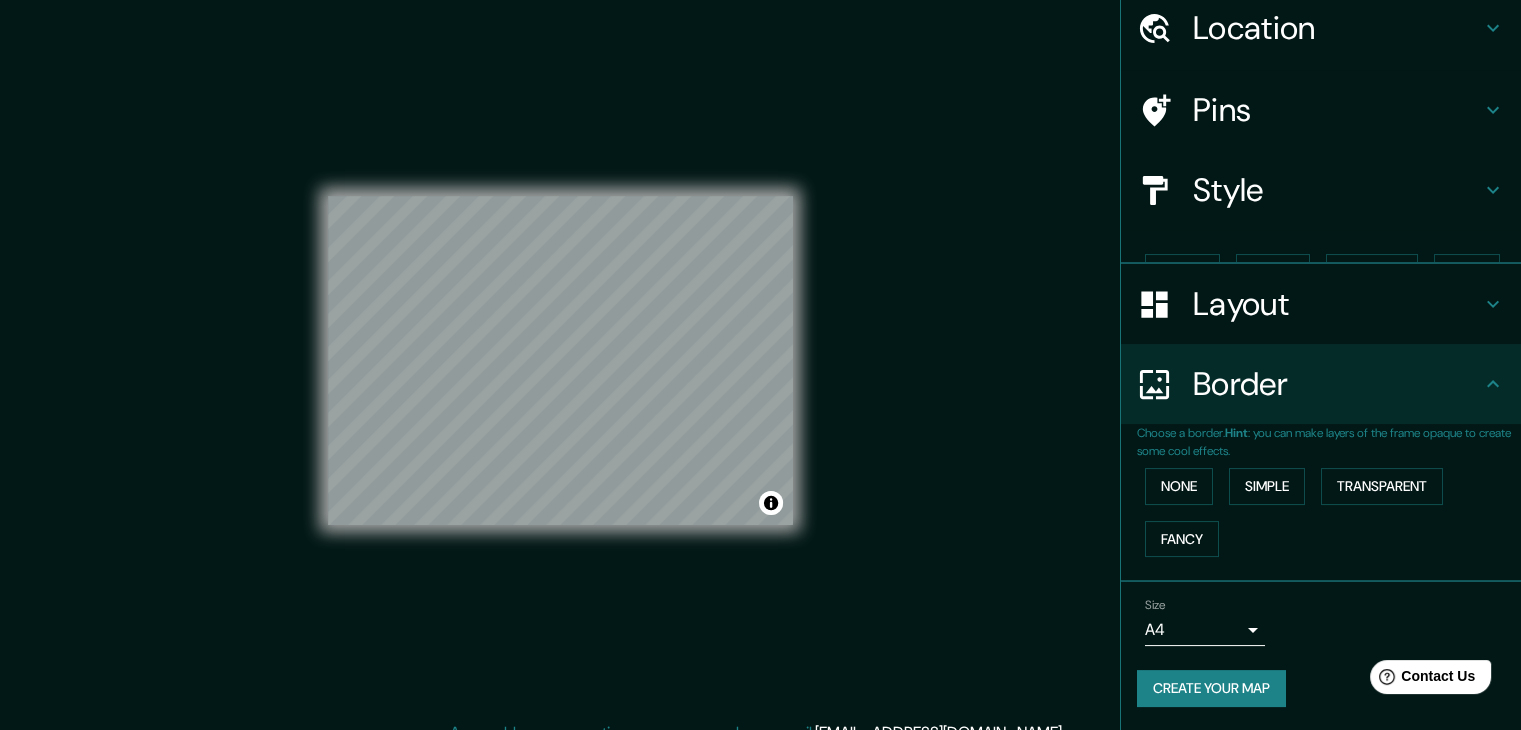 scroll, scrollTop: 42, scrollLeft: 0, axis: vertical 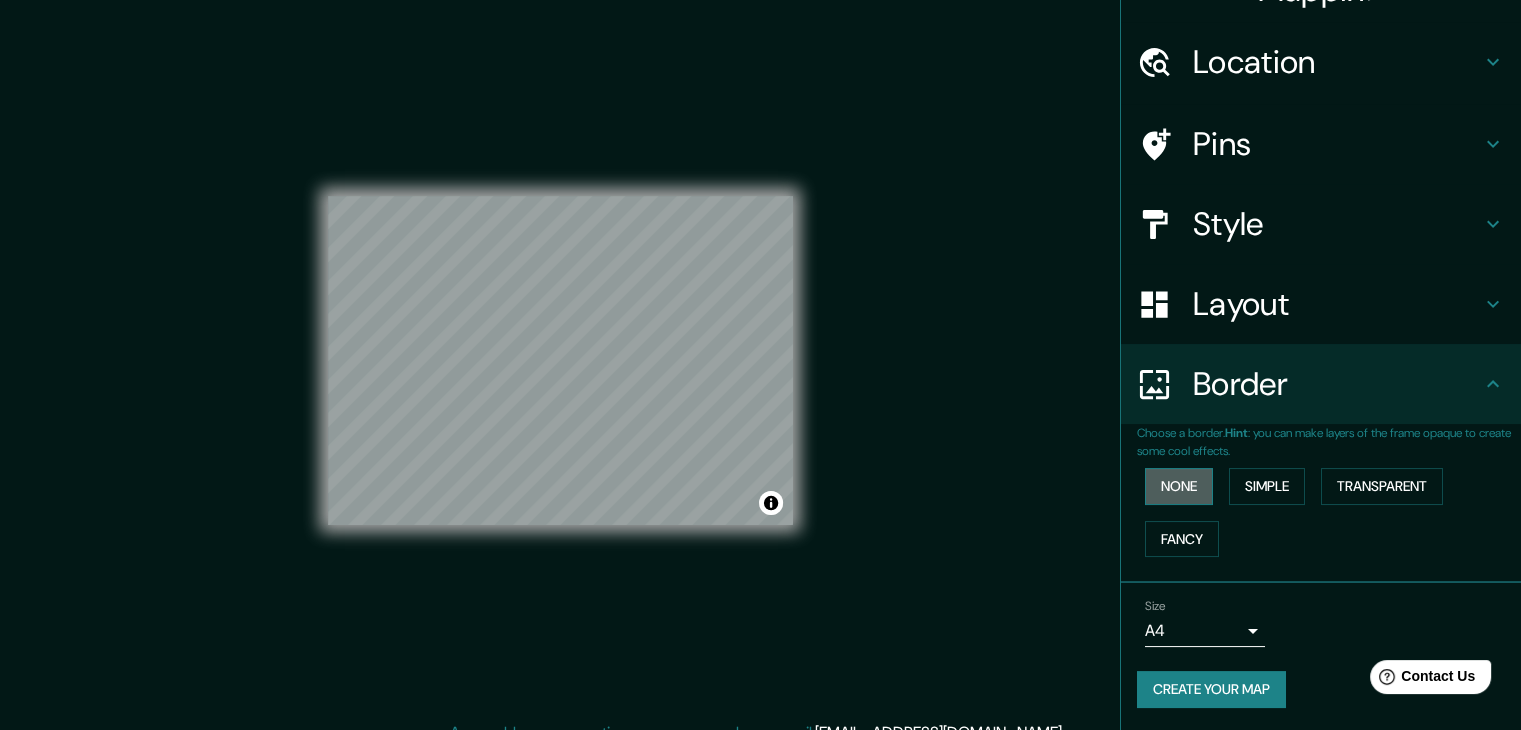 click on "None" at bounding box center (1179, 486) 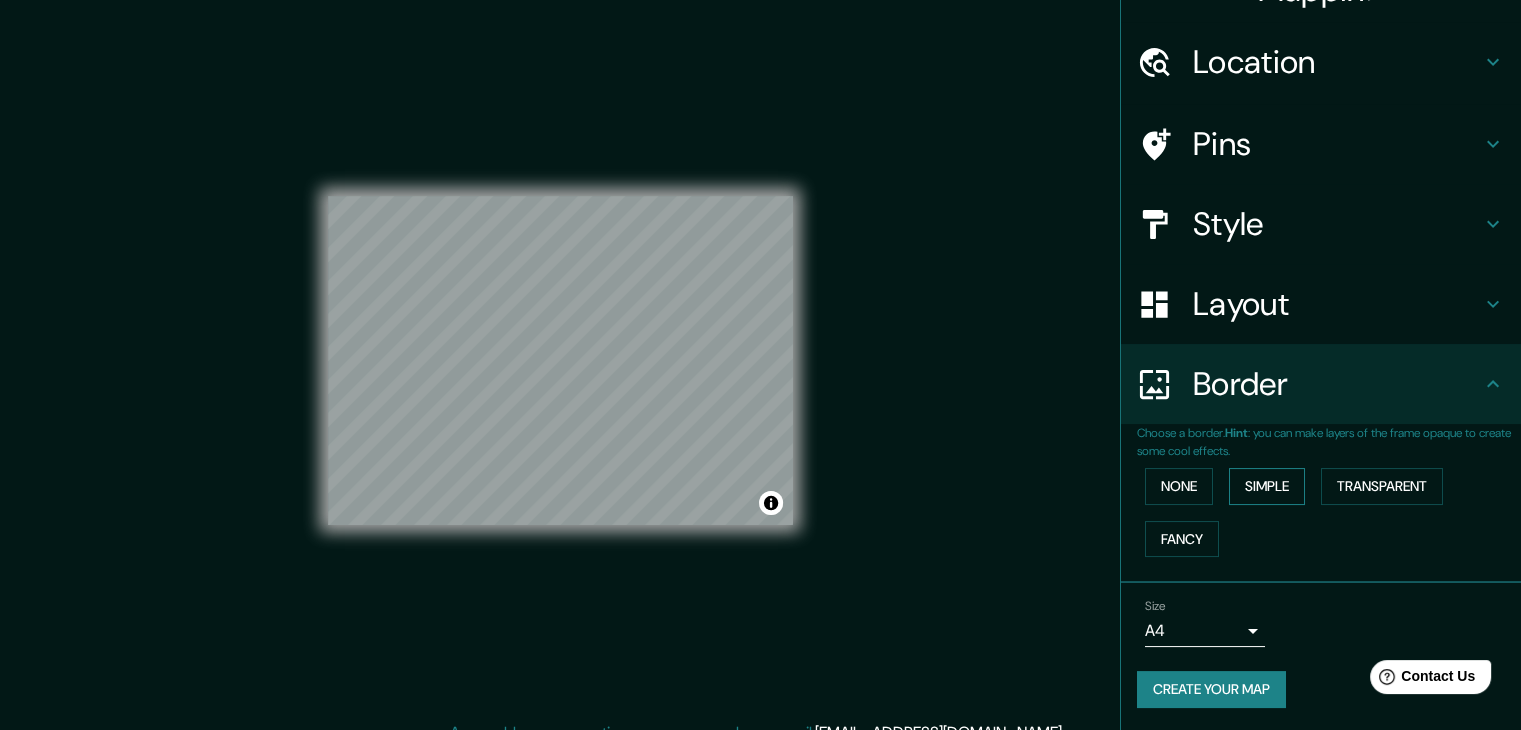 click on "Simple" at bounding box center (1267, 486) 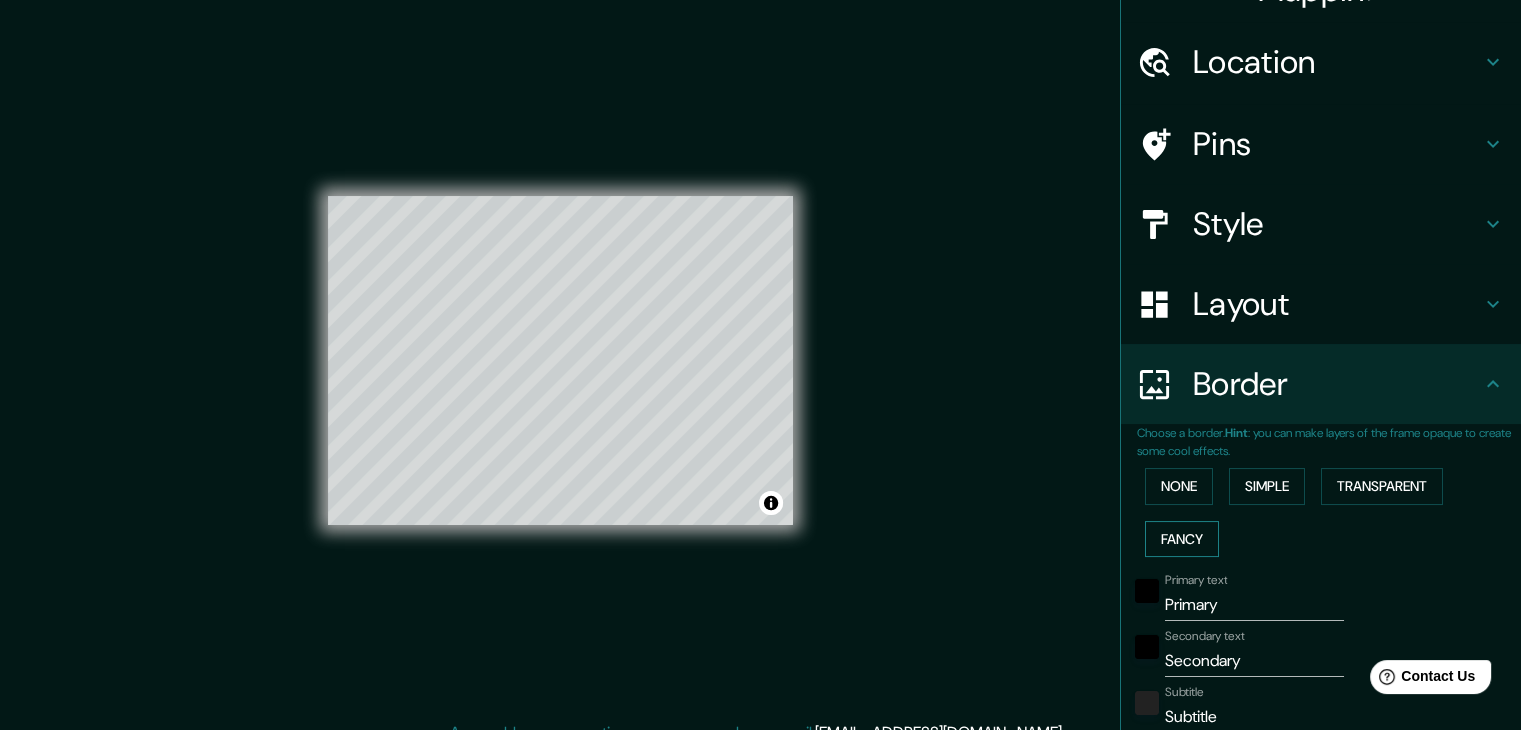 click on "Fancy" at bounding box center [1182, 539] 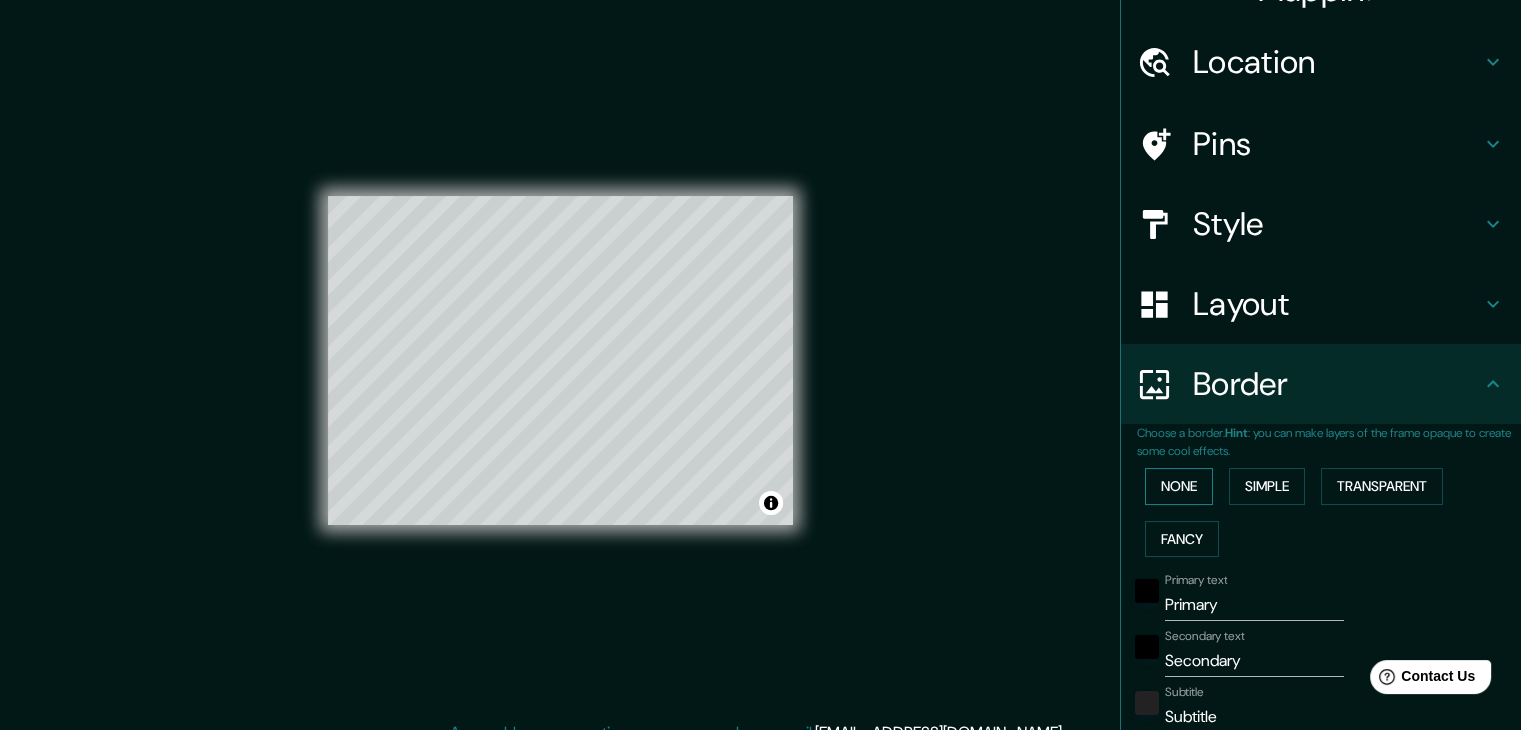 click on "None" at bounding box center [1179, 486] 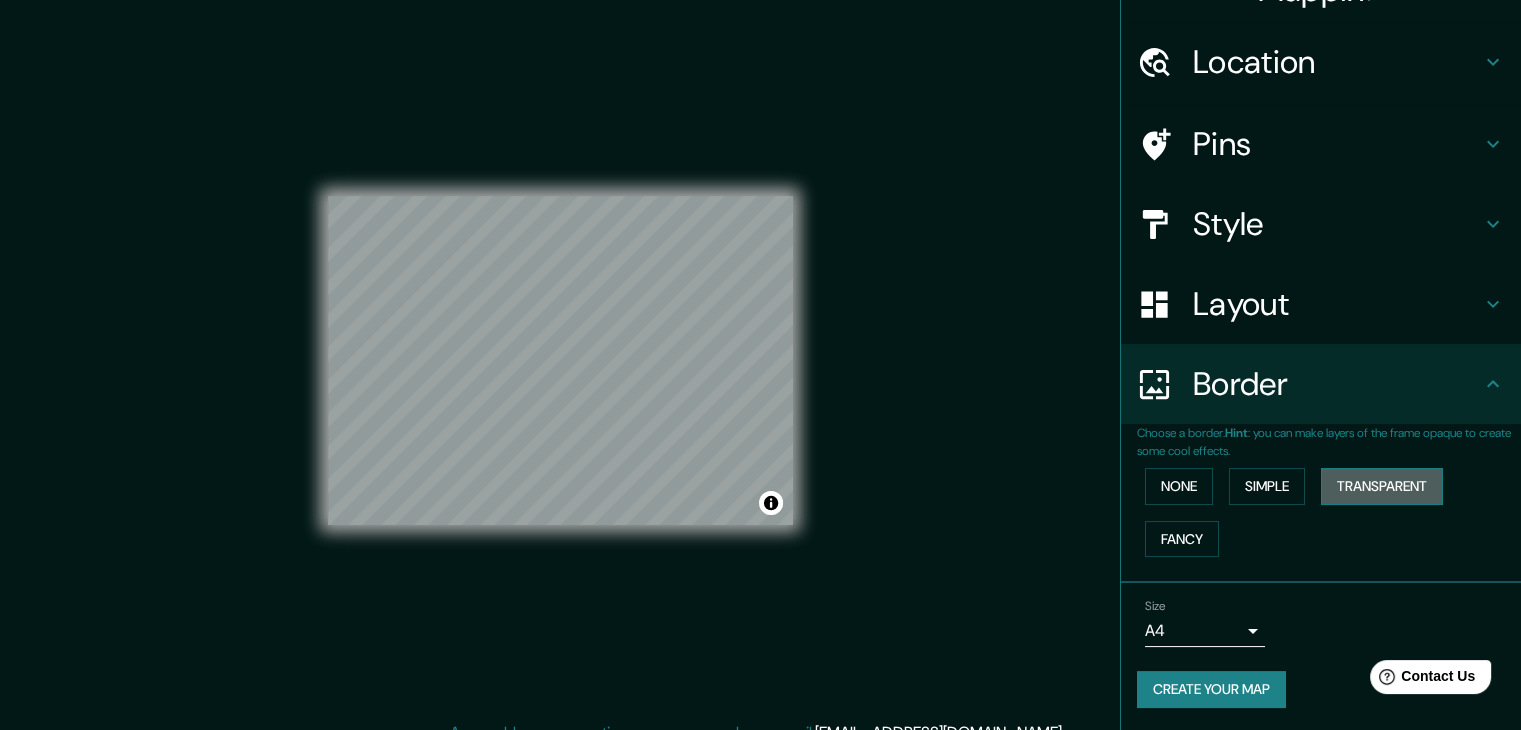 click on "Transparent" at bounding box center (1382, 486) 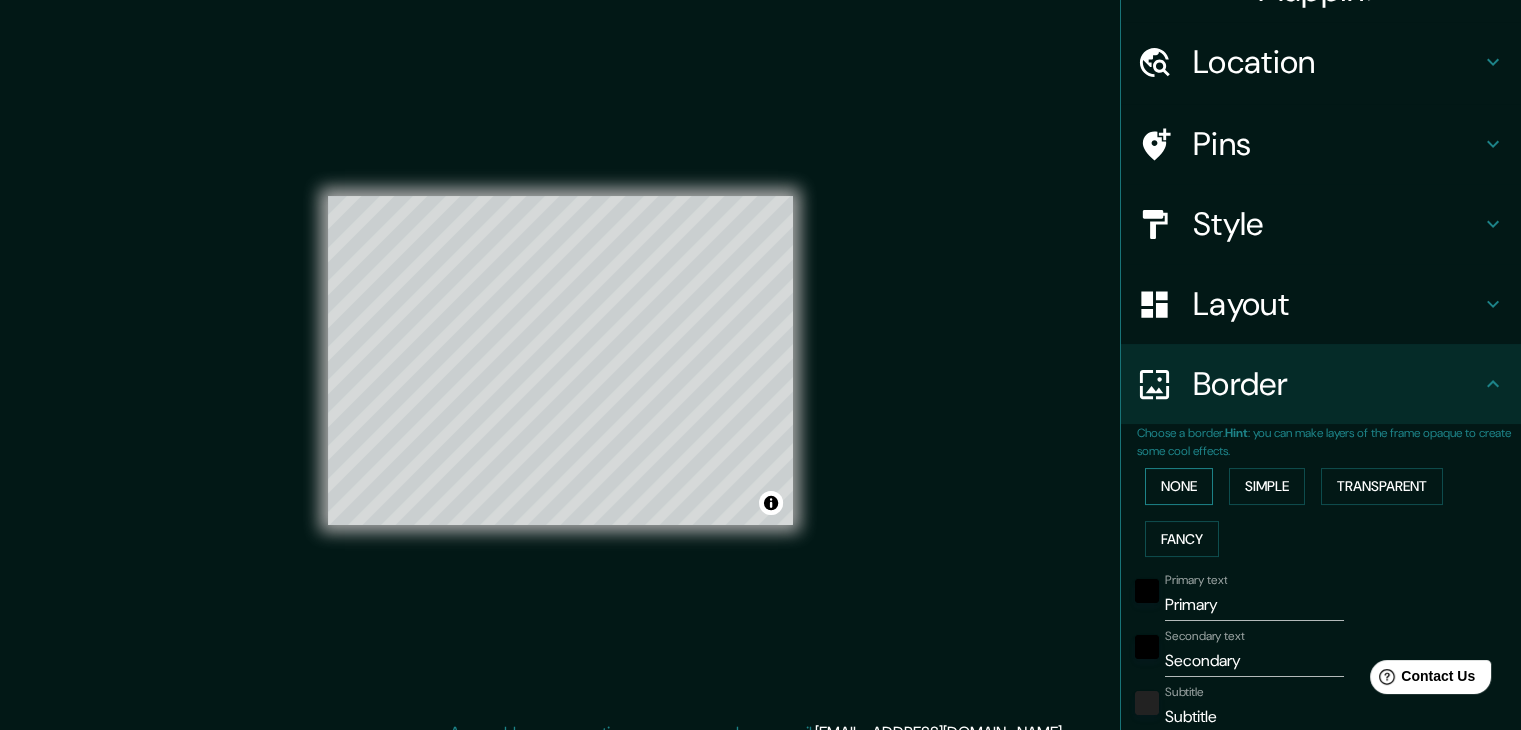 click on "None" at bounding box center [1179, 486] 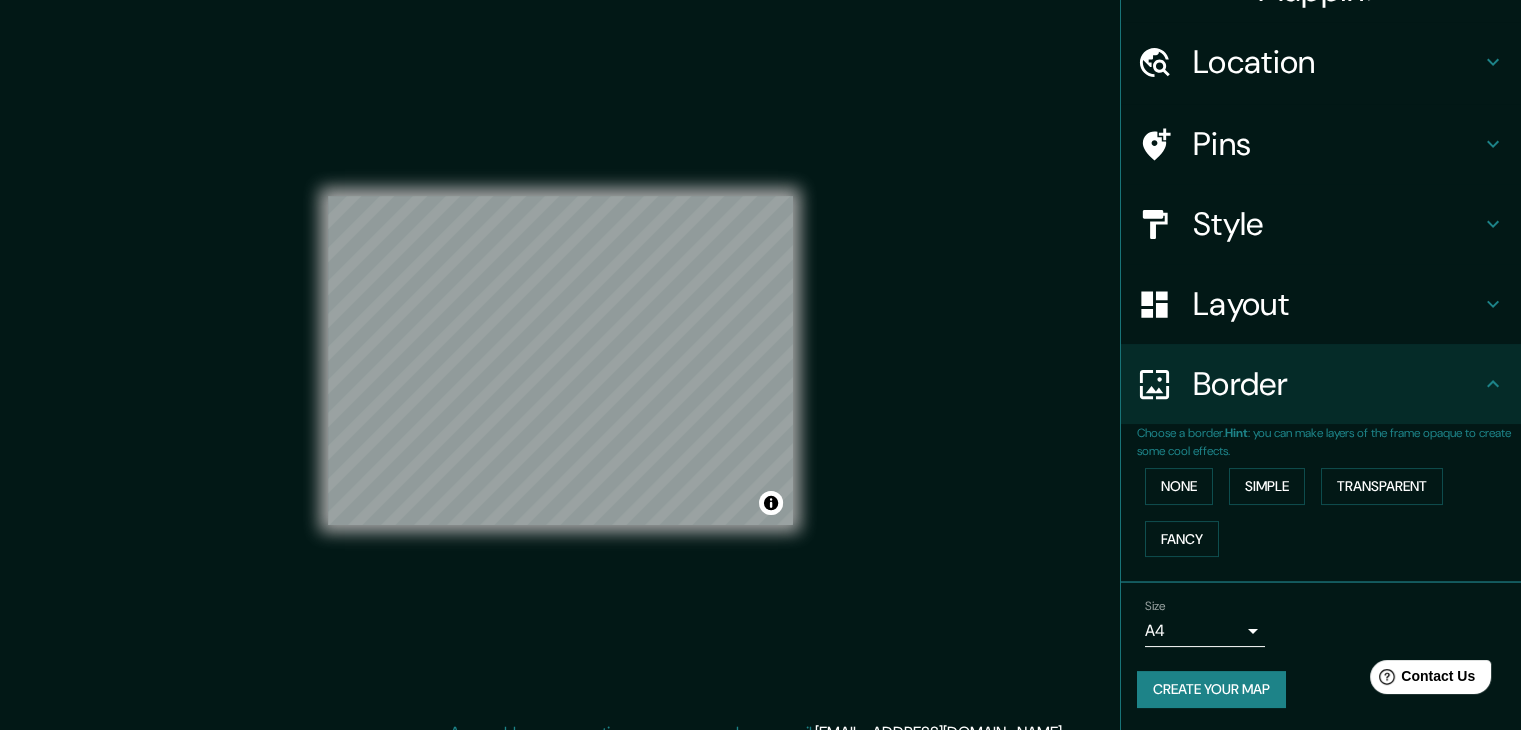 click on "Layout" at bounding box center (1337, 304) 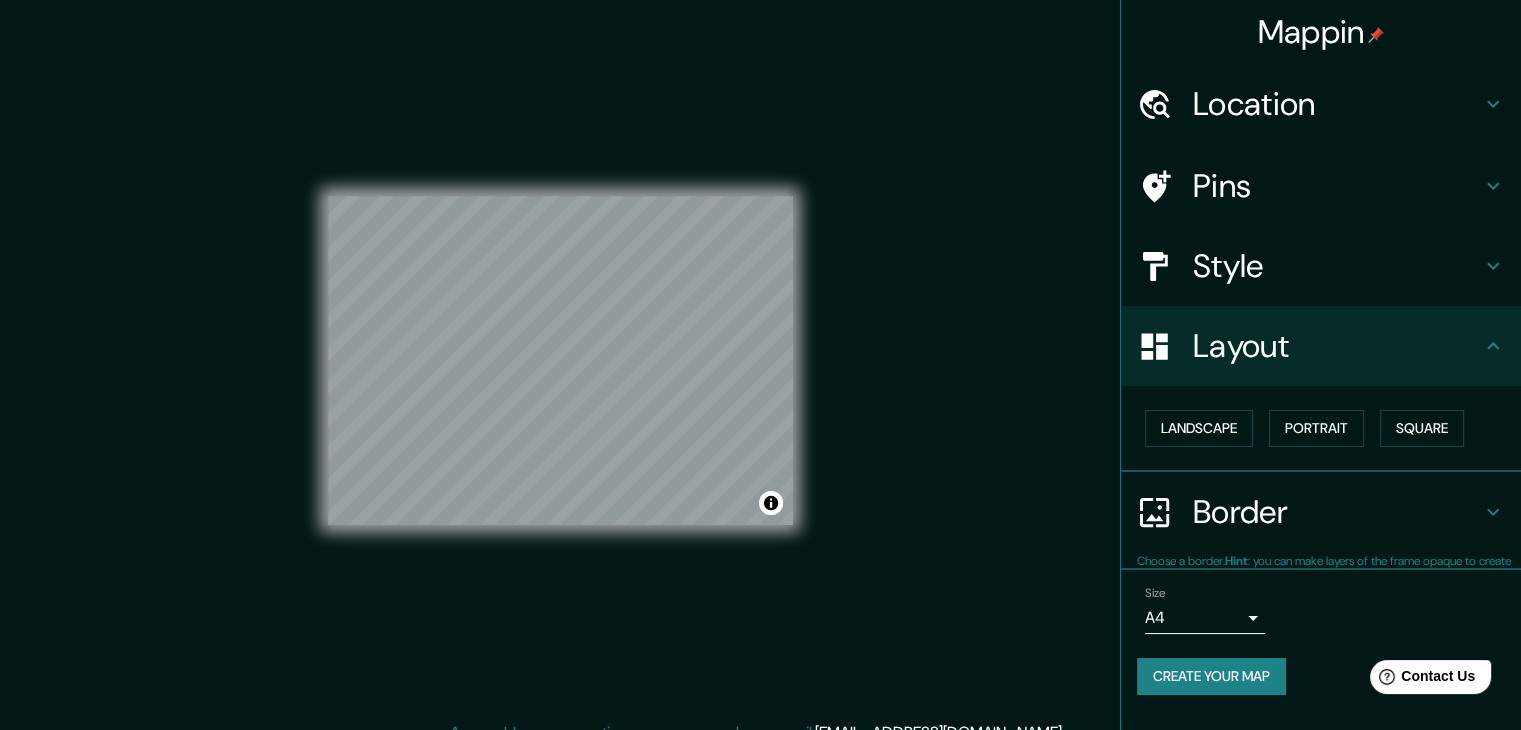 scroll, scrollTop: 0, scrollLeft: 0, axis: both 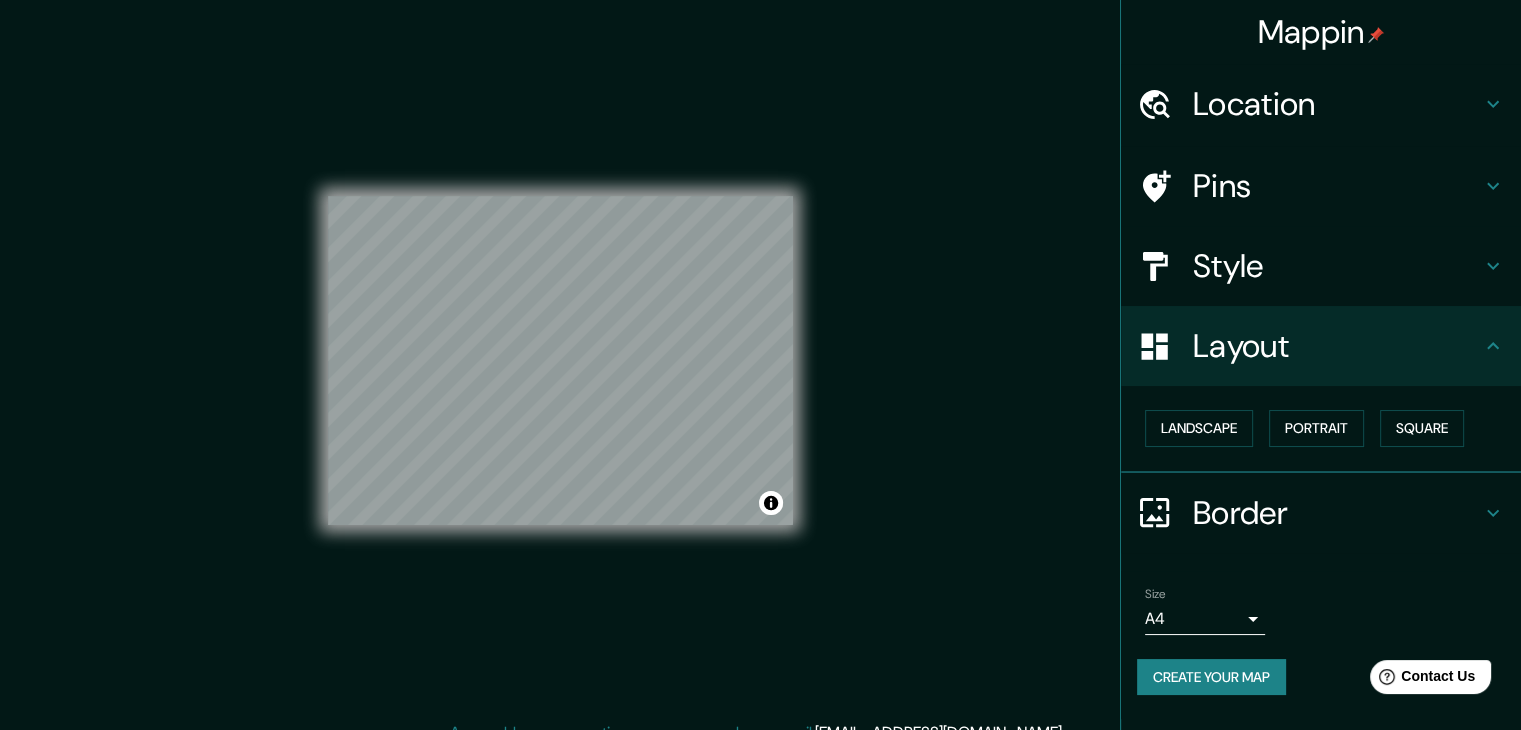 click 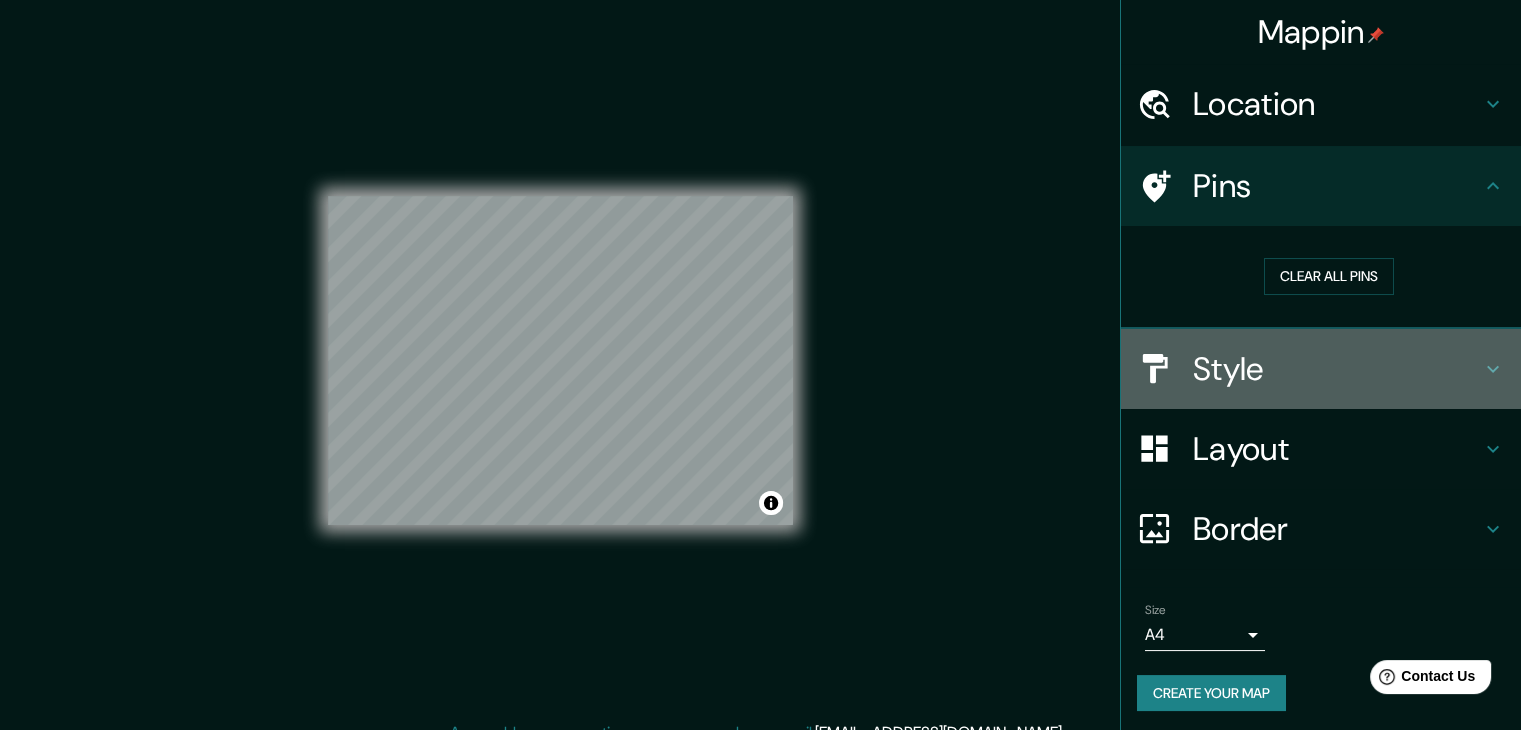 drag, startPoint x: 1275, startPoint y: 384, endPoint x: 1264, endPoint y: 390, distance: 12.529964 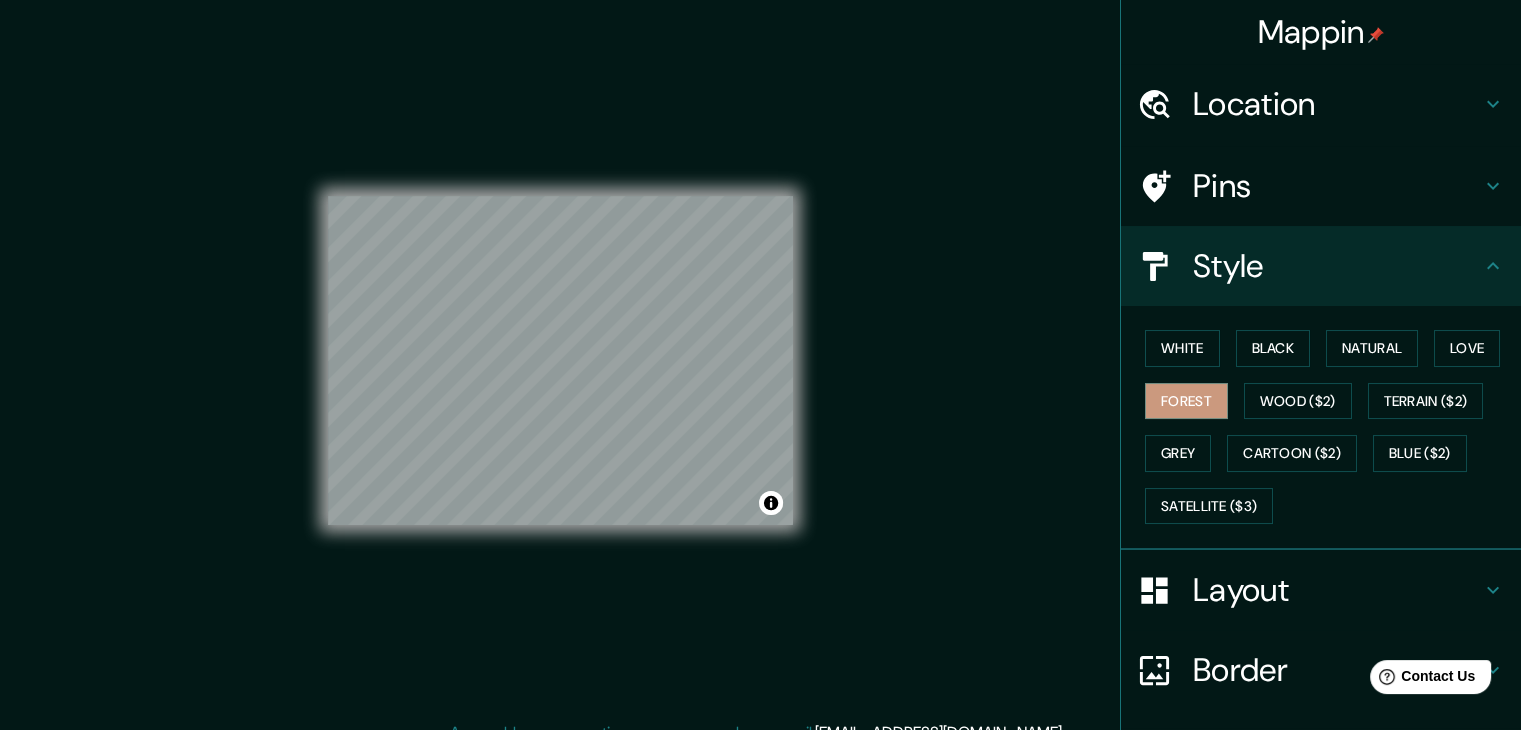 click on "White Black Natural Love Forest Wood ($2) Terrain ($2) Grey Cartoon ($2) Blue ($2) Satellite ($3)" at bounding box center [1329, 427] 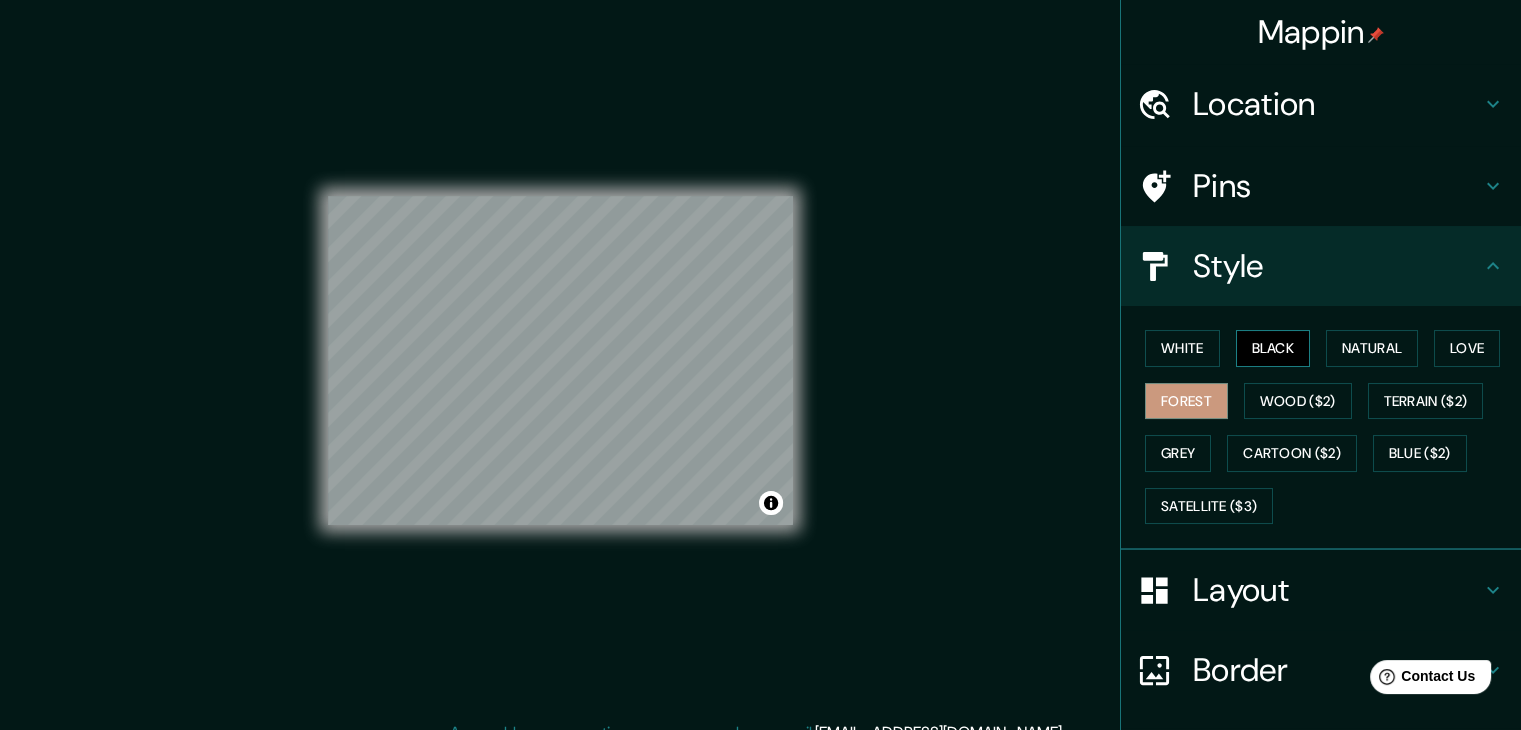 click on "Black" at bounding box center (1273, 348) 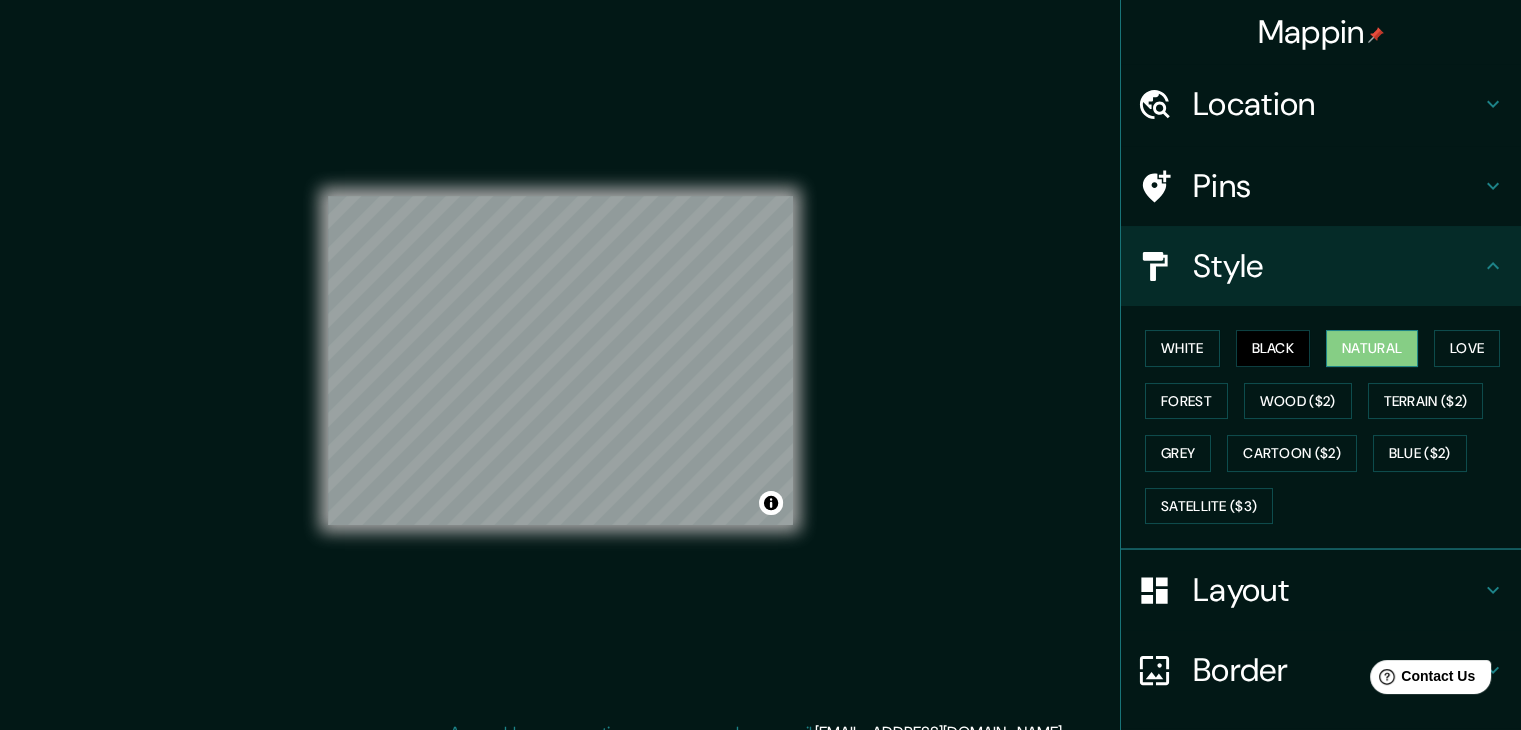 click on "Natural" at bounding box center (1372, 348) 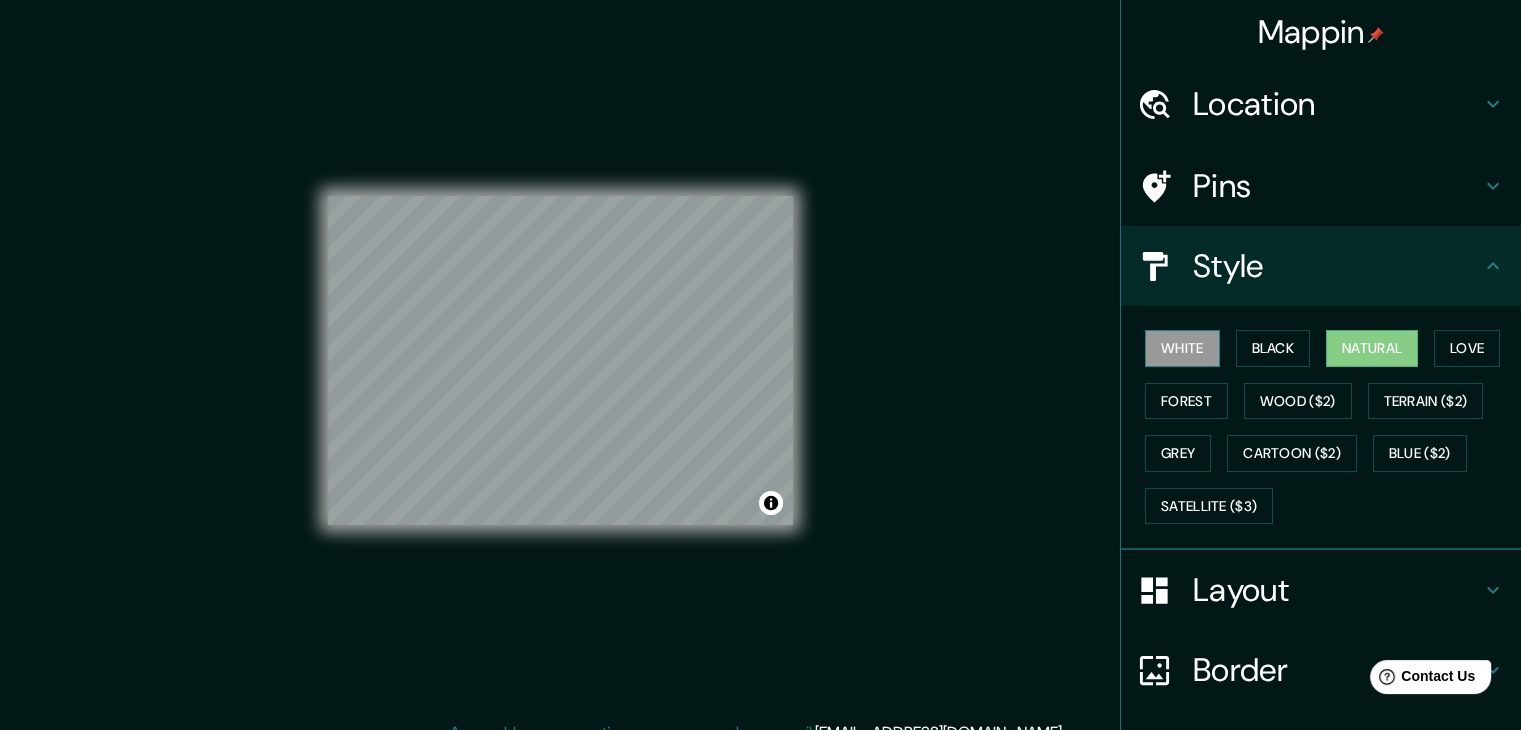 click on "White" at bounding box center [1182, 348] 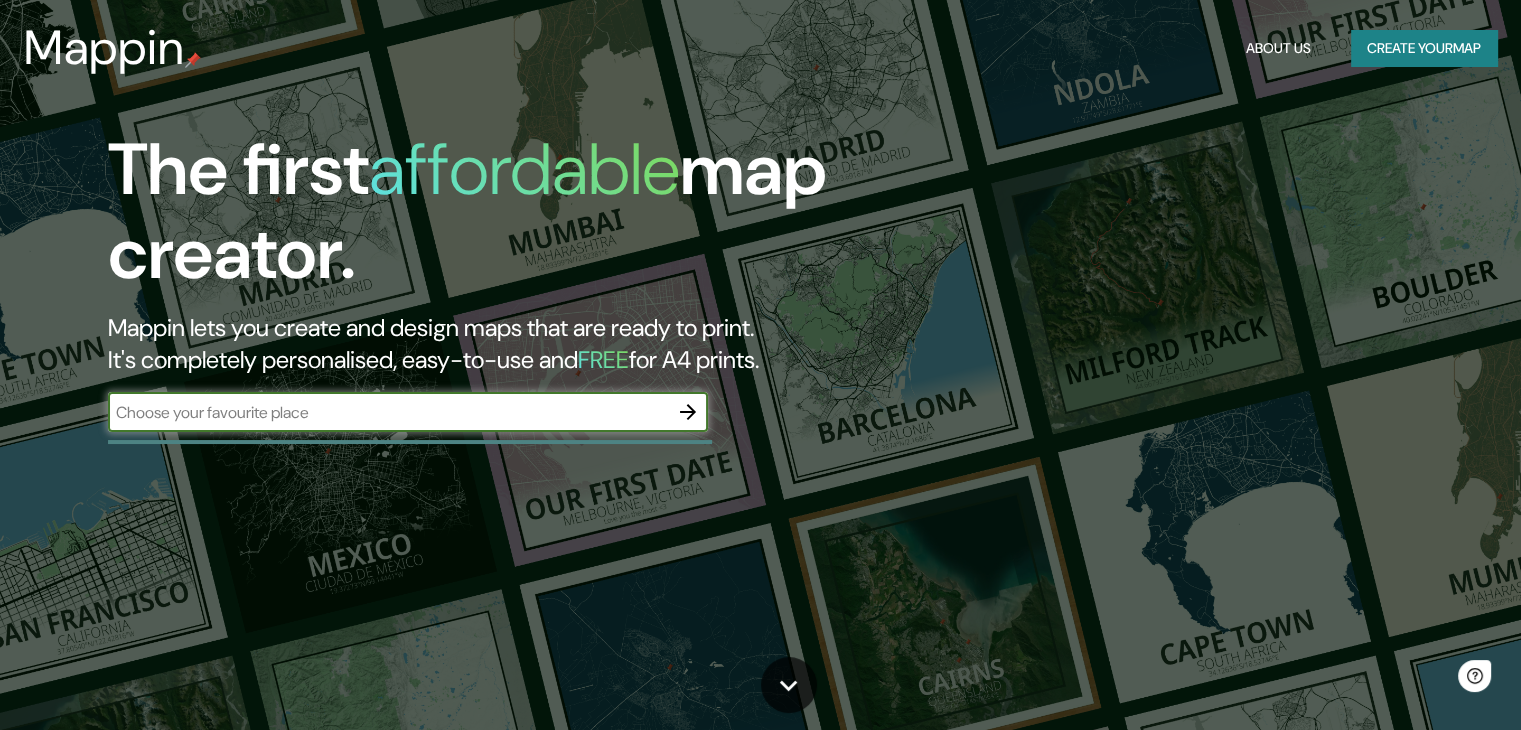 scroll, scrollTop: 0, scrollLeft: 0, axis: both 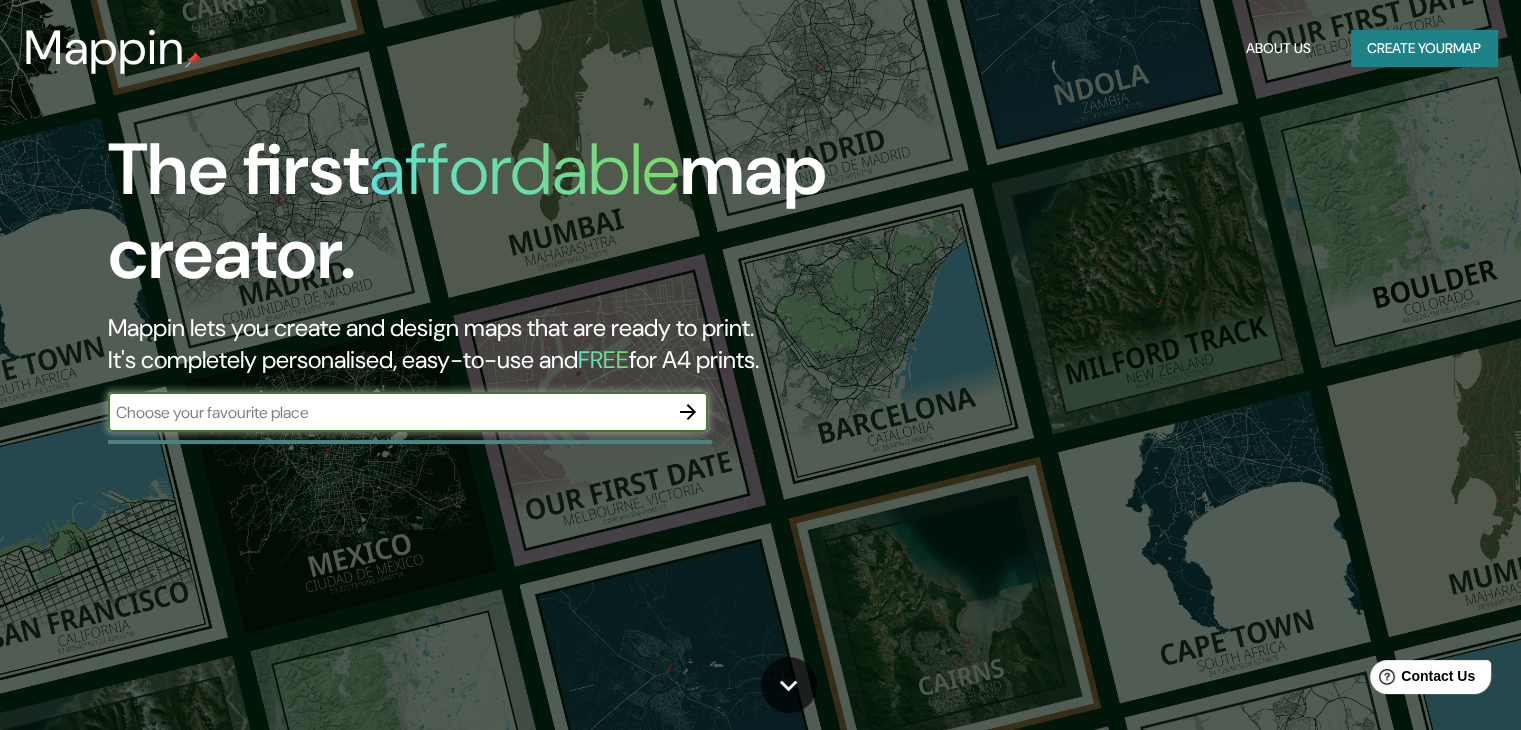 click at bounding box center [388, 412] 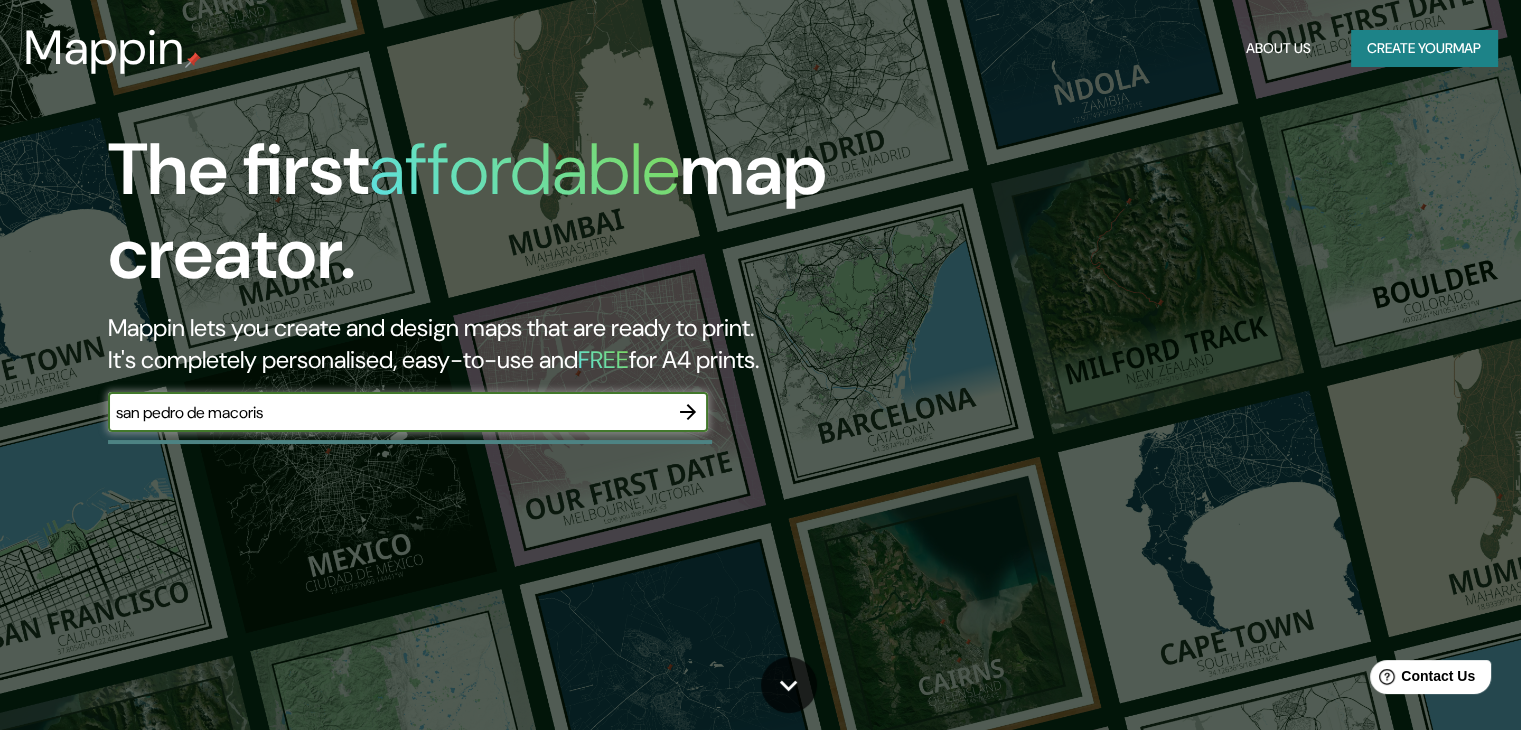 type on "san pedro de macoris" 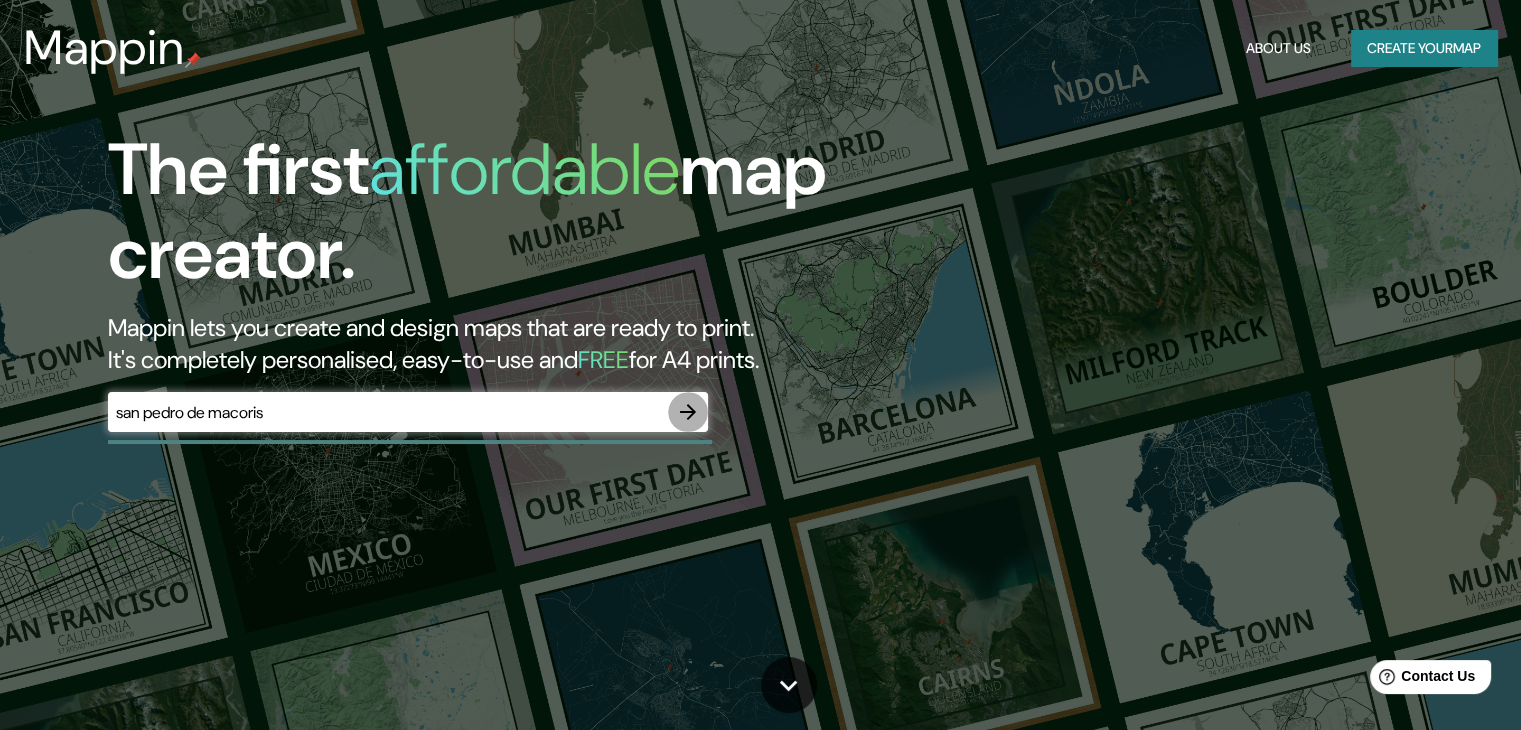 click 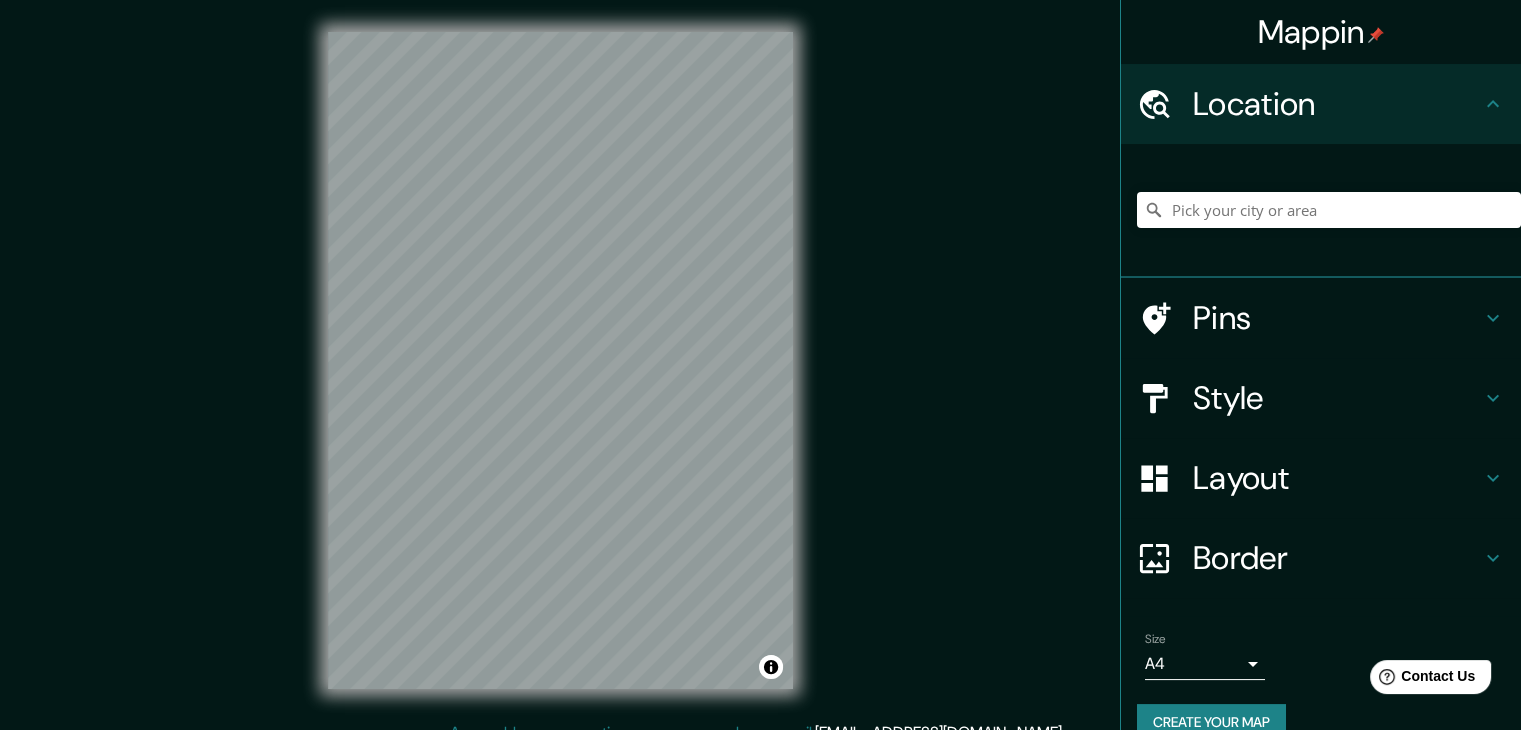 click on "Style" at bounding box center [1337, 398] 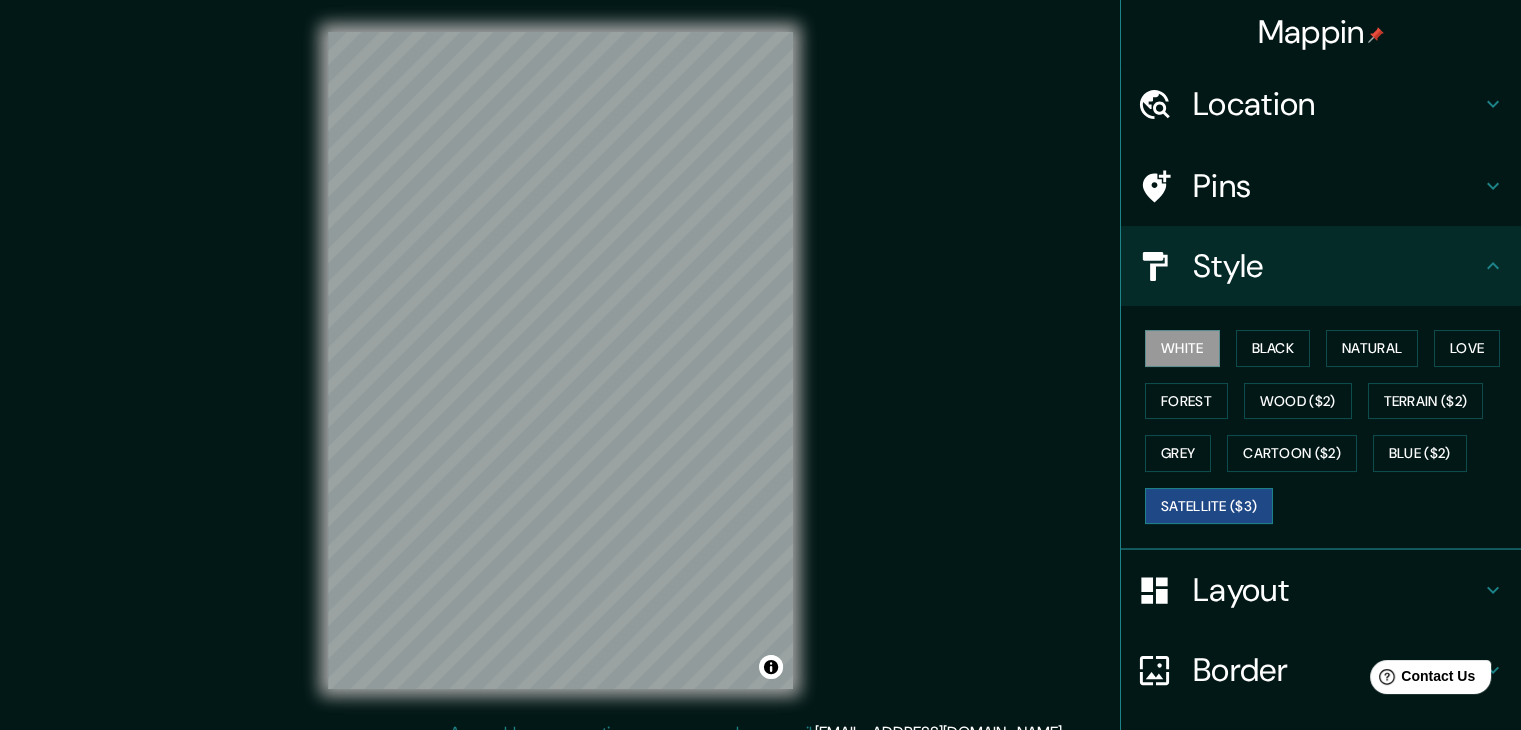 click on "Satellite ($3)" at bounding box center [1209, 506] 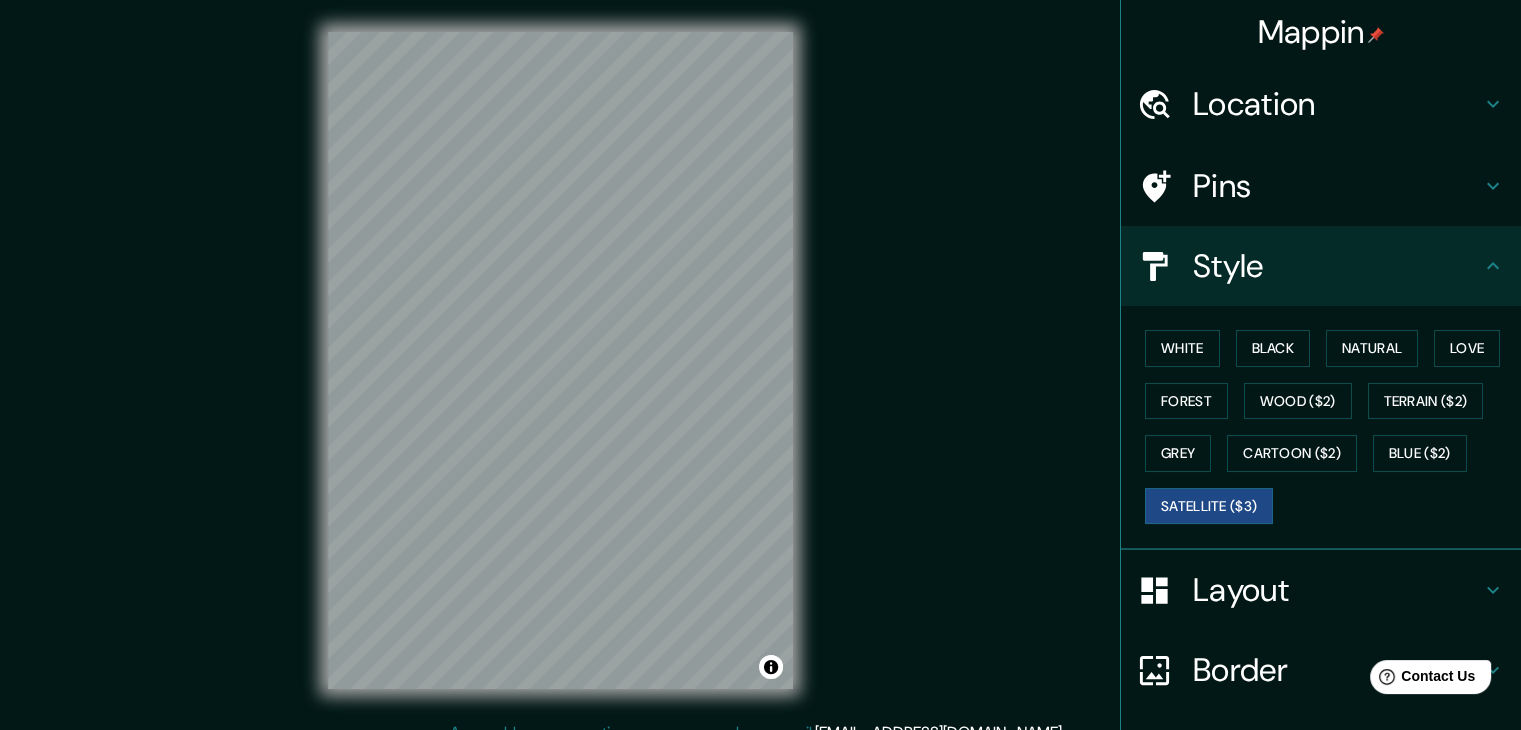 click on "Location" at bounding box center [1337, 104] 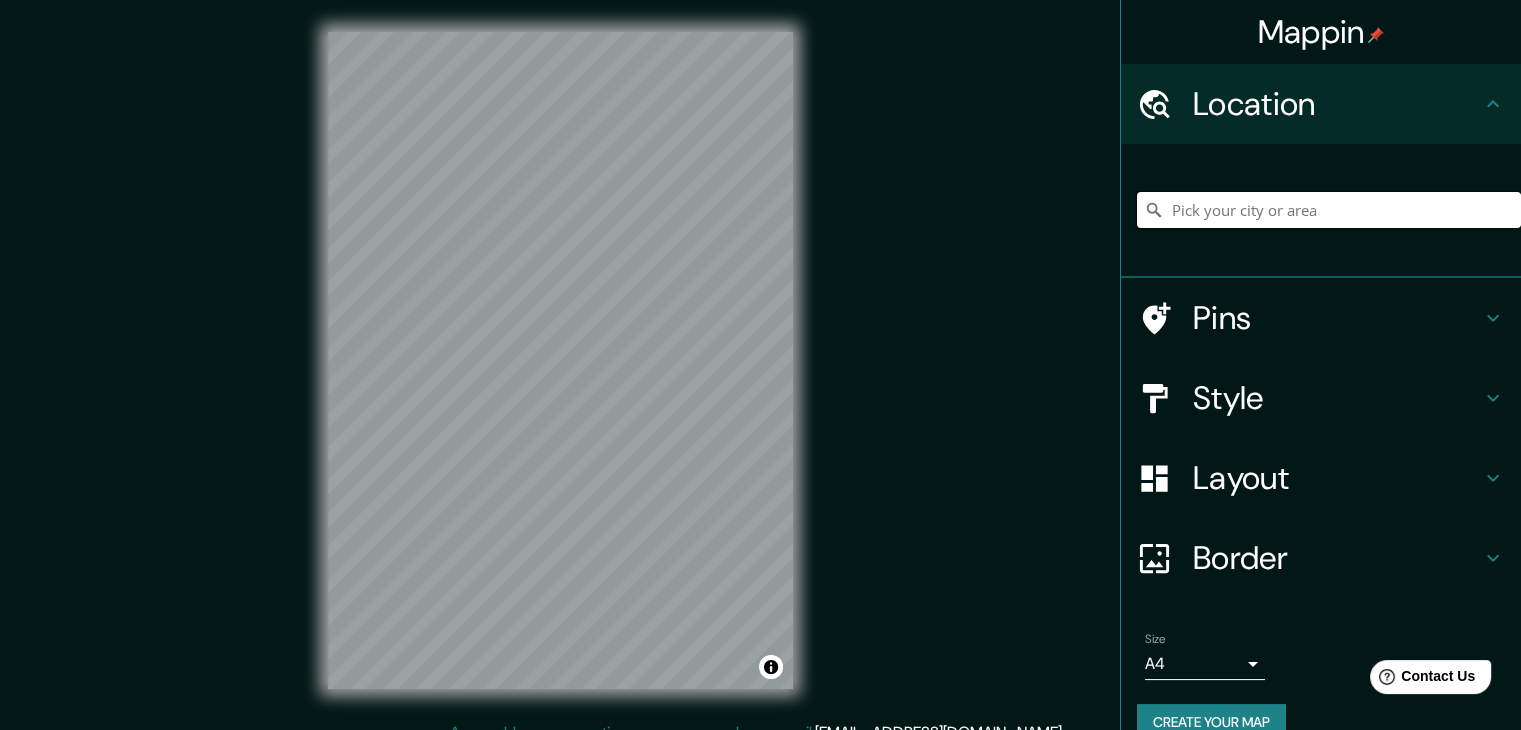 click at bounding box center (1329, 210) 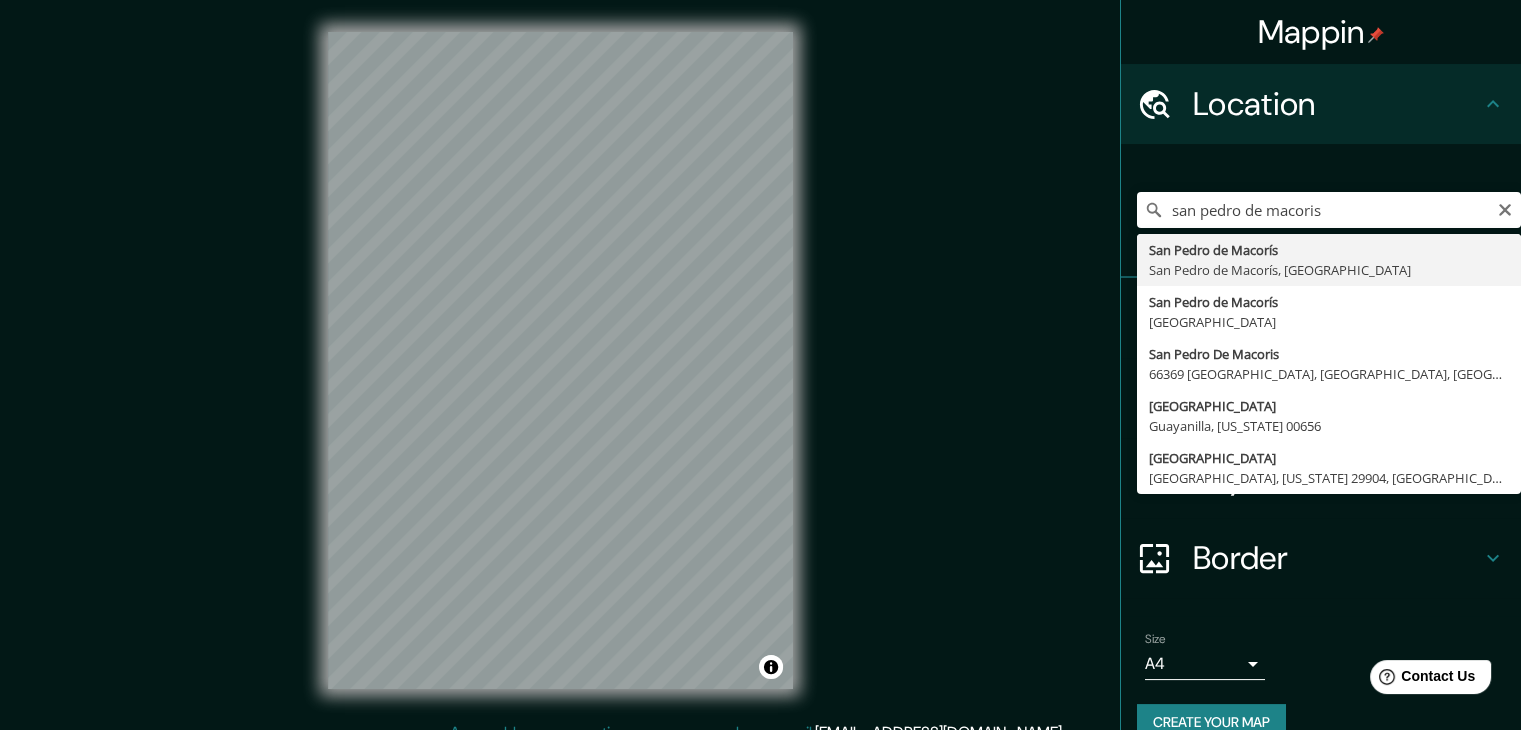 type on "San [PERSON_NAME], [GEOGRAPHIC_DATA][PERSON_NAME], [GEOGRAPHIC_DATA]" 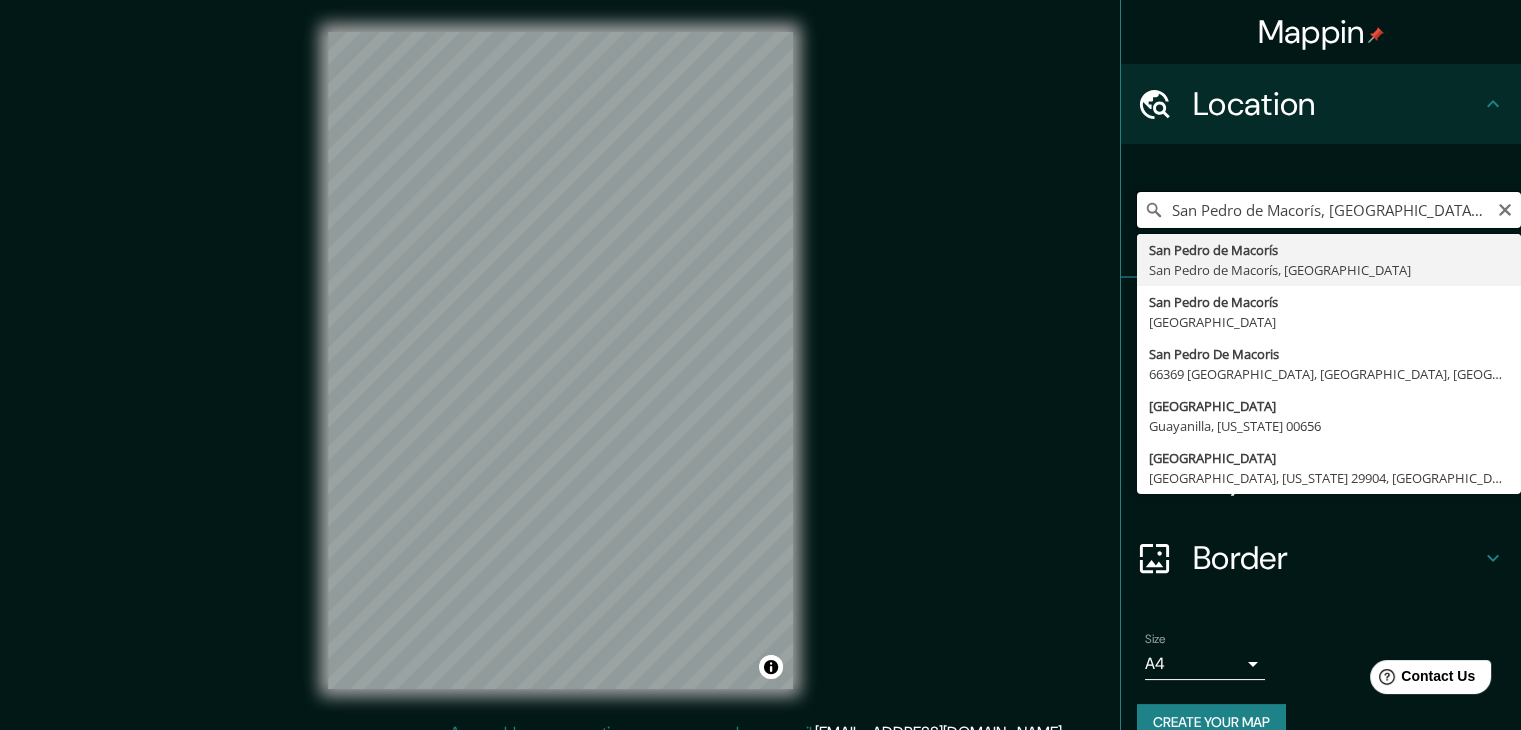 scroll, scrollTop: 0, scrollLeft: 0, axis: both 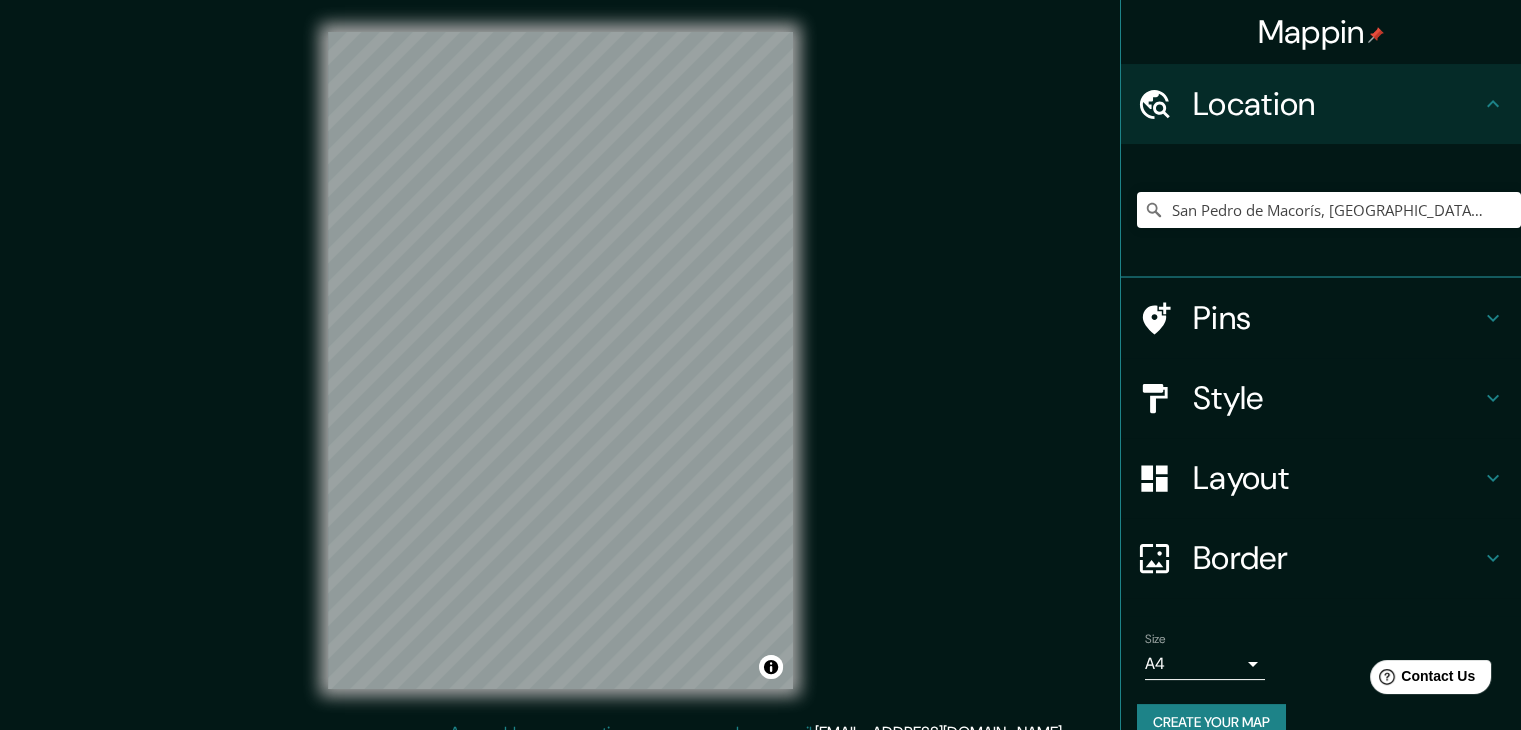 click on "© Mapbox   © OpenStreetMap   Improve this map   © Maxar" at bounding box center [560, 360] 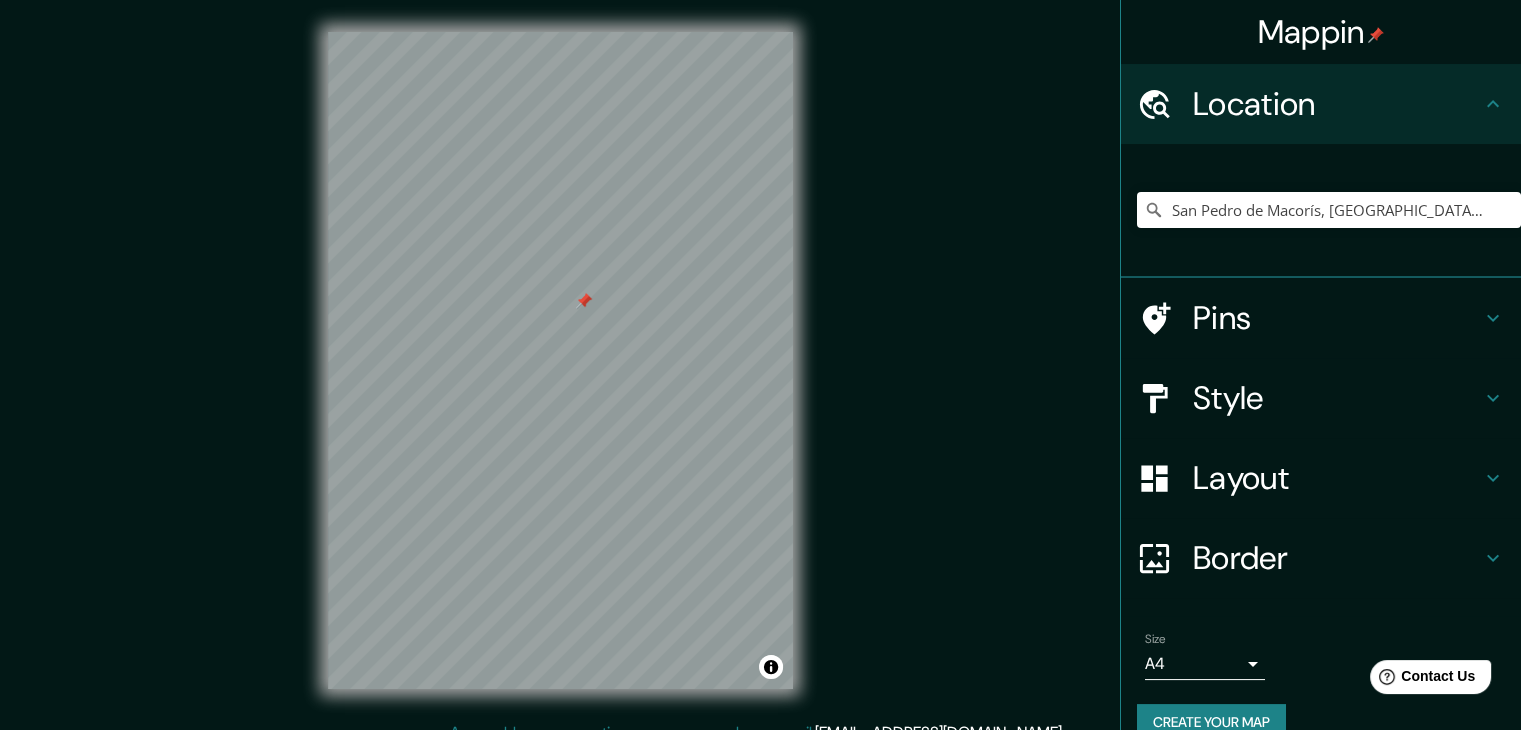 click on "Pins" at bounding box center (1337, 318) 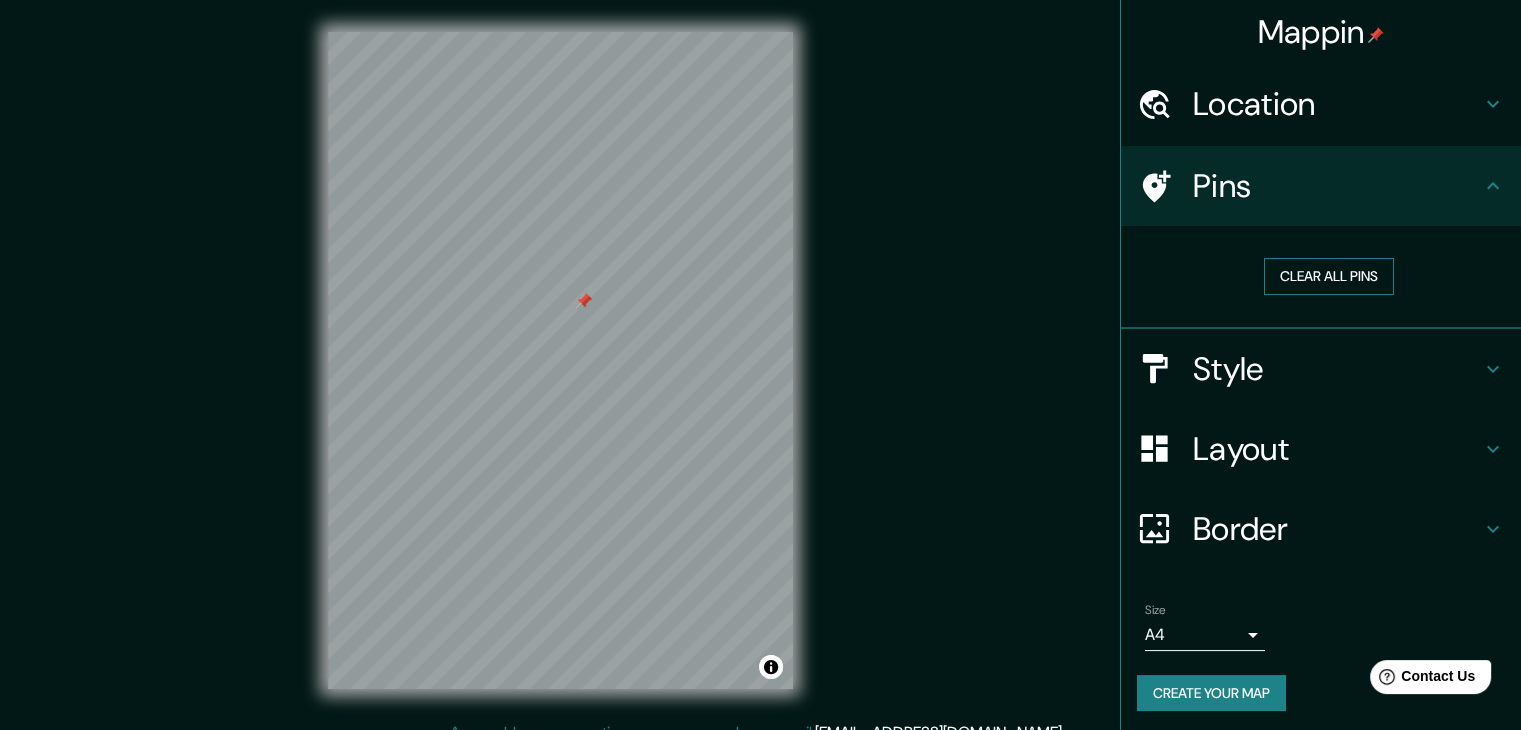 click on "Clear all pins" at bounding box center (1329, 276) 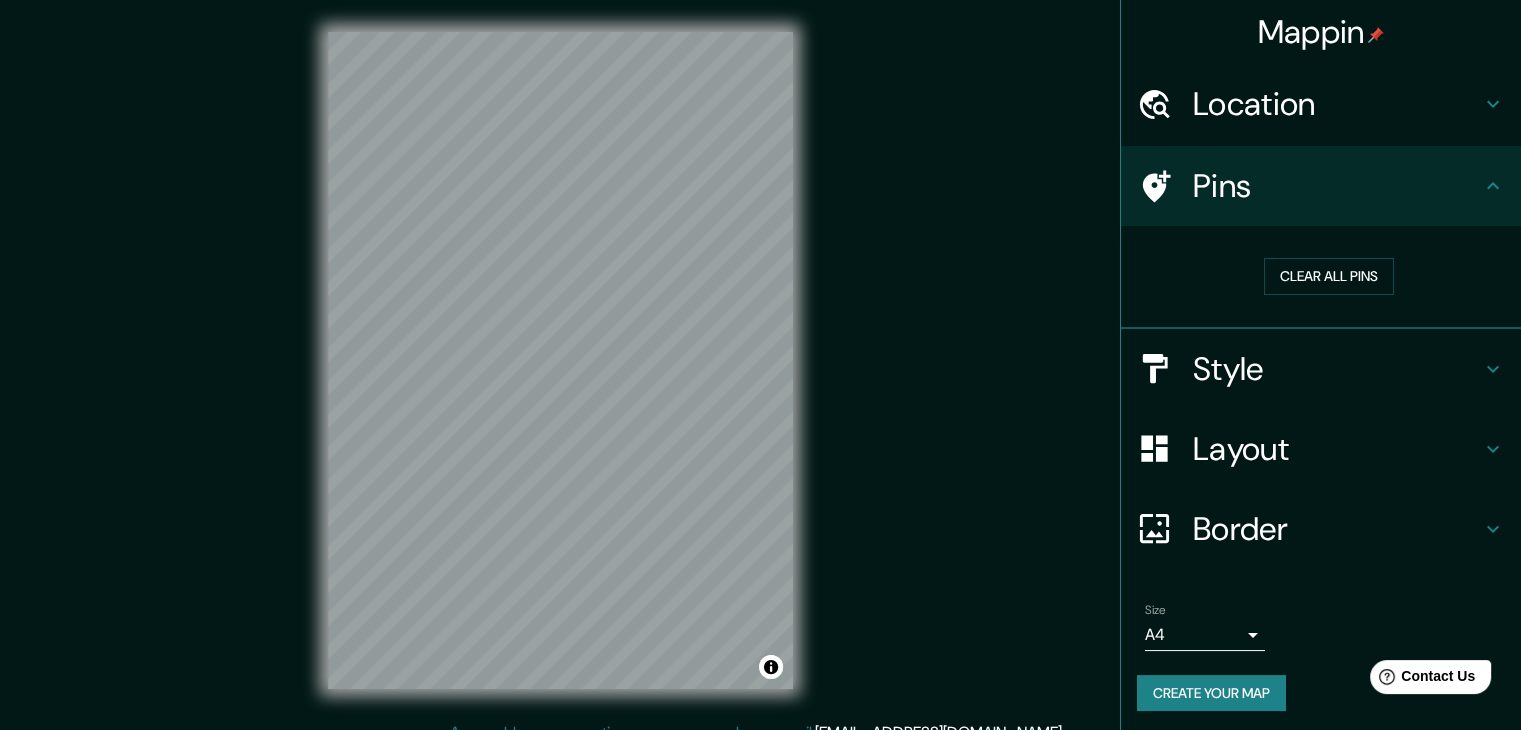 click on "Style" at bounding box center (1321, 369) 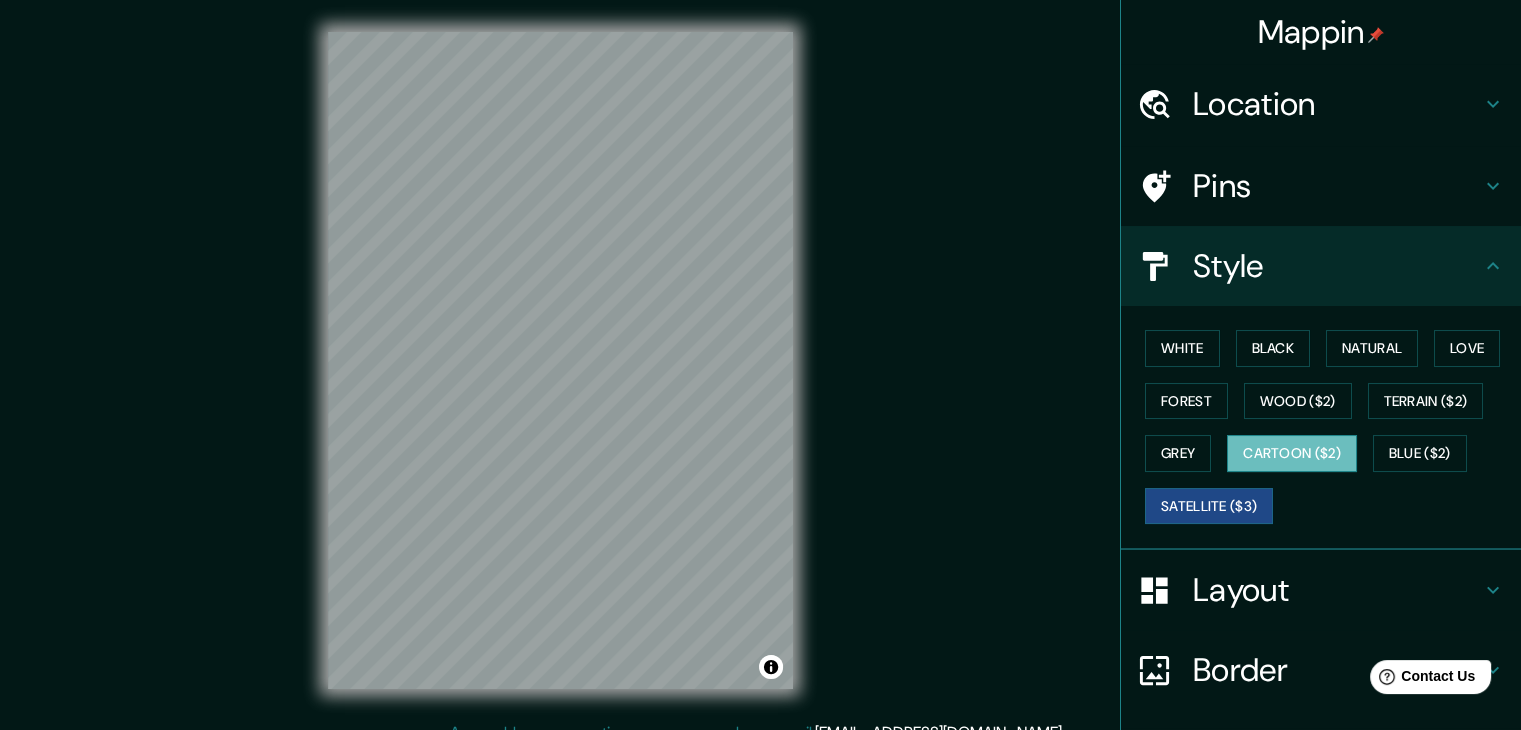 click on "Cartoon ($2)" at bounding box center (1292, 453) 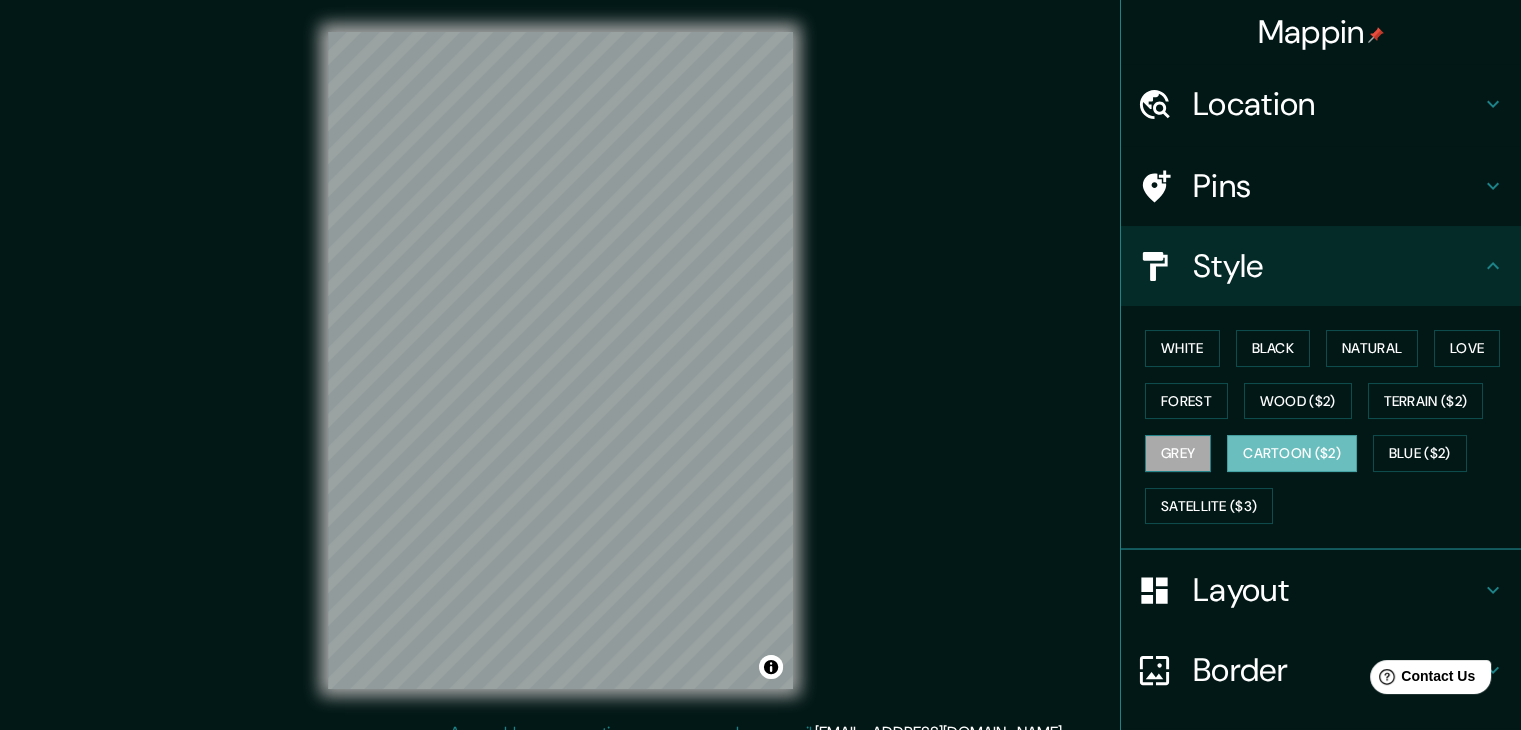 click on "Grey" at bounding box center [1178, 453] 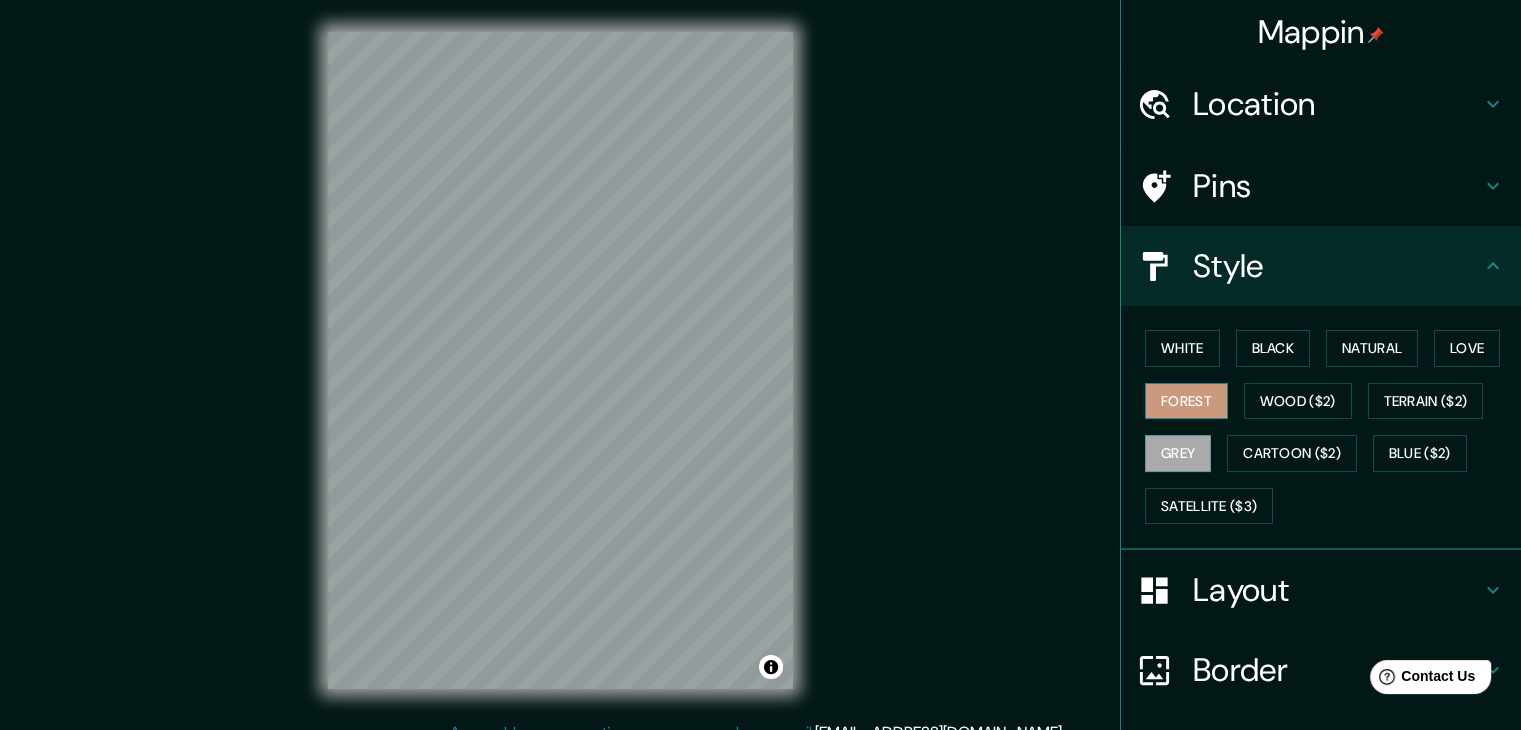 click on "Forest" at bounding box center (1186, 401) 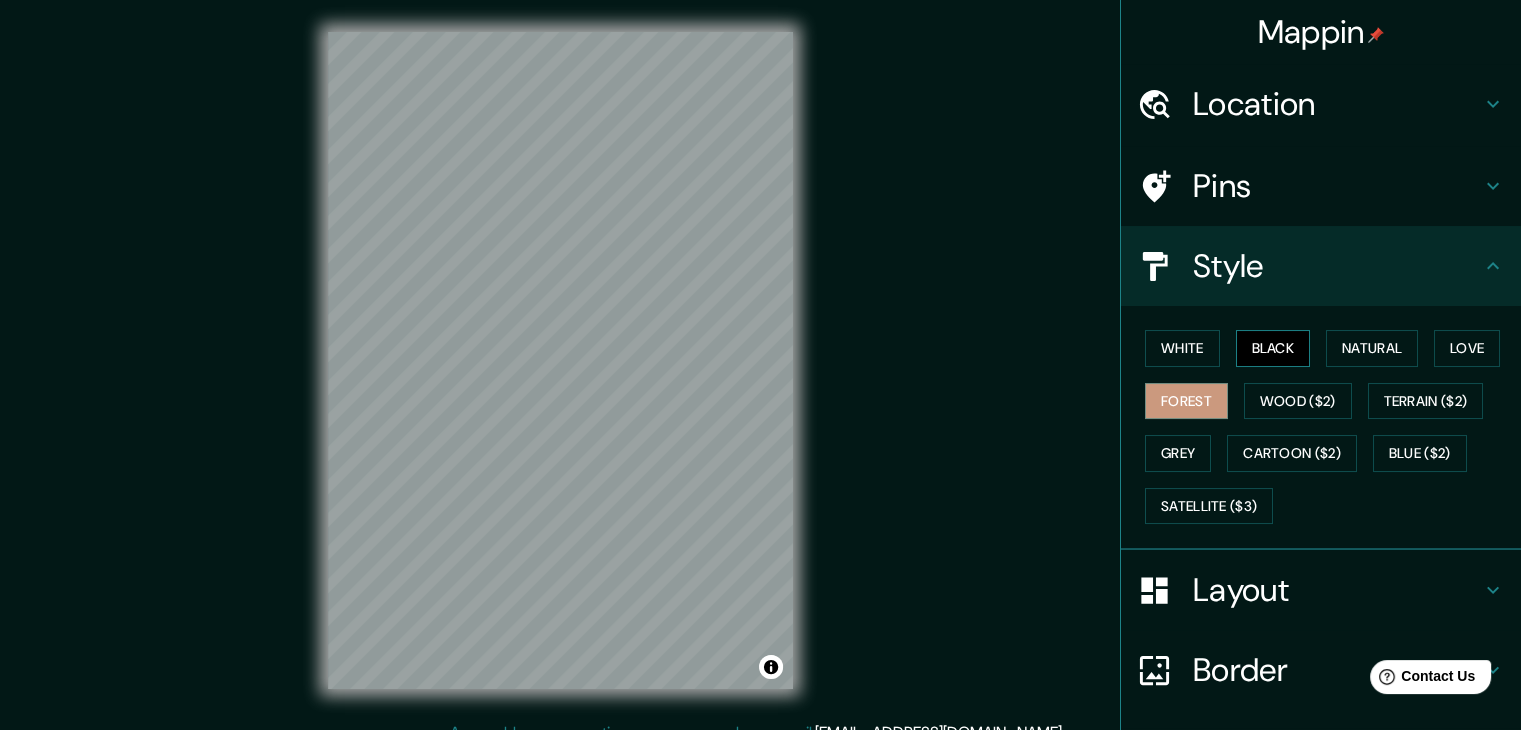 click on "Black" at bounding box center (1273, 348) 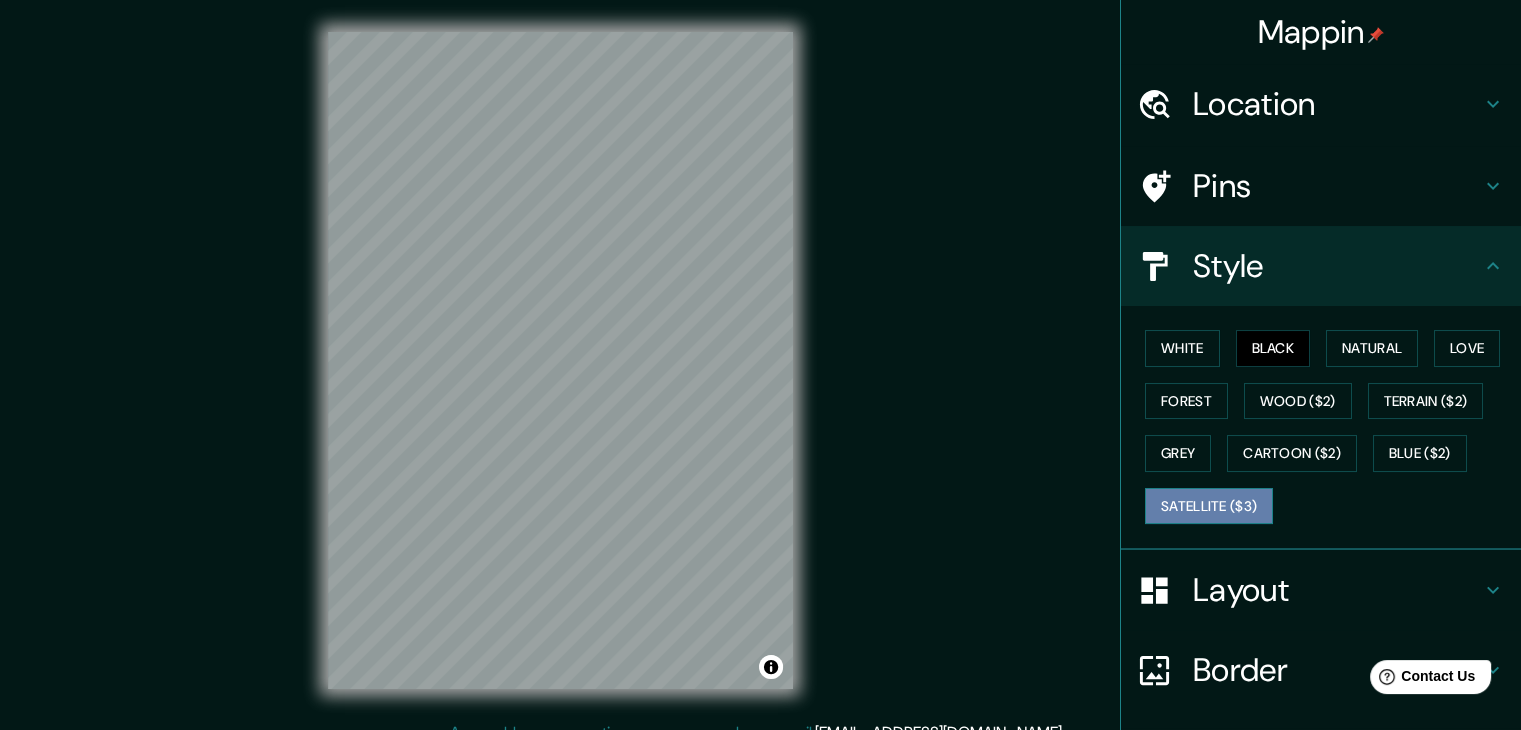 click on "Satellite ($3)" at bounding box center [1209, 506] 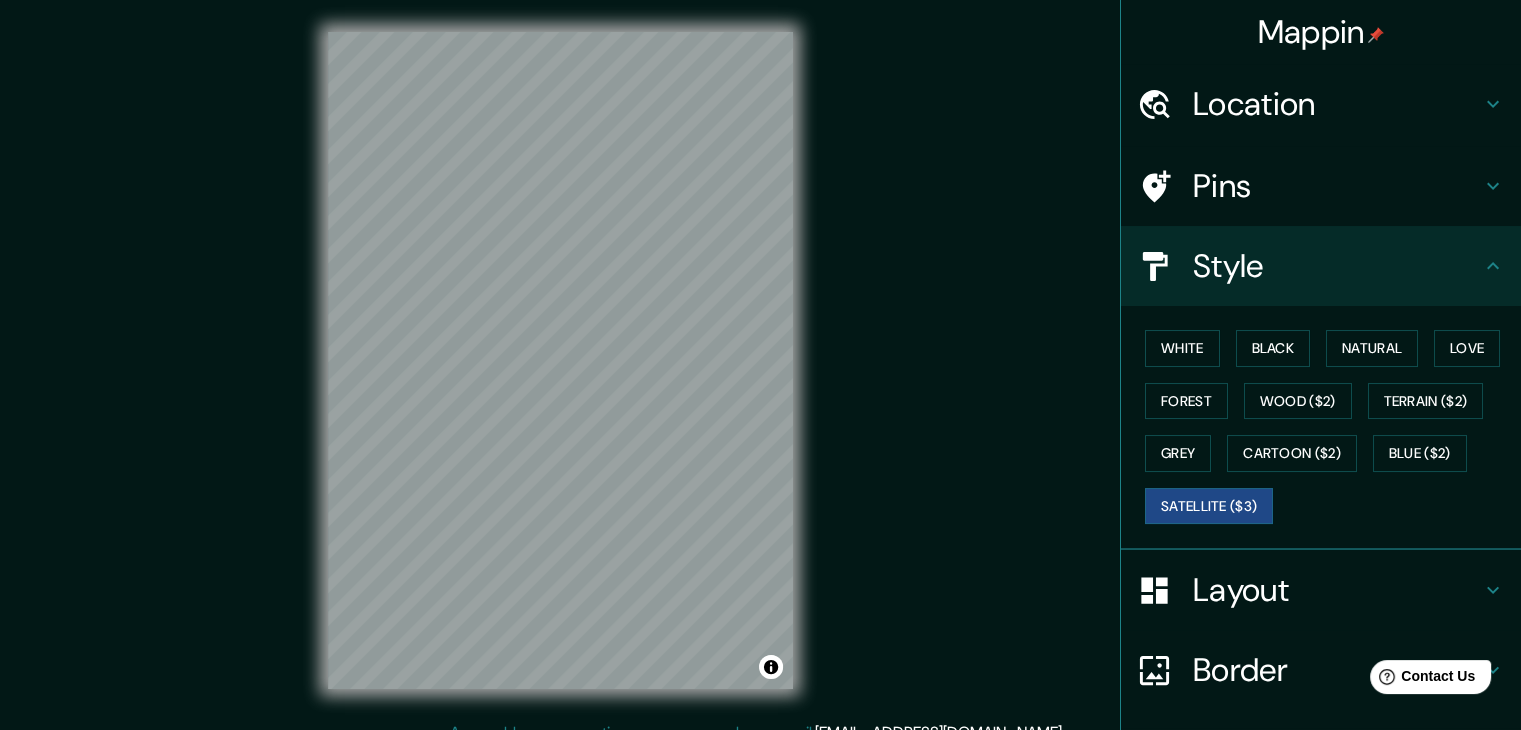 click on "Mappin Location San Pedro de Macorís, San Pedro de Macorís, Dominican Republic Pins Style White Black Natural Love Forest Wood ($2) Terrain ($2) Grey Cartoon ($2) Blue ($2) Satellite ($3) Layout Border Choose a border.  Hint : you can make layers of the frame opaque to create some cool effects. None Simple Transparent Fancy Size A4 single Create your map © Mapbox   © OpenStreetMap   Improve this map   © Maxar Any problems, suggestions, or concerns please email    help@mappin.pro . . ." at bounding box center [760, 376] 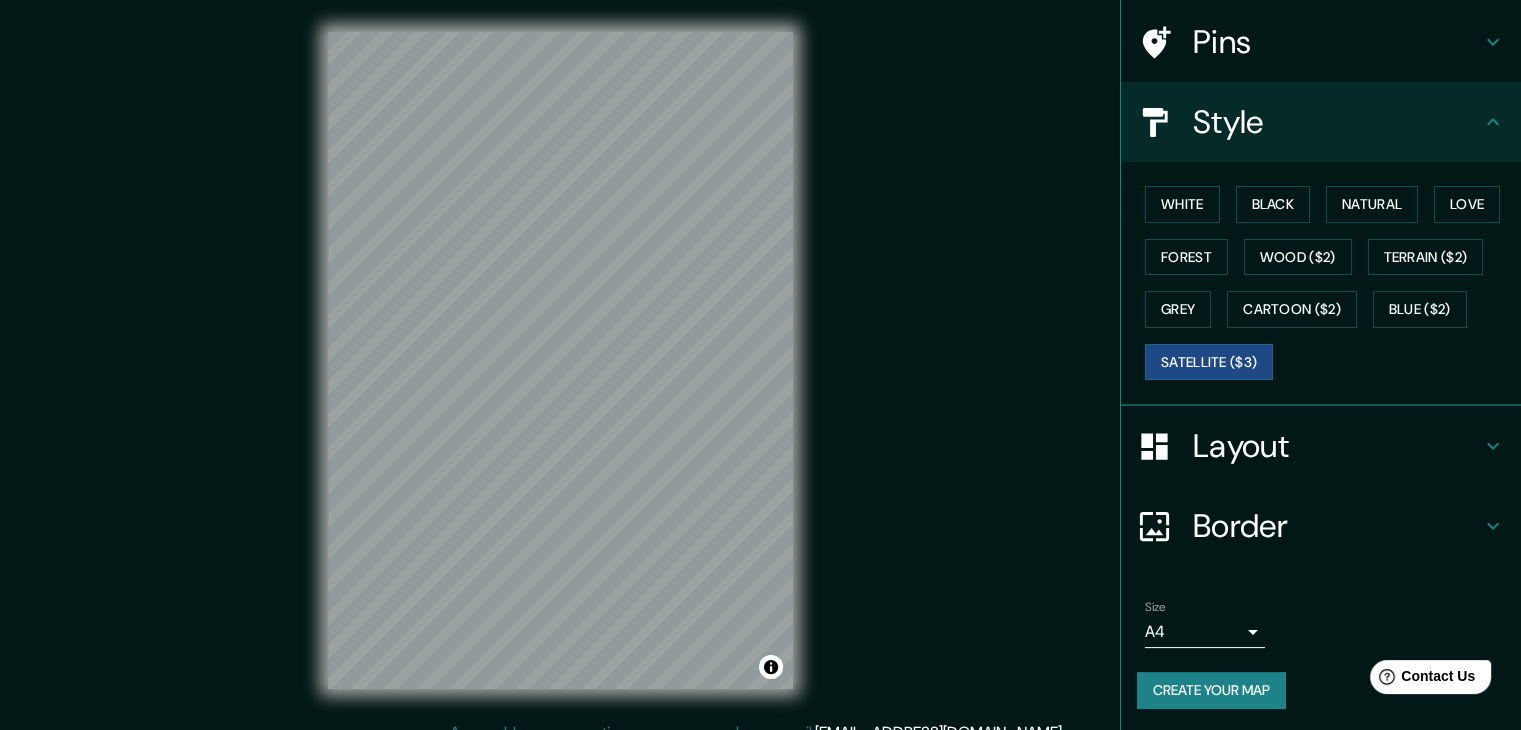 click on "Border" at bounding box center (1337, 526) 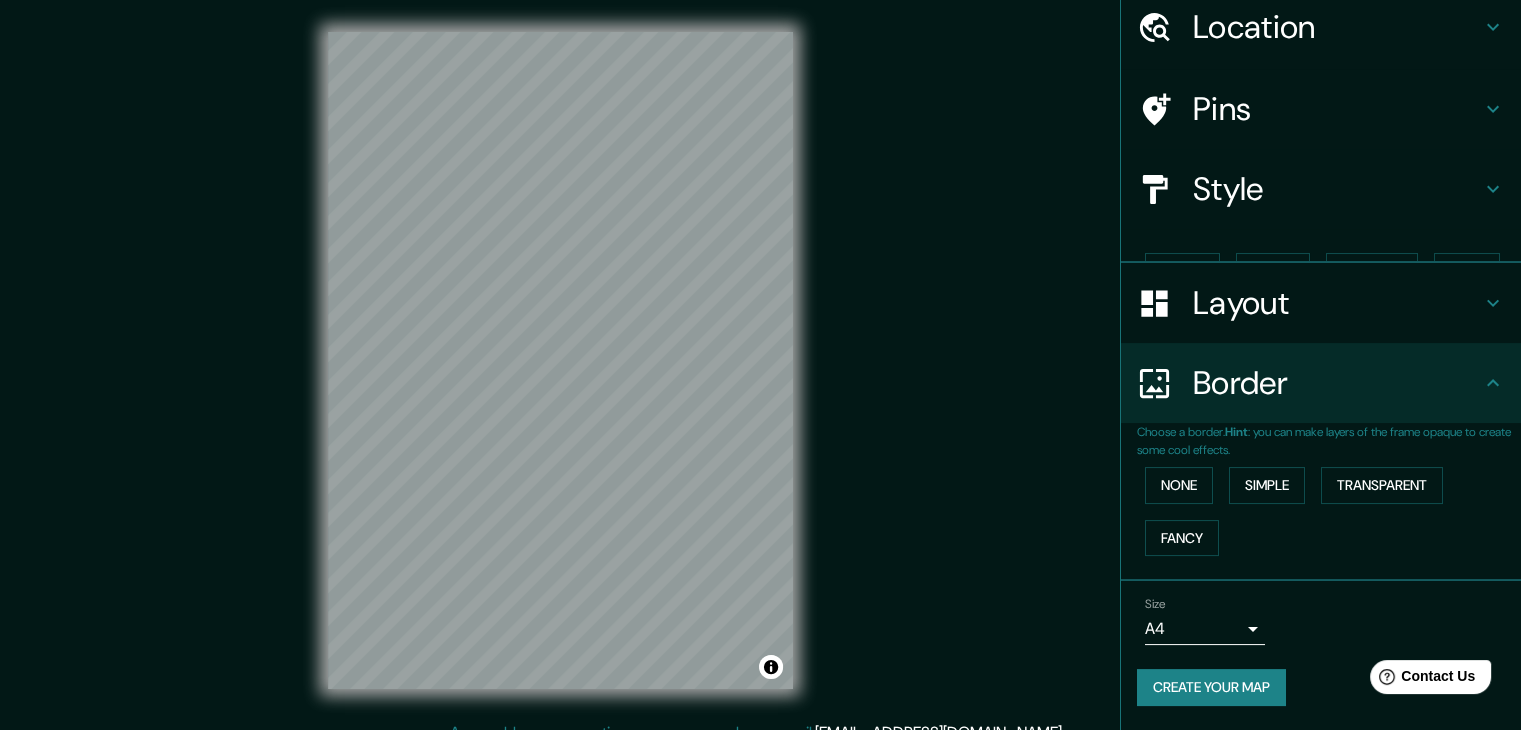 scroll, scrollTop: 42, scrollLeft: 0, axis: vertical 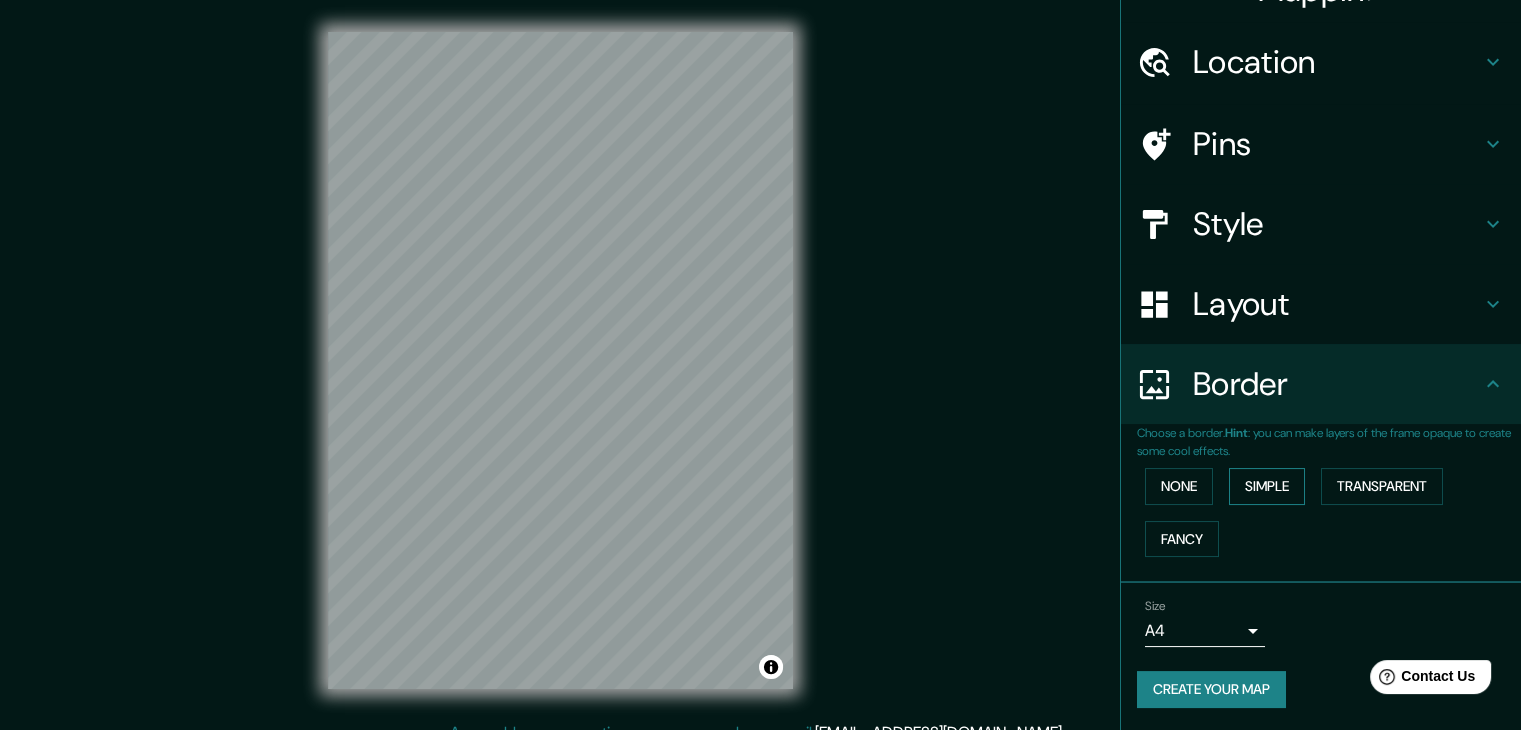 click on "Simple" at bounding box center (1267, 486) 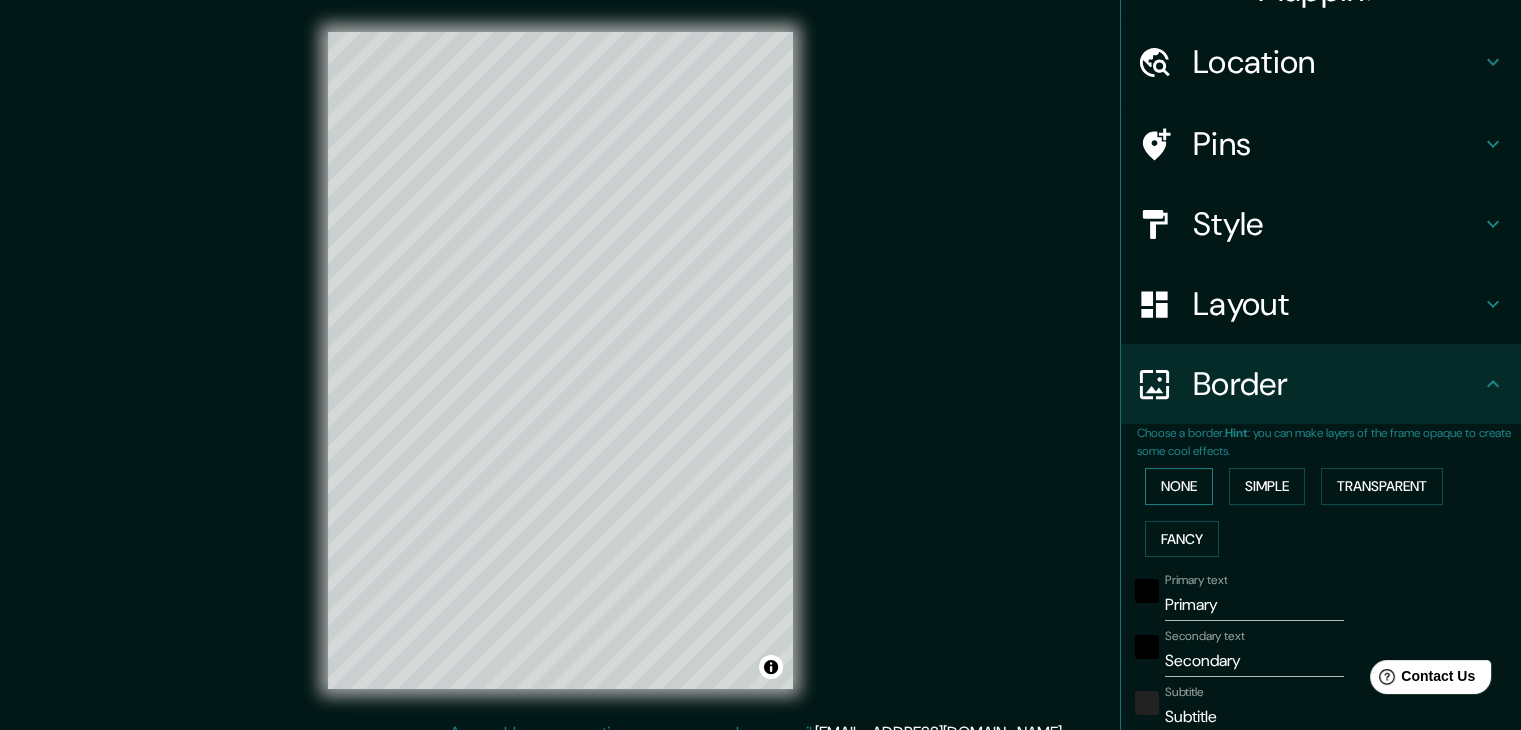 click on "None" at bounding box center (1179, 486) 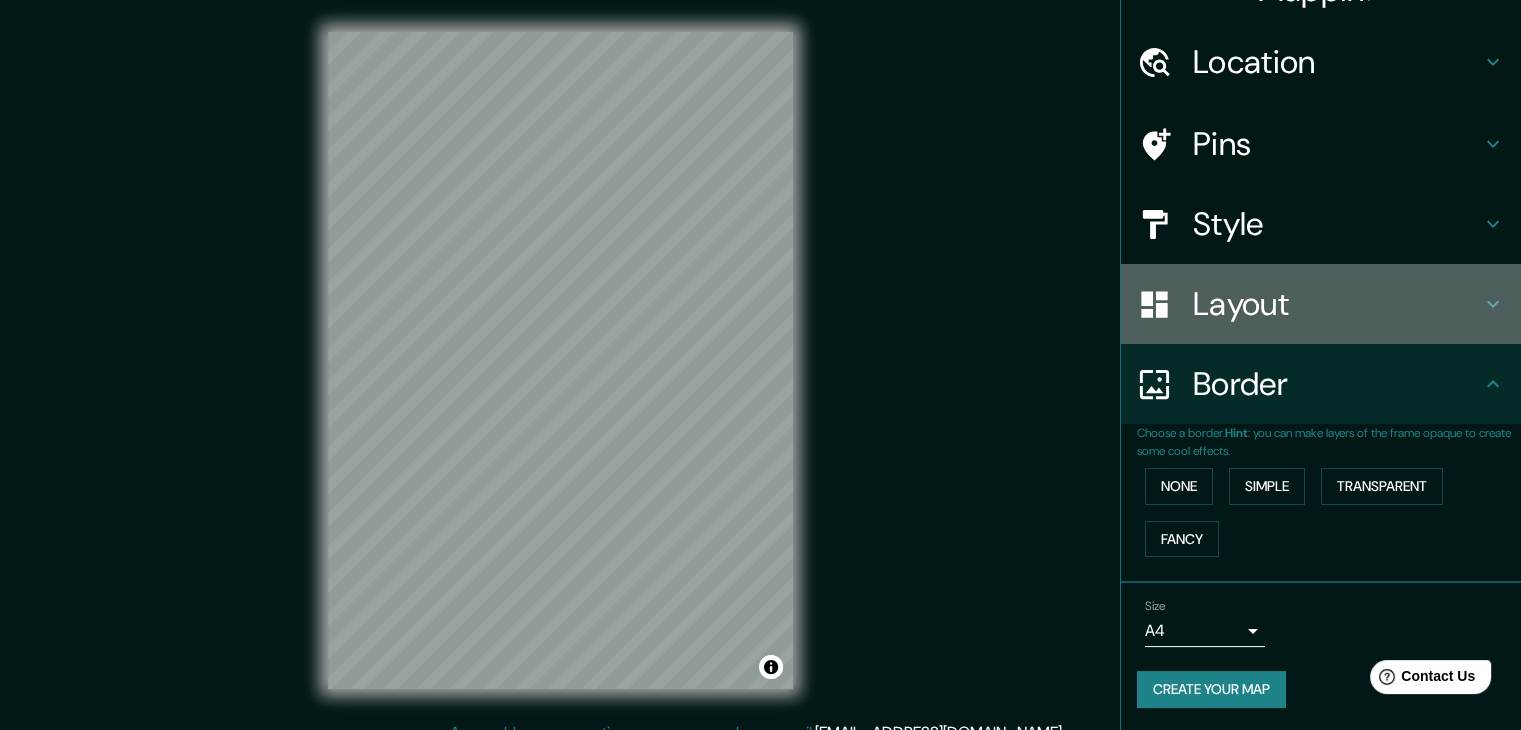 click on "Layout" at bounding box center (1337, 304) 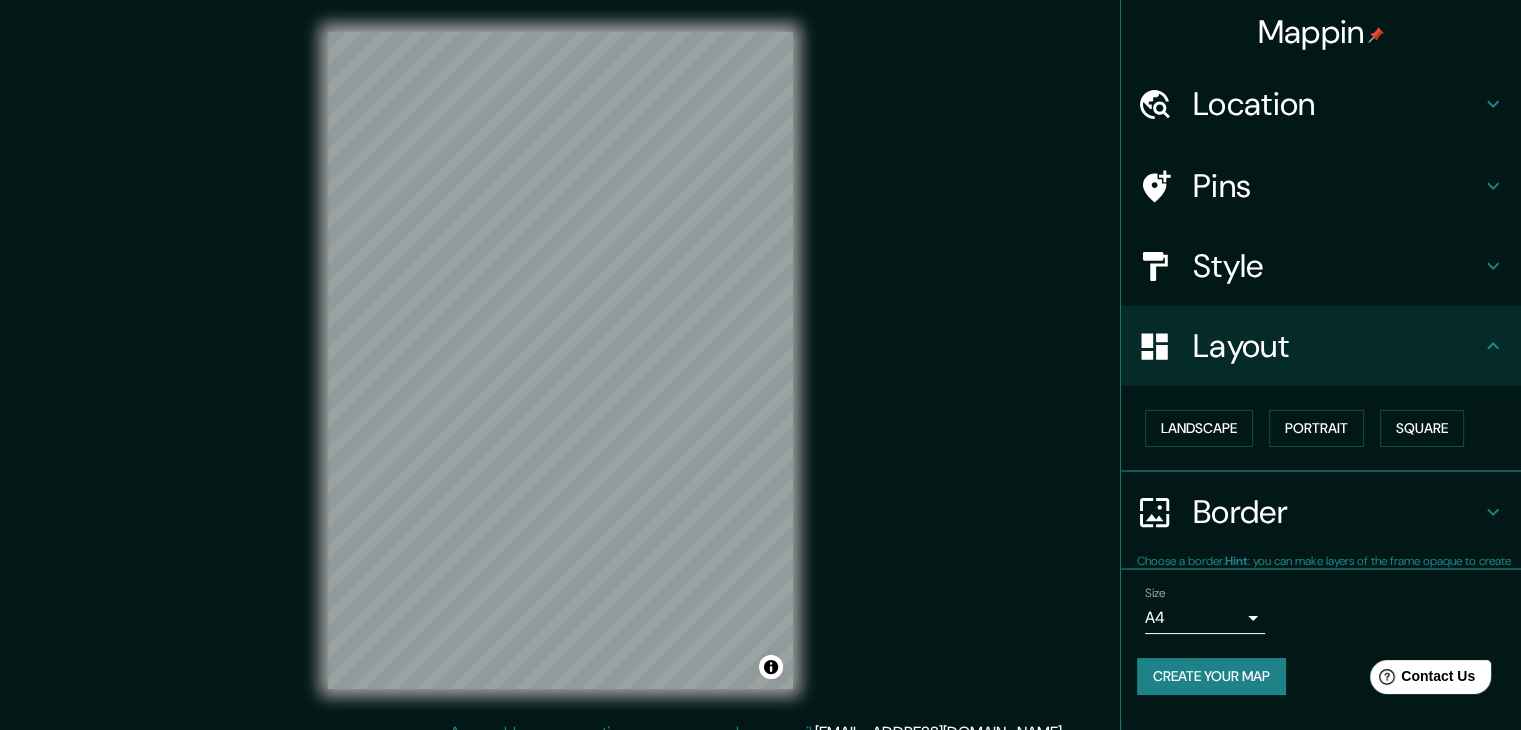 scroll, scrollTop: 0, scrollLeft: 0, axis: both 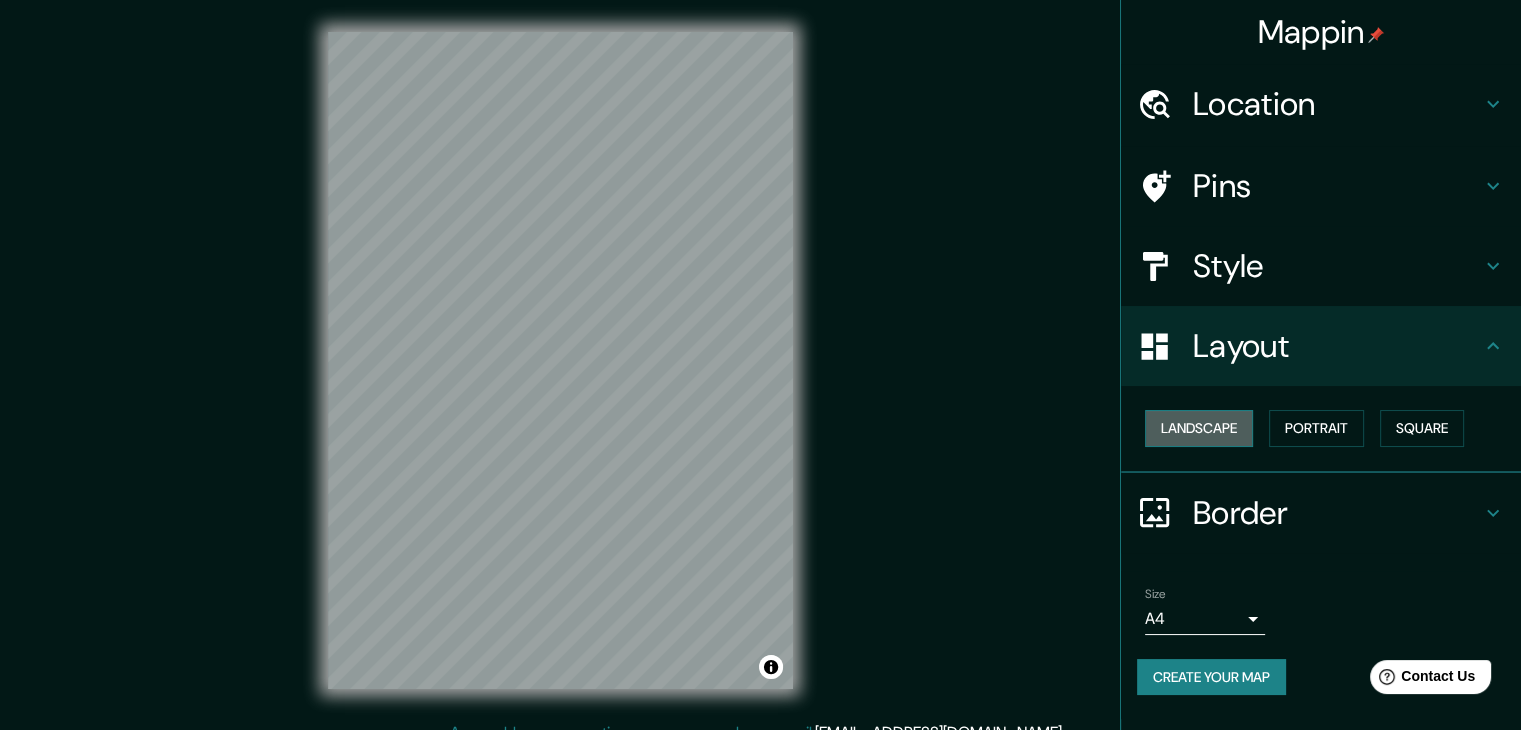 click on "Landscape" at bounding box center (1199, 428) 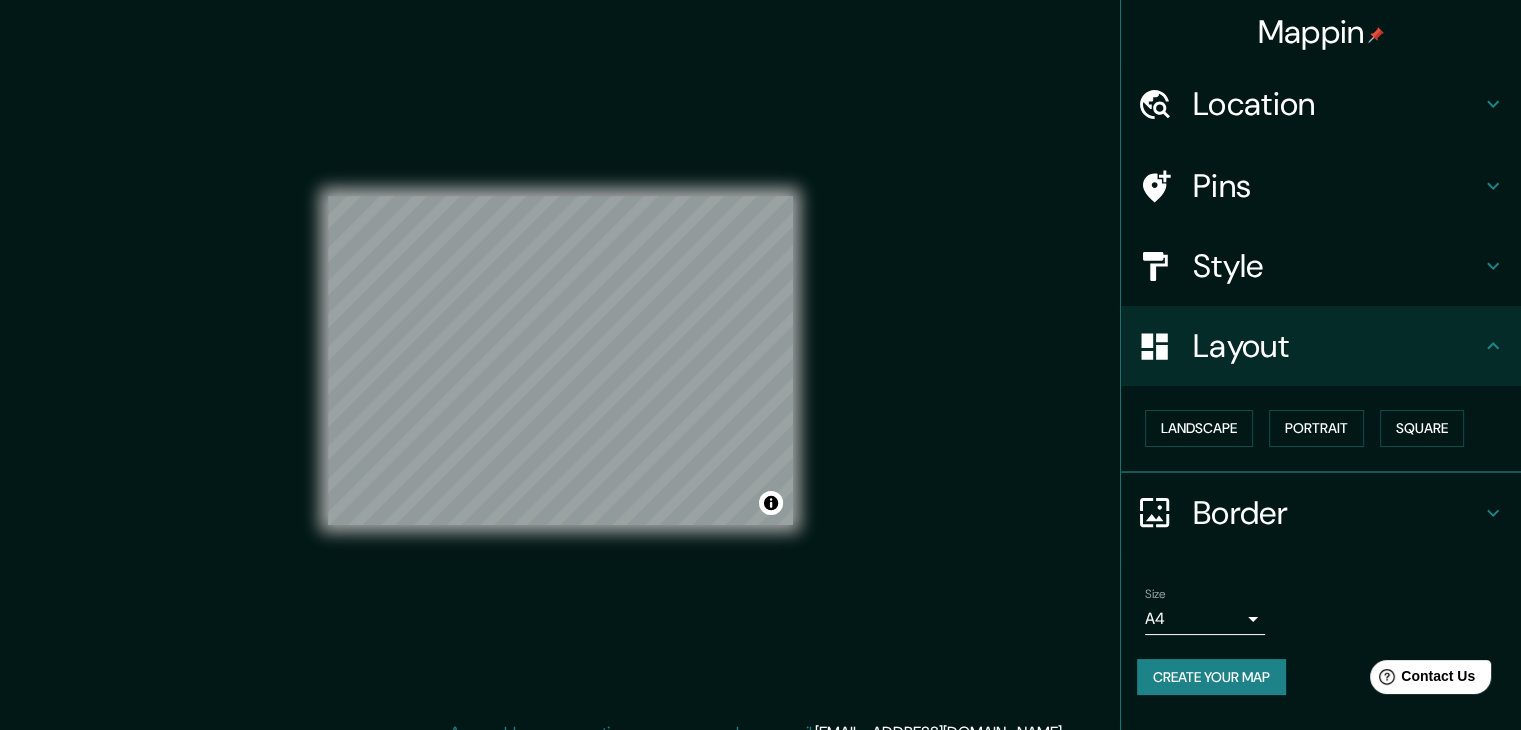 scroll, scrollTop: 0, scrollLeft: 0, axis: both 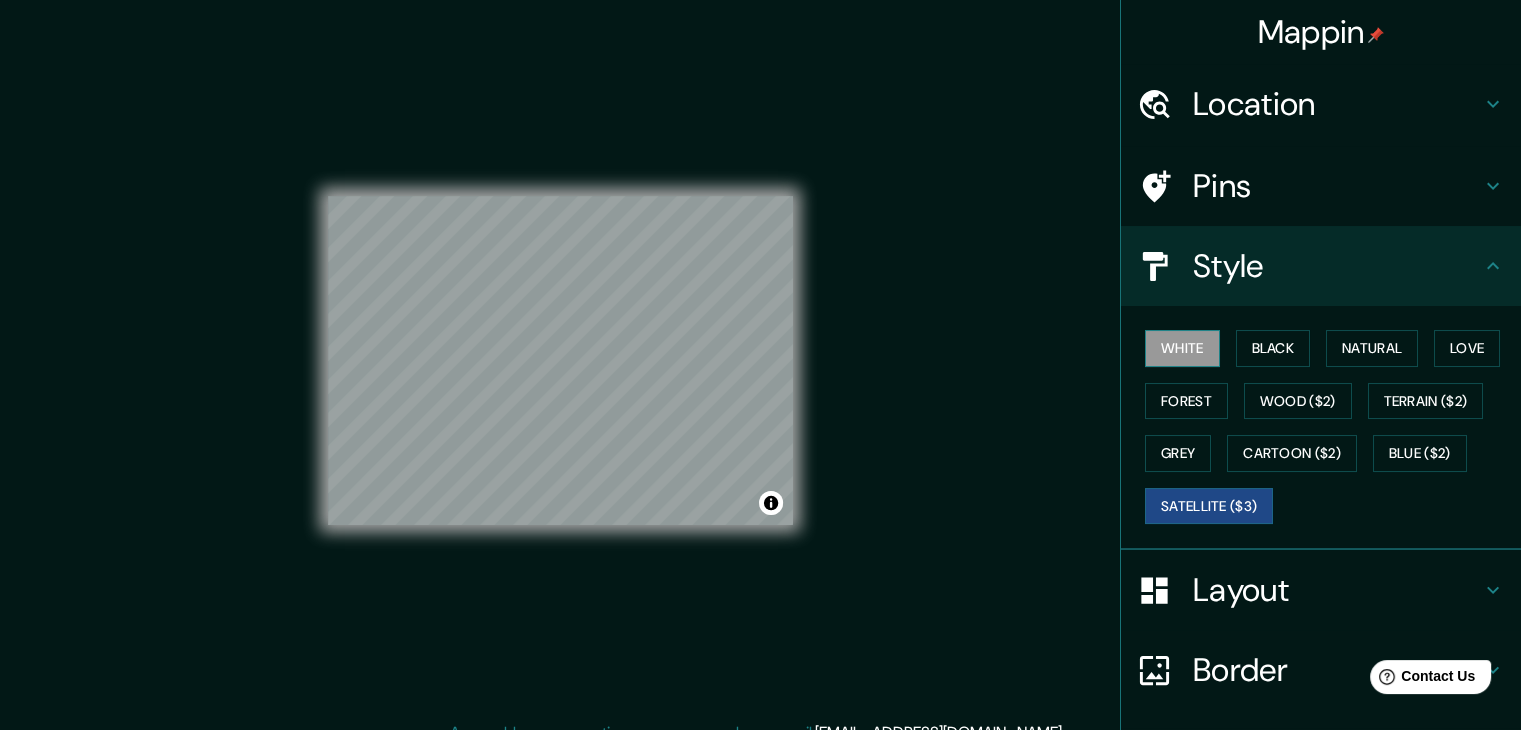 click on "White" at bounding box center [1182, 348] 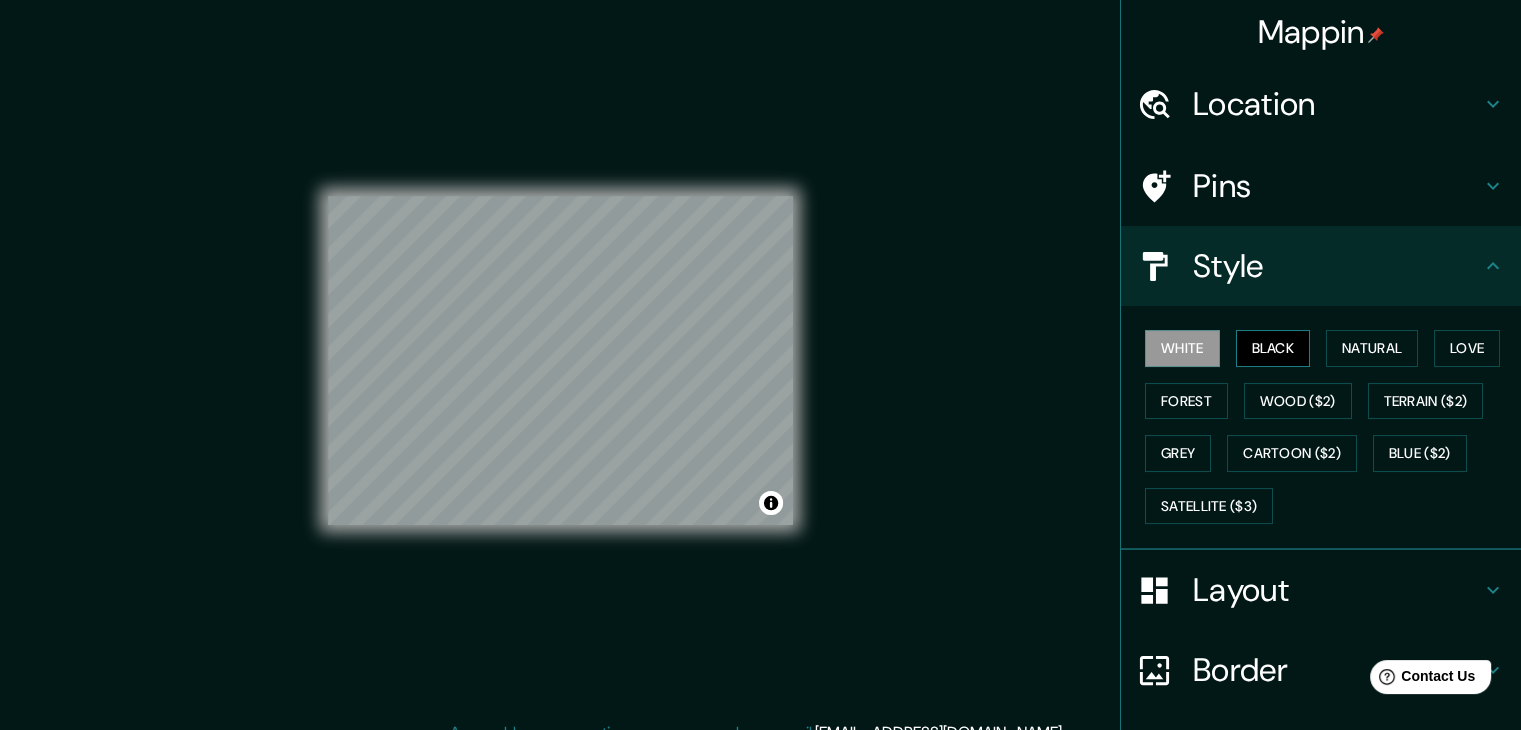 click on "Black" at bounding box center (1273, 348) 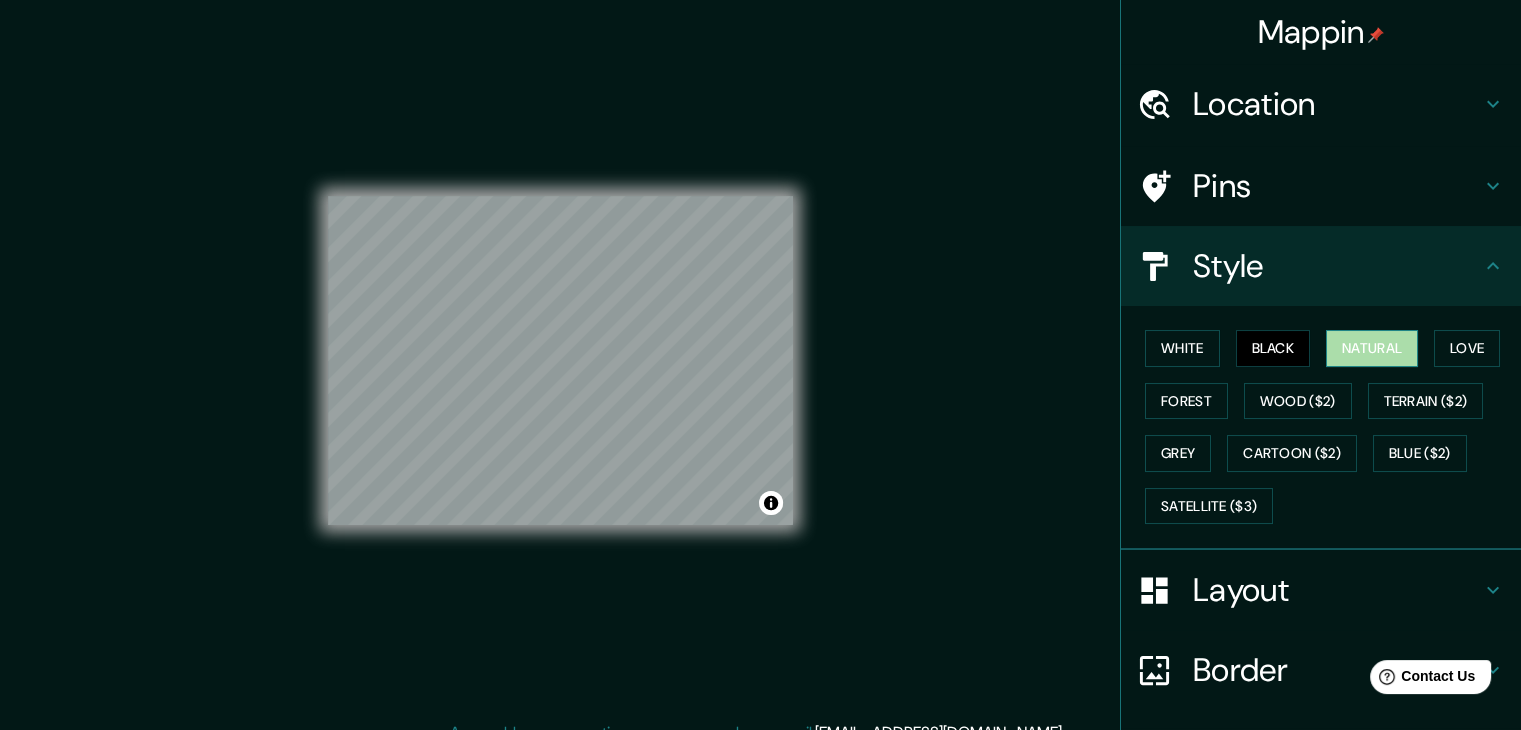 click on "Natural" at bounding box center [1372, 348] 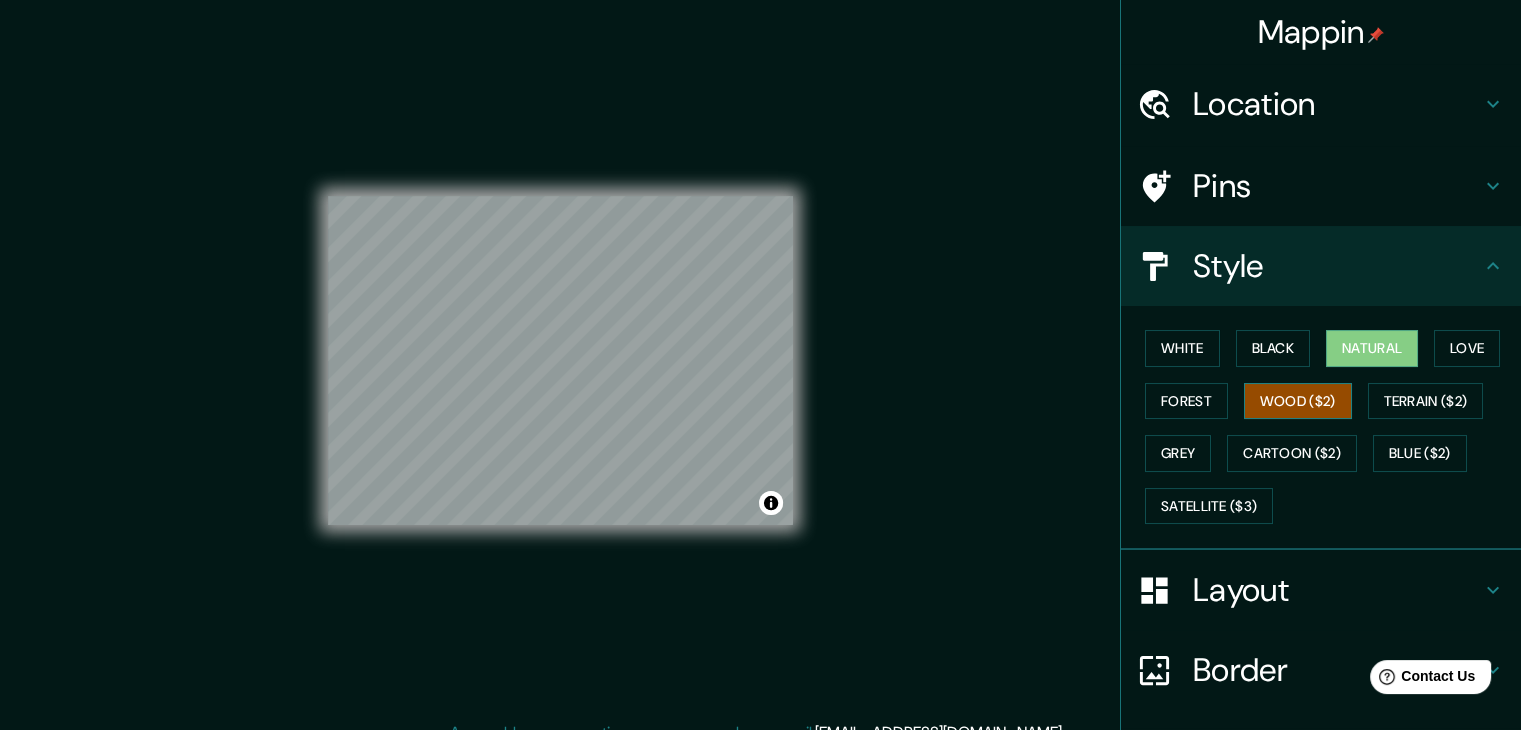 click on "Wood ($2)" at bounding box center (1298, 401) 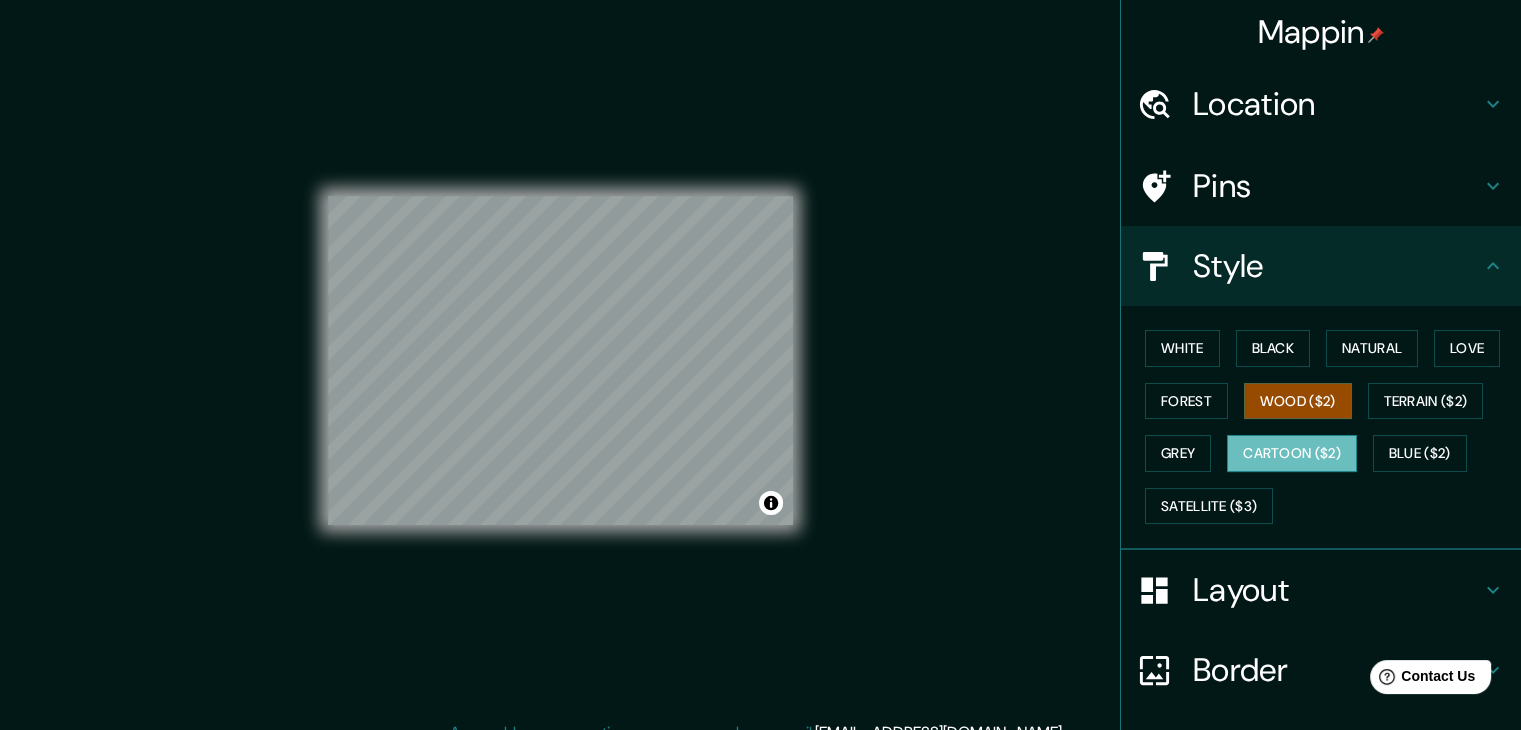 click on "Cartoon ($2)" at bounding box center (1292, 453) 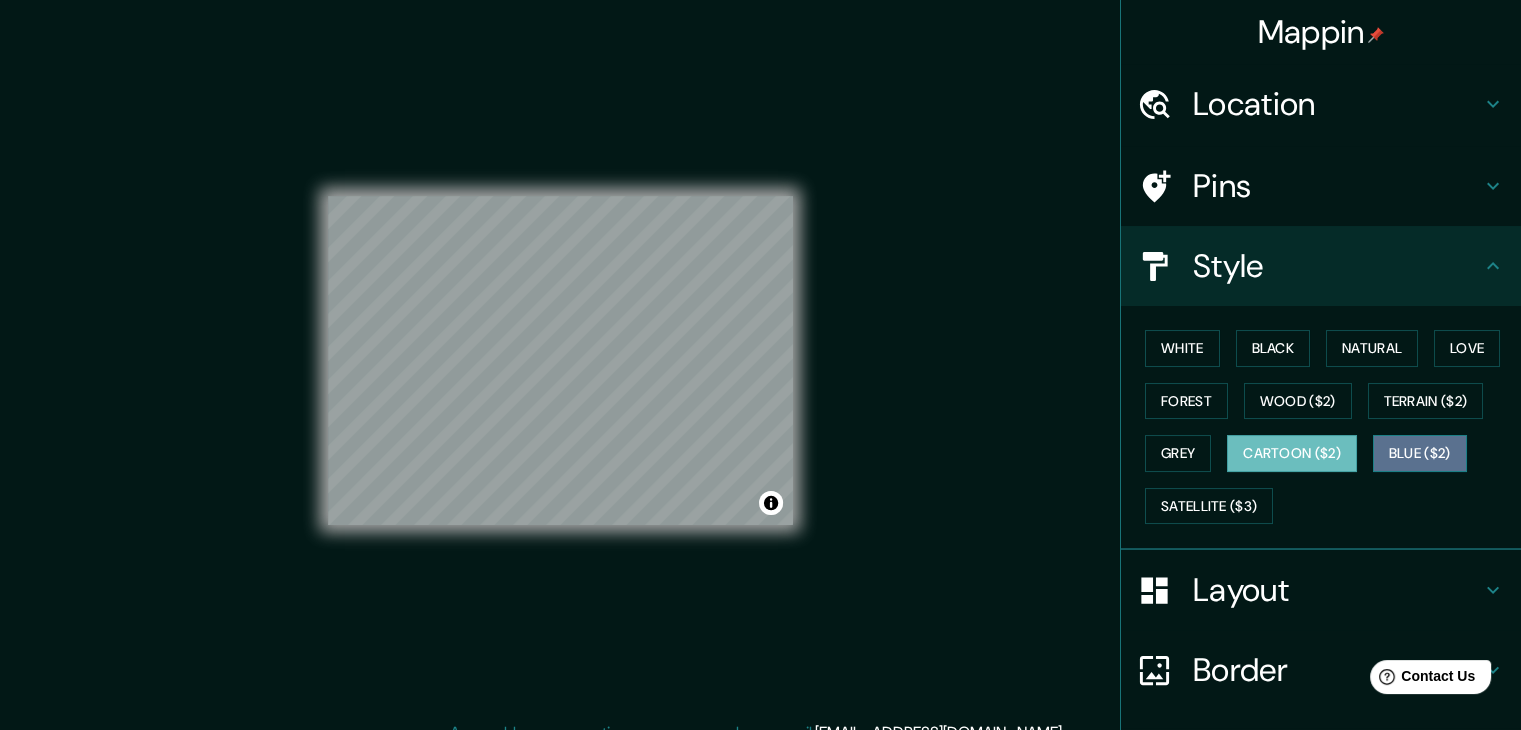 click on "Blue ($2)" at bounding box center [1420, 453] 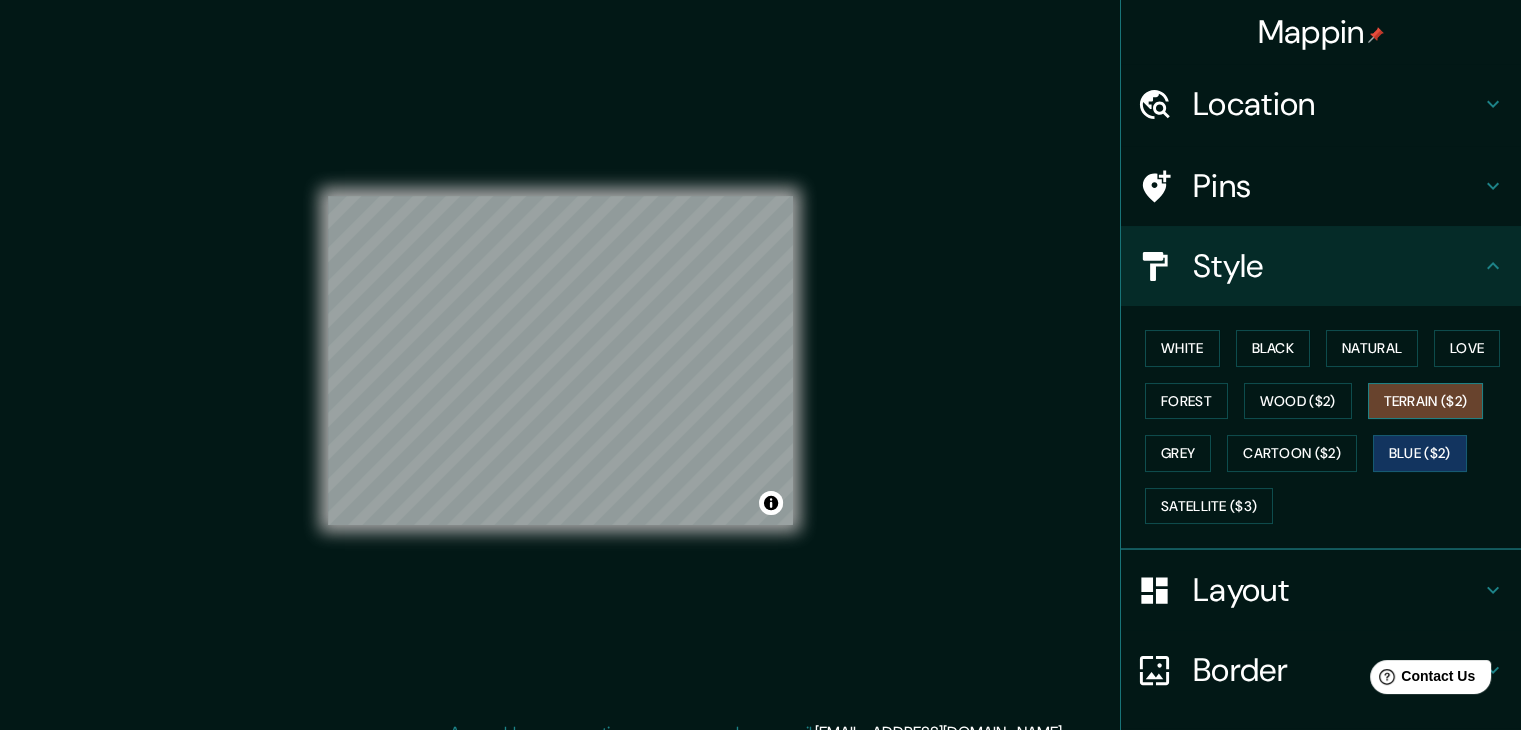 click on "Terrain ($2)" at bounding box center (1426, 401) 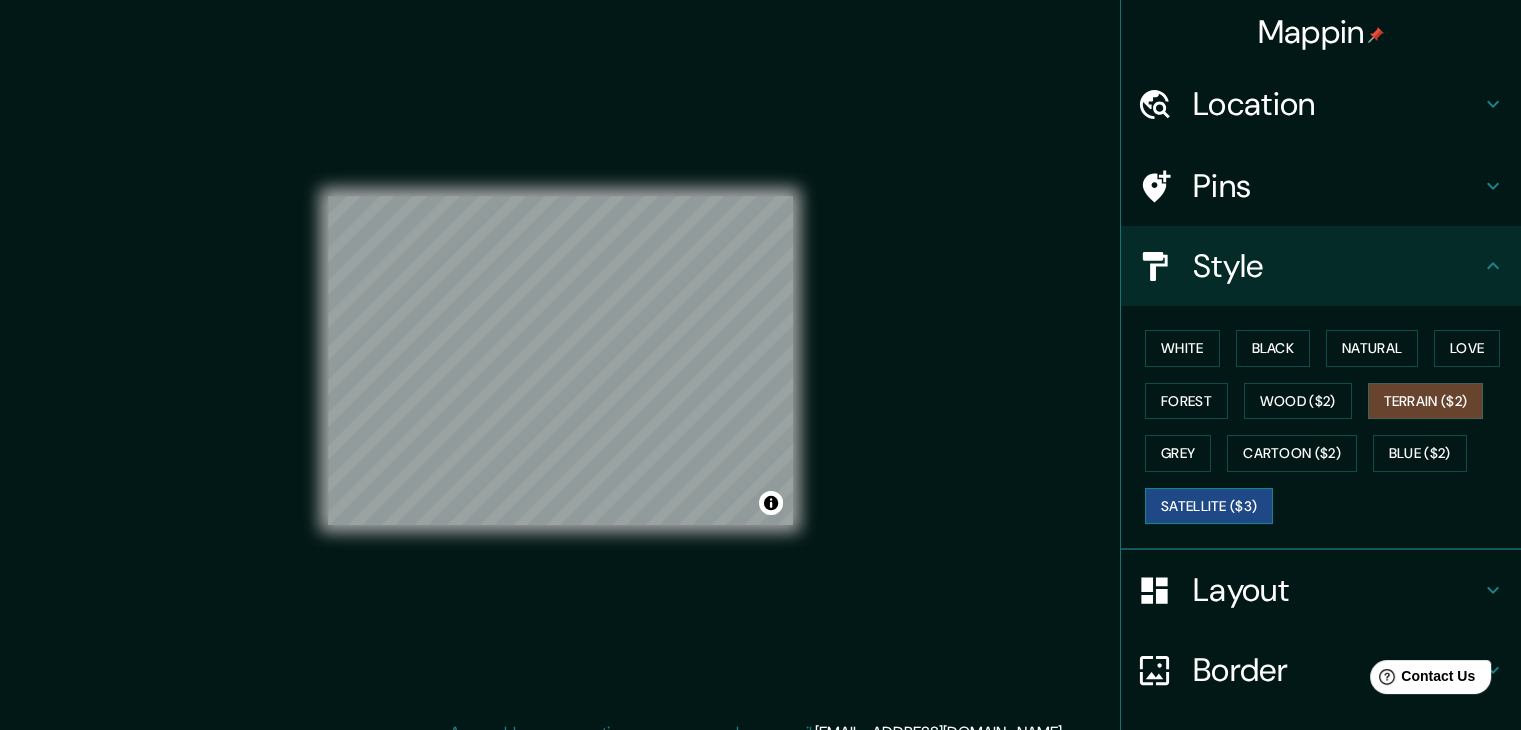 click on "Satellite ($3)" at bounding box center [1209, 506] 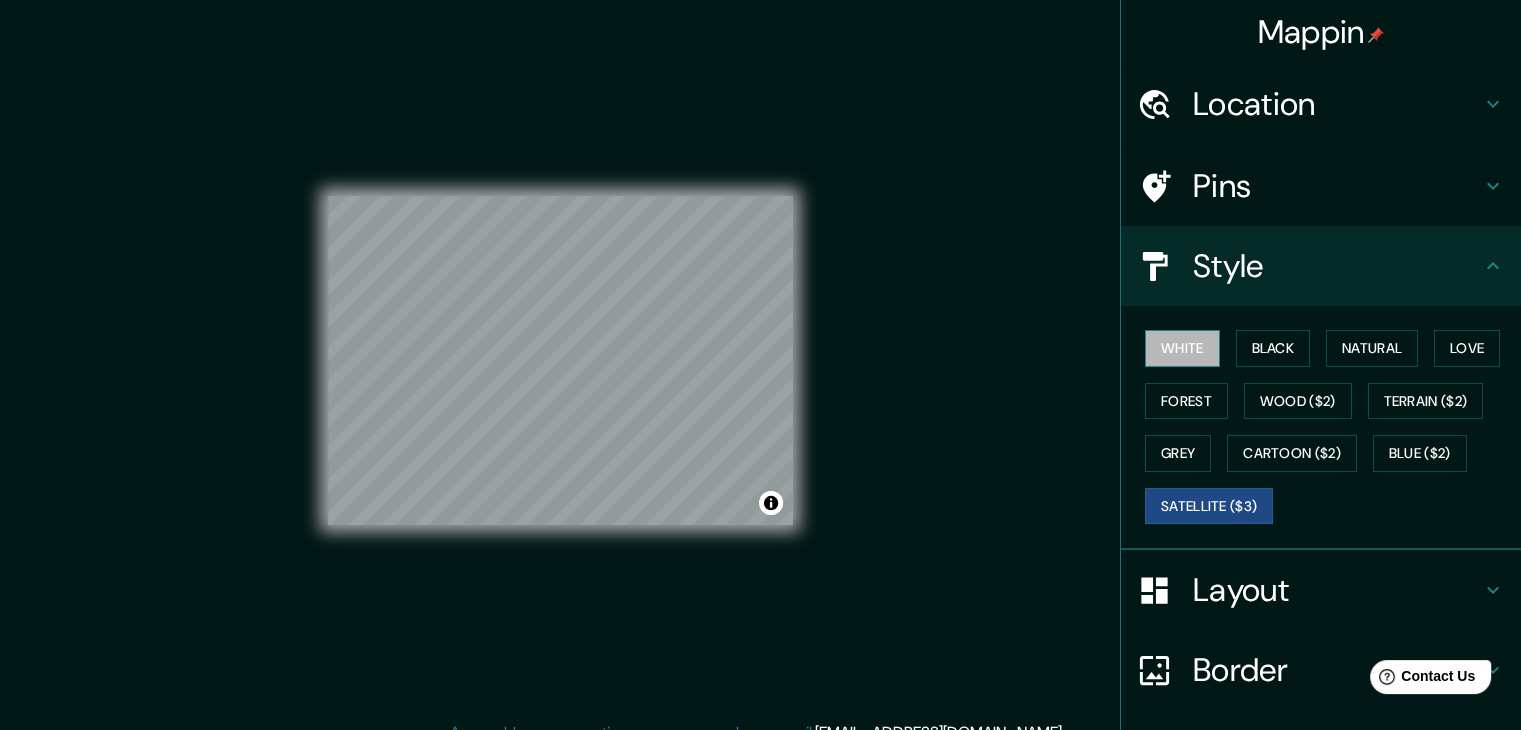 click on "White" at bounding box center [1182, 348] 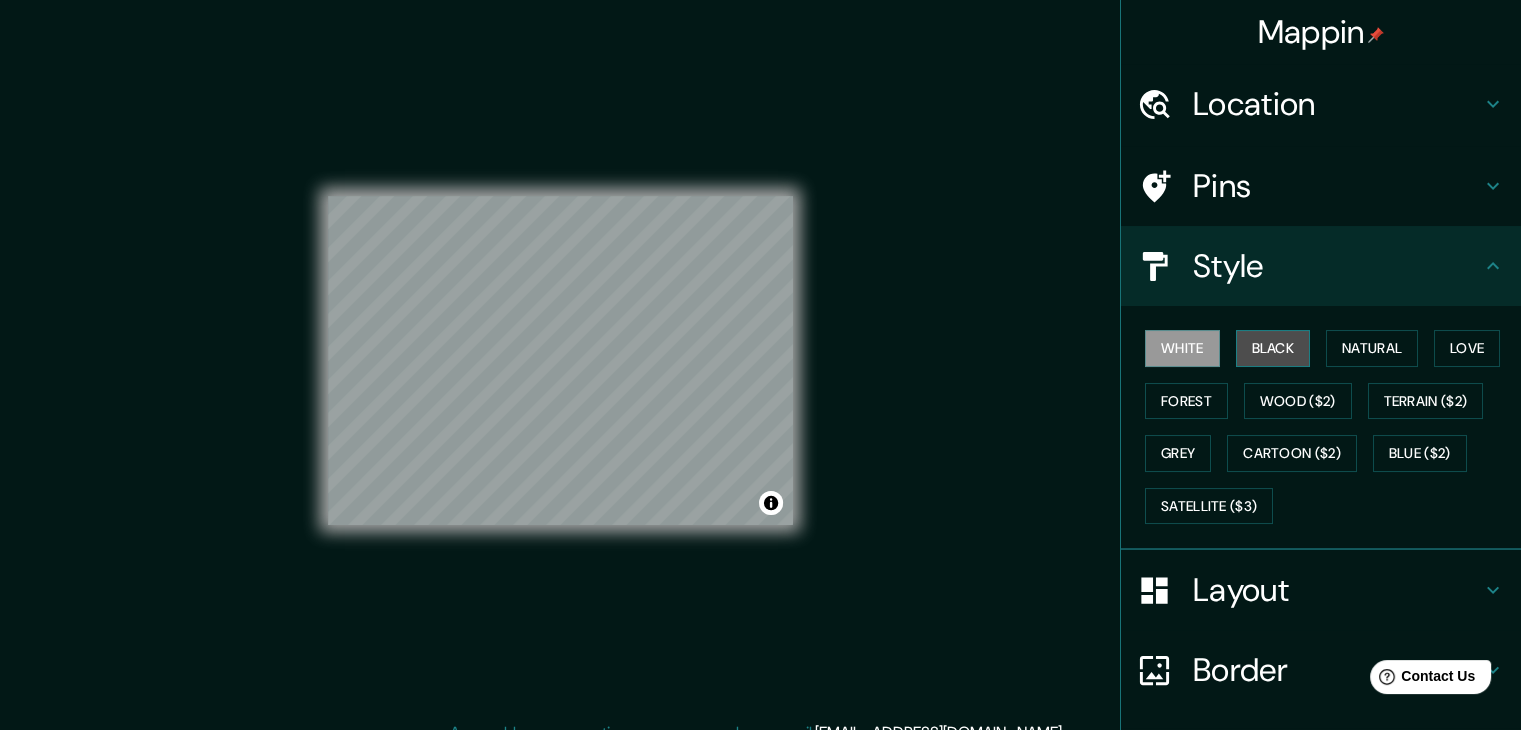 click on "Black" at bounding box center (1273, 348) 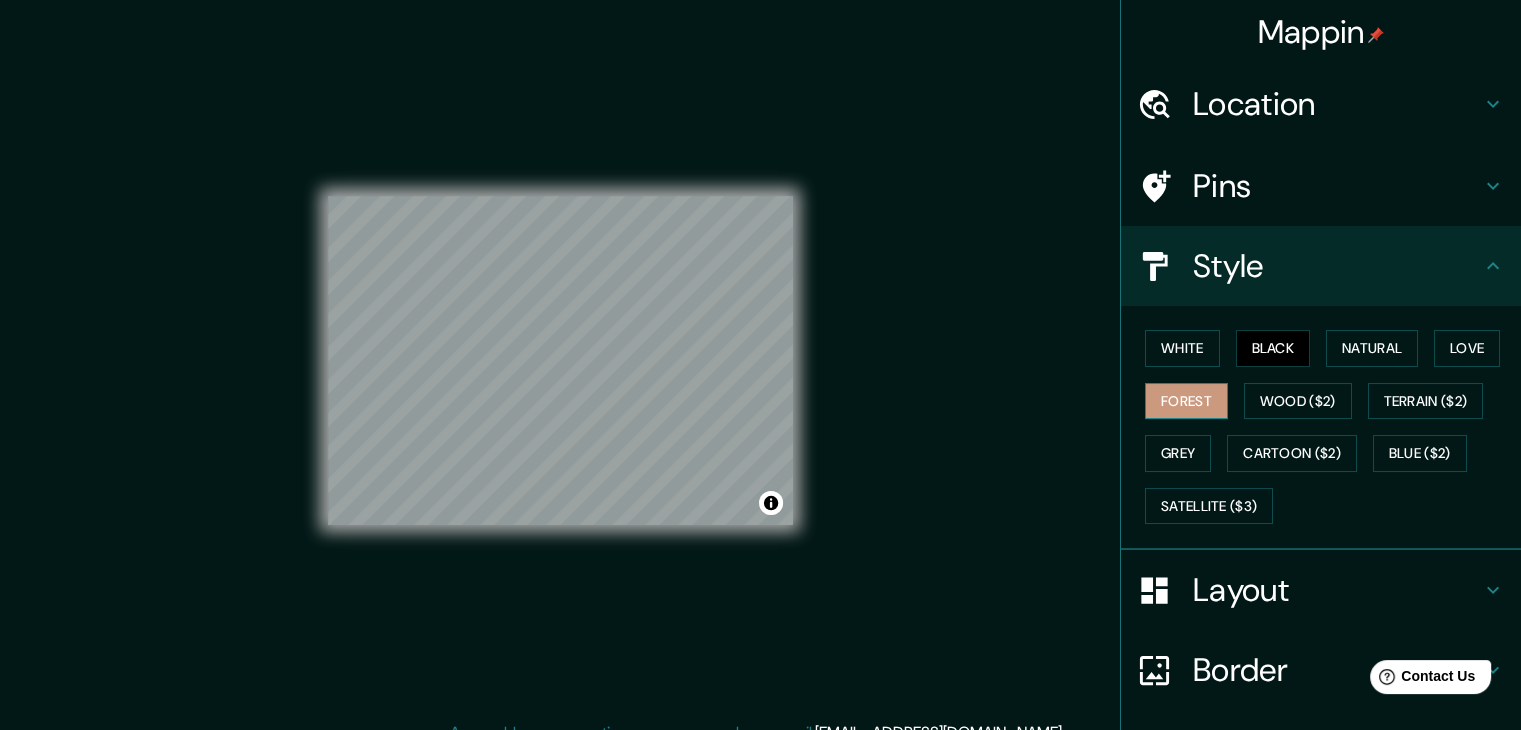 click on "Forest" at bounding box center (1186, 401) 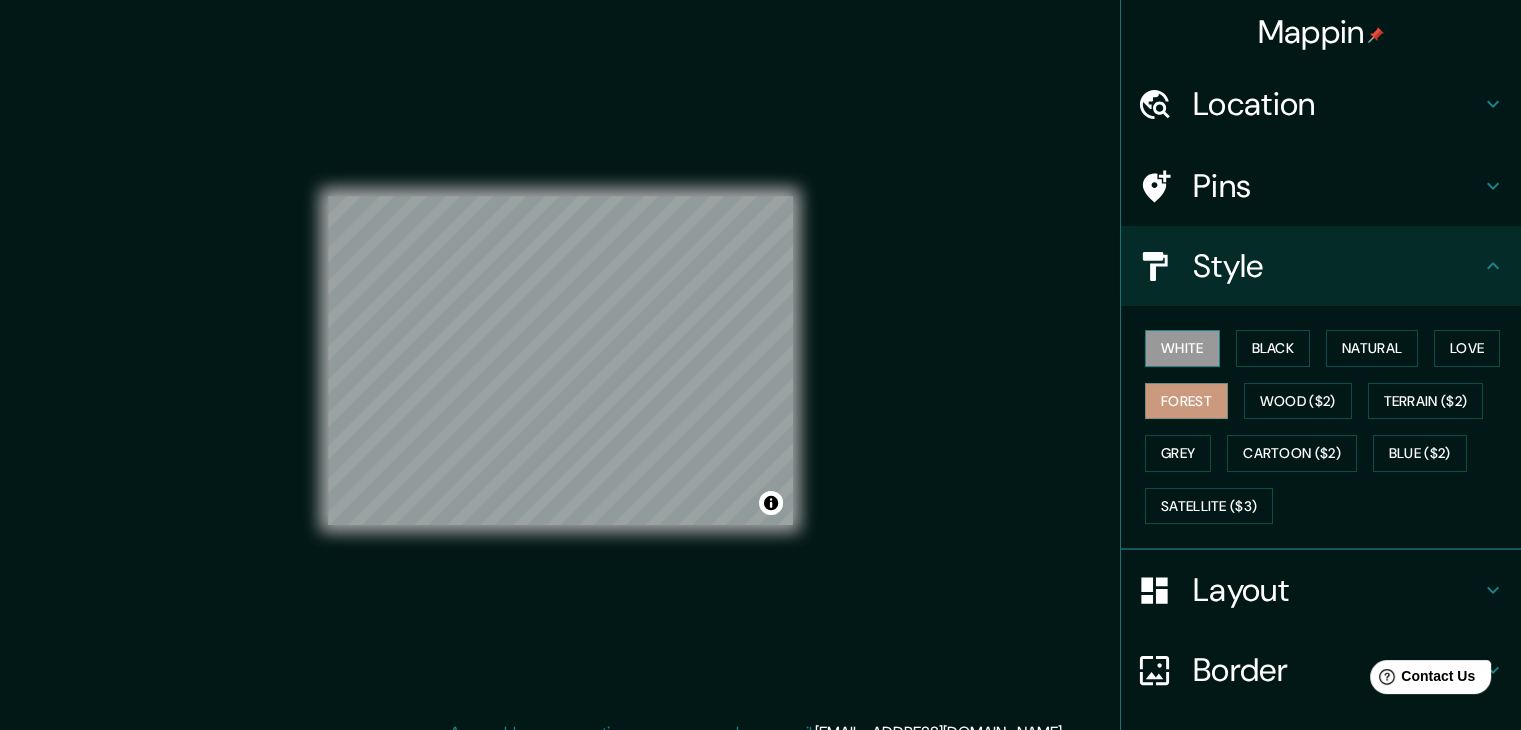 click on "White" at bounding box center [1182, 348] 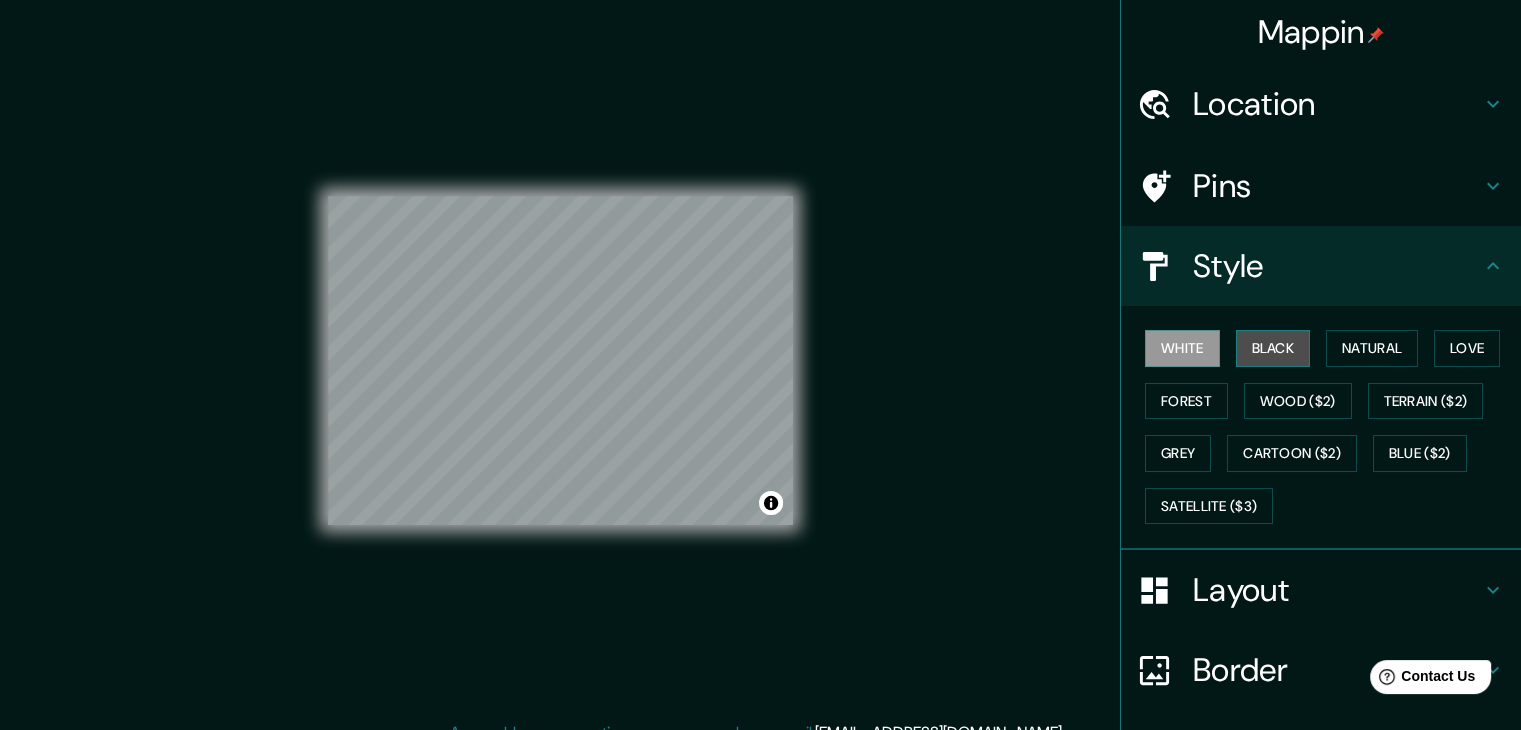 click on "Black" at bounding box center [1273, 348] 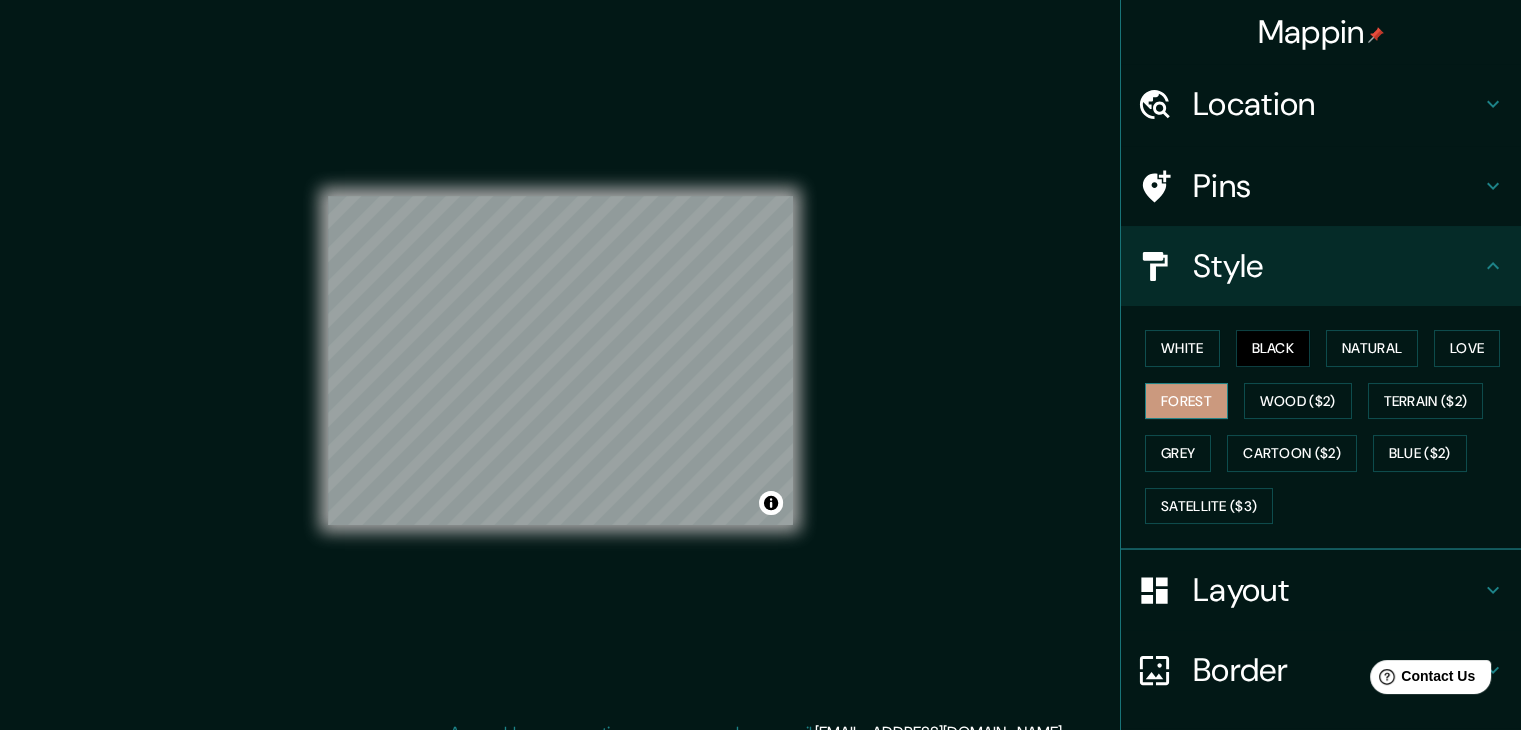 click on "Forest" at bounding box center (1186, 401) 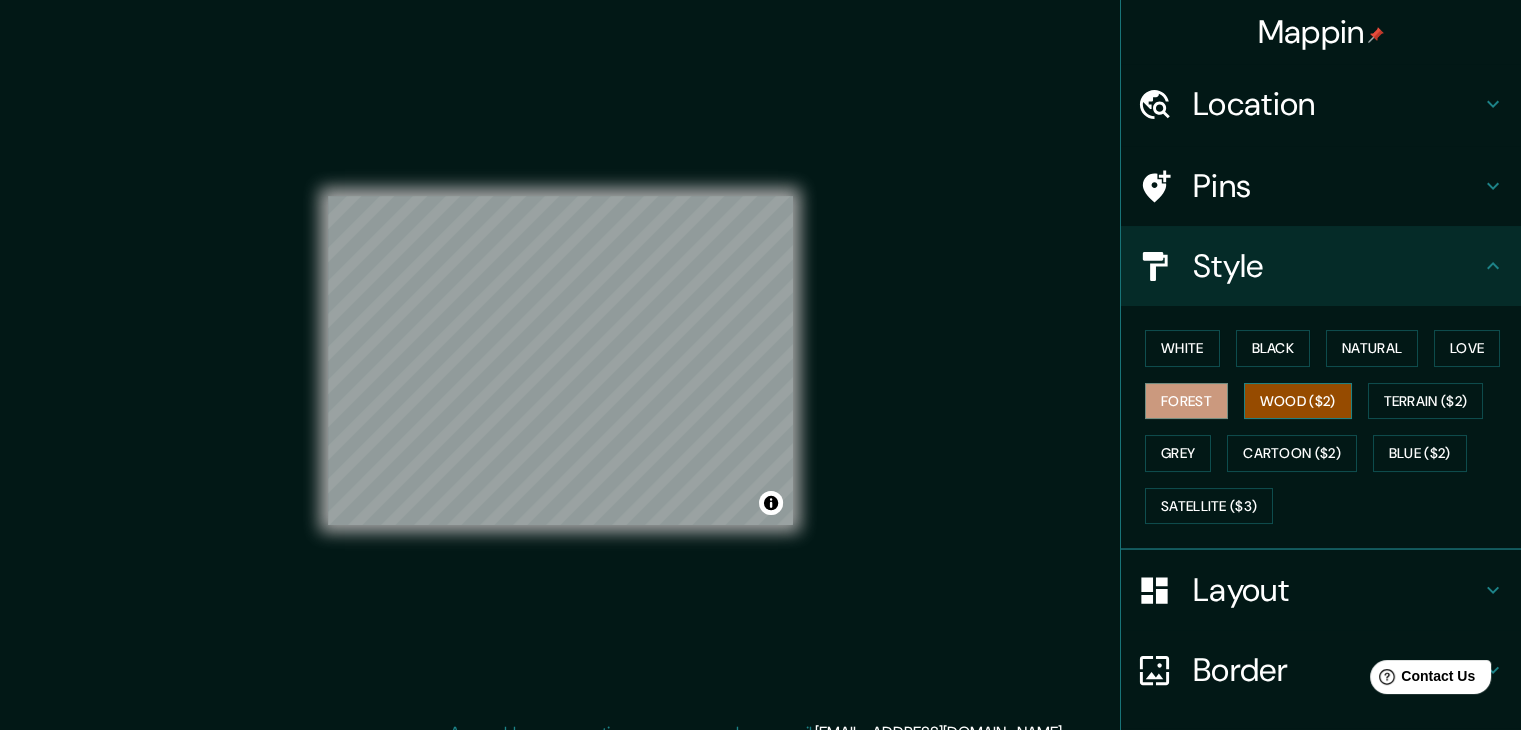 click on "Wood ($2)" at bounding box center [1298, 401] 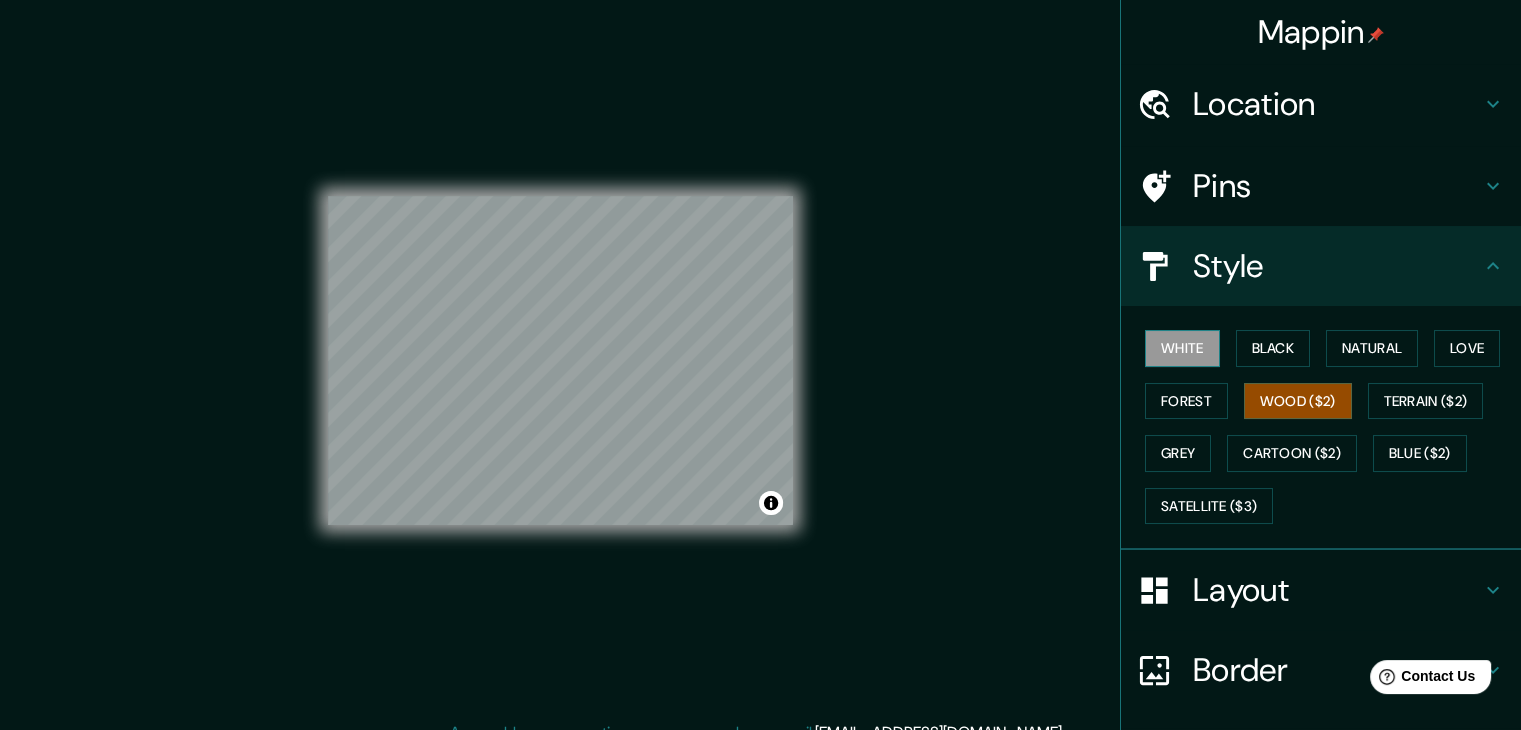 click on "White" at bounding box center [1182, 348] 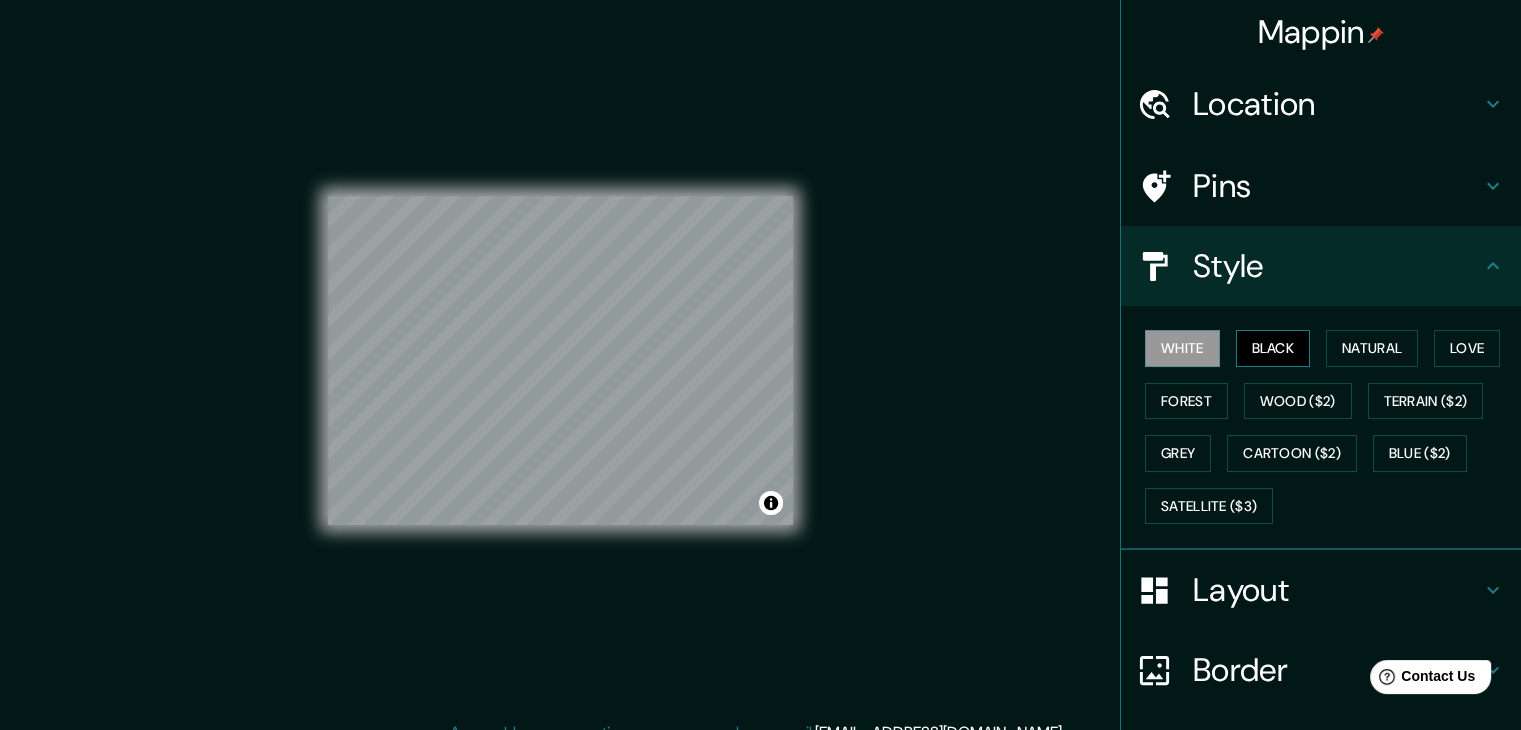 click on "Black" at bounding box center (1273, 348) 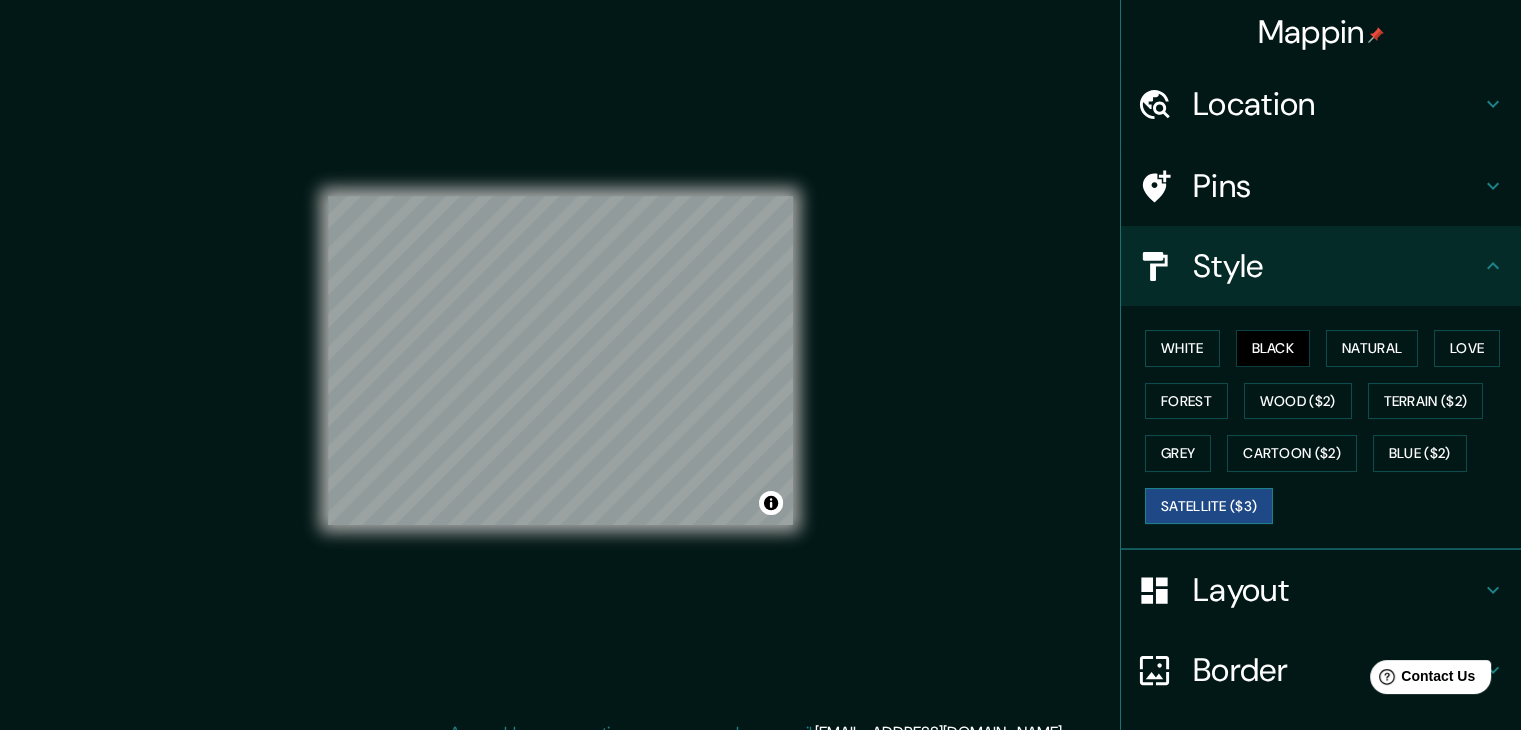 click on "Satellite ($3)" at bounding box center [1209, 506] 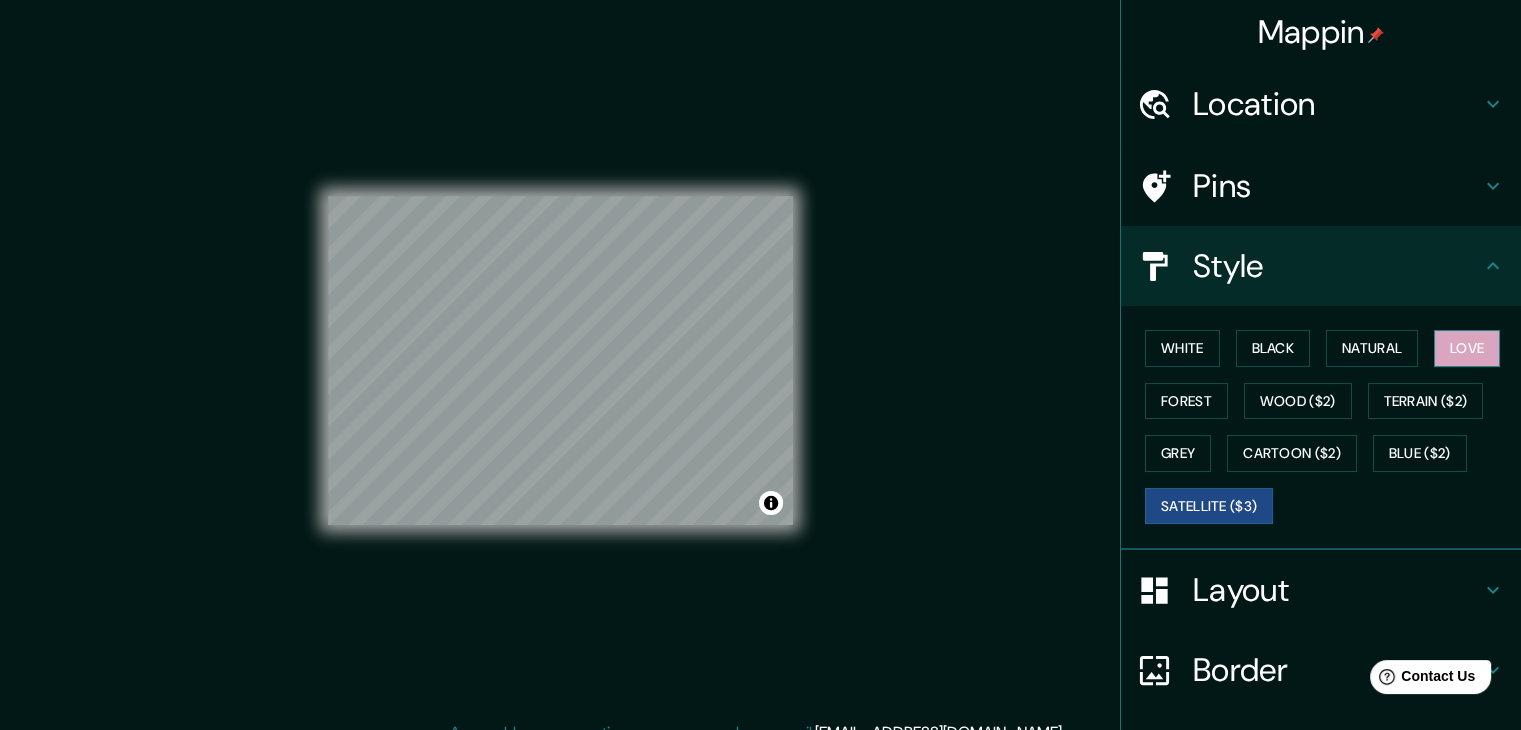click on "Love" at bounding box center [1467, 348] 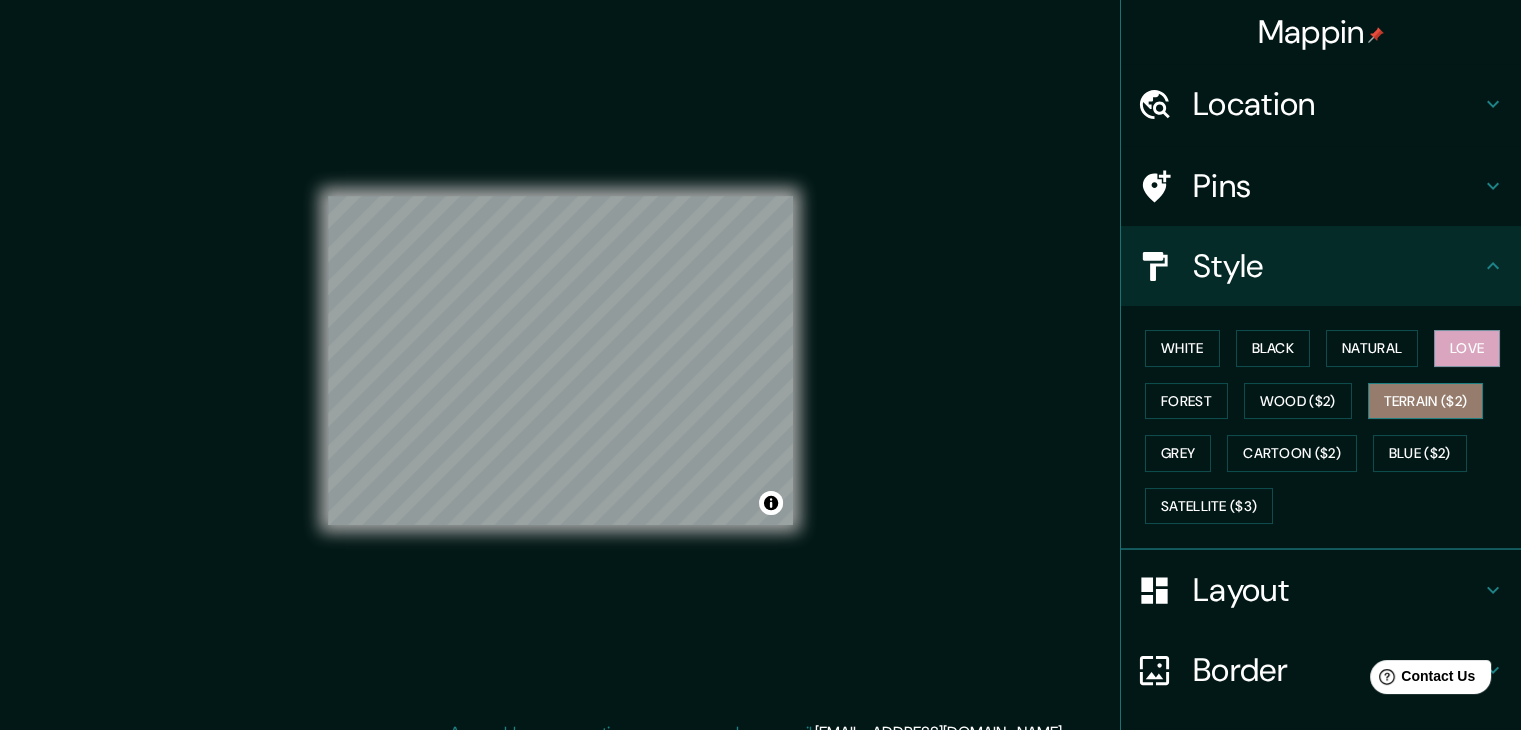 click on "Terrain ($2)" at bounding box center (1426, 401) 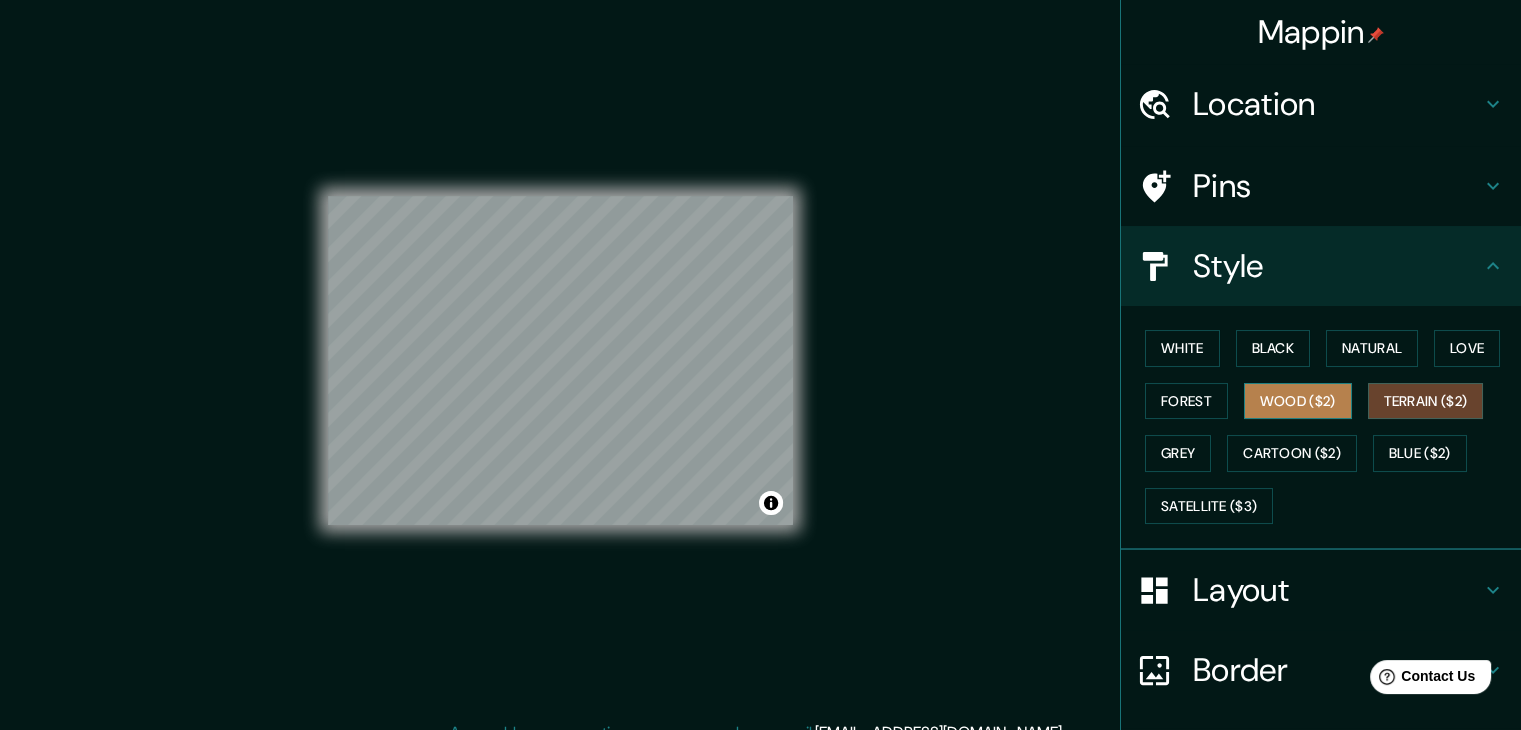 click on "Wood ($2)" at bounding box center [1298, 401] 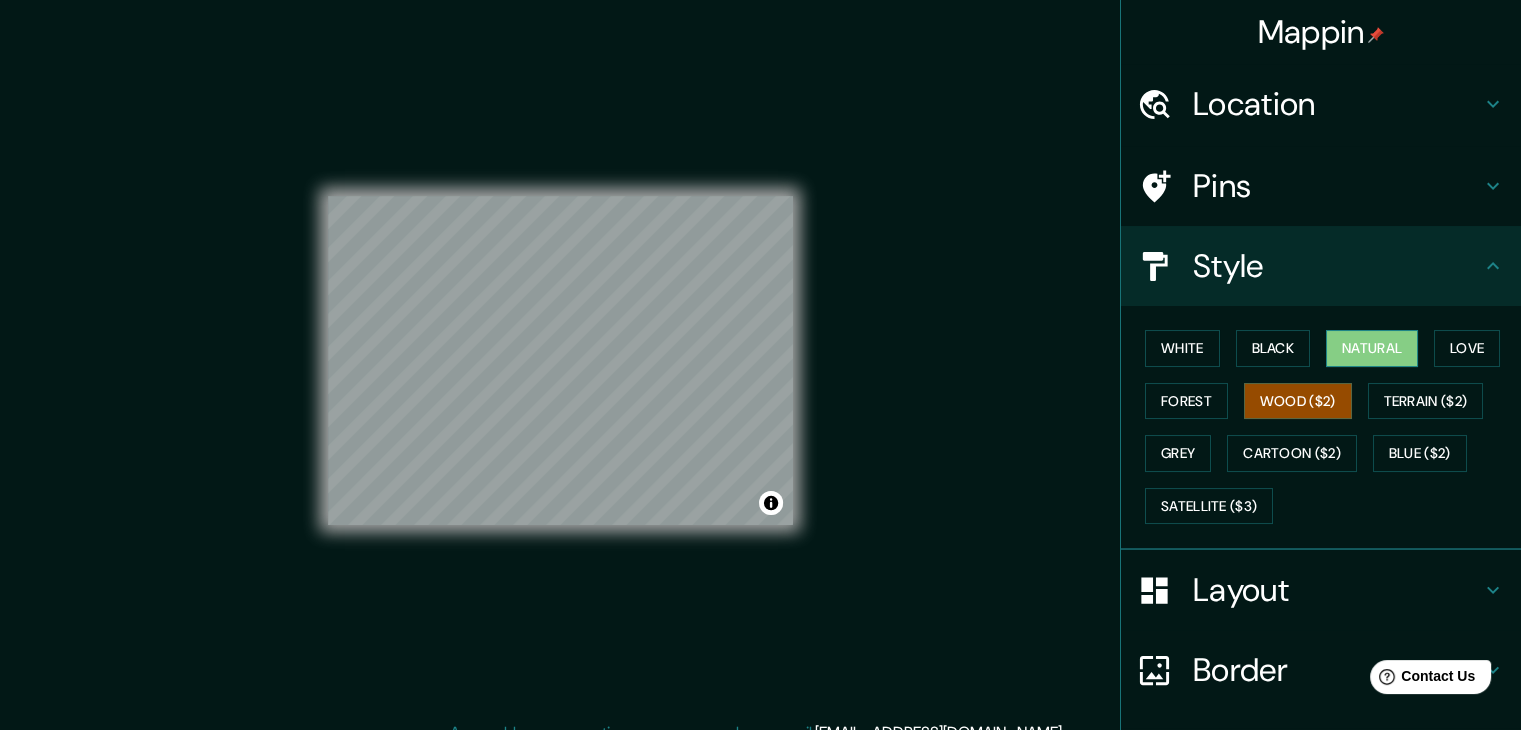 click on "Natural" at bounding box center [1372, 348] 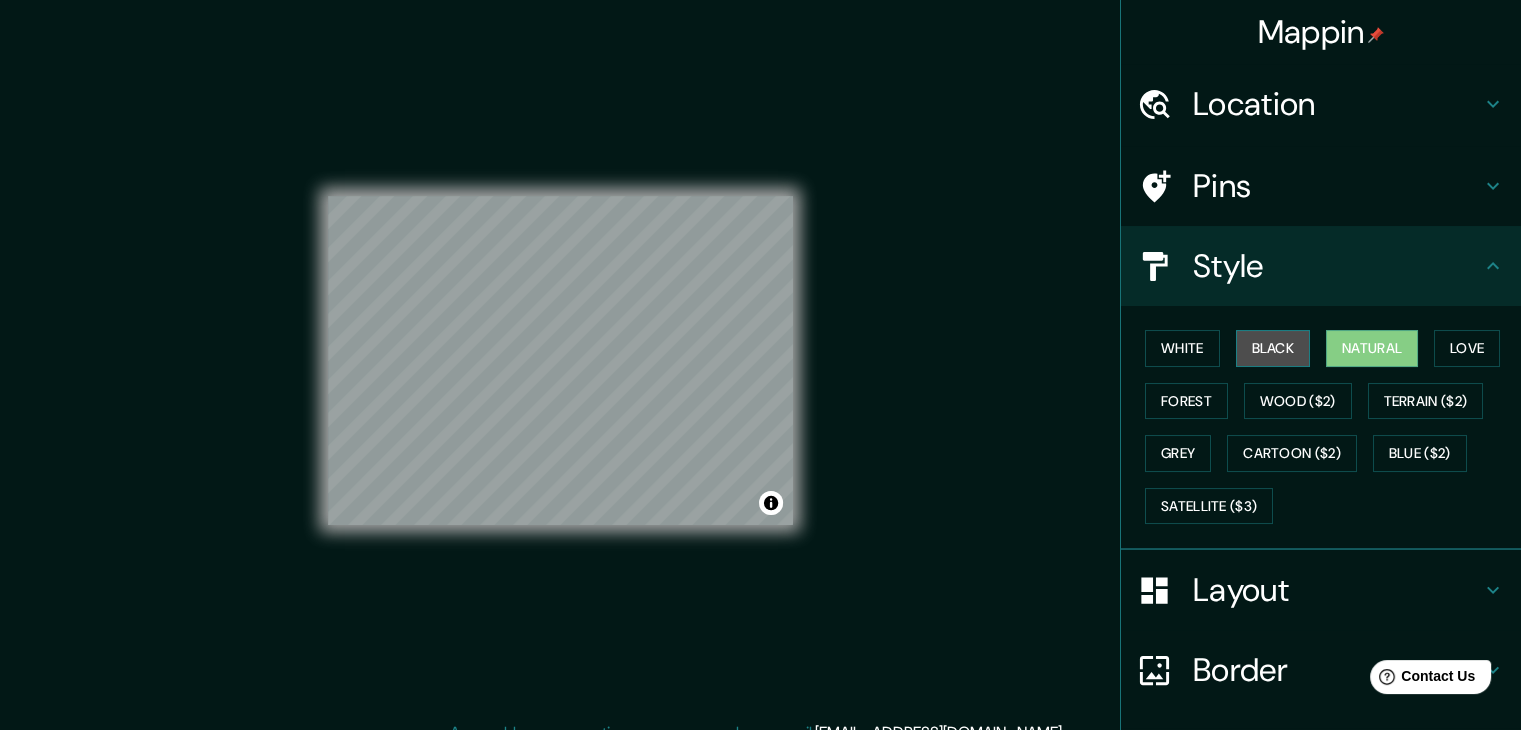 click on "Black" at bounding box center (1273, 348) 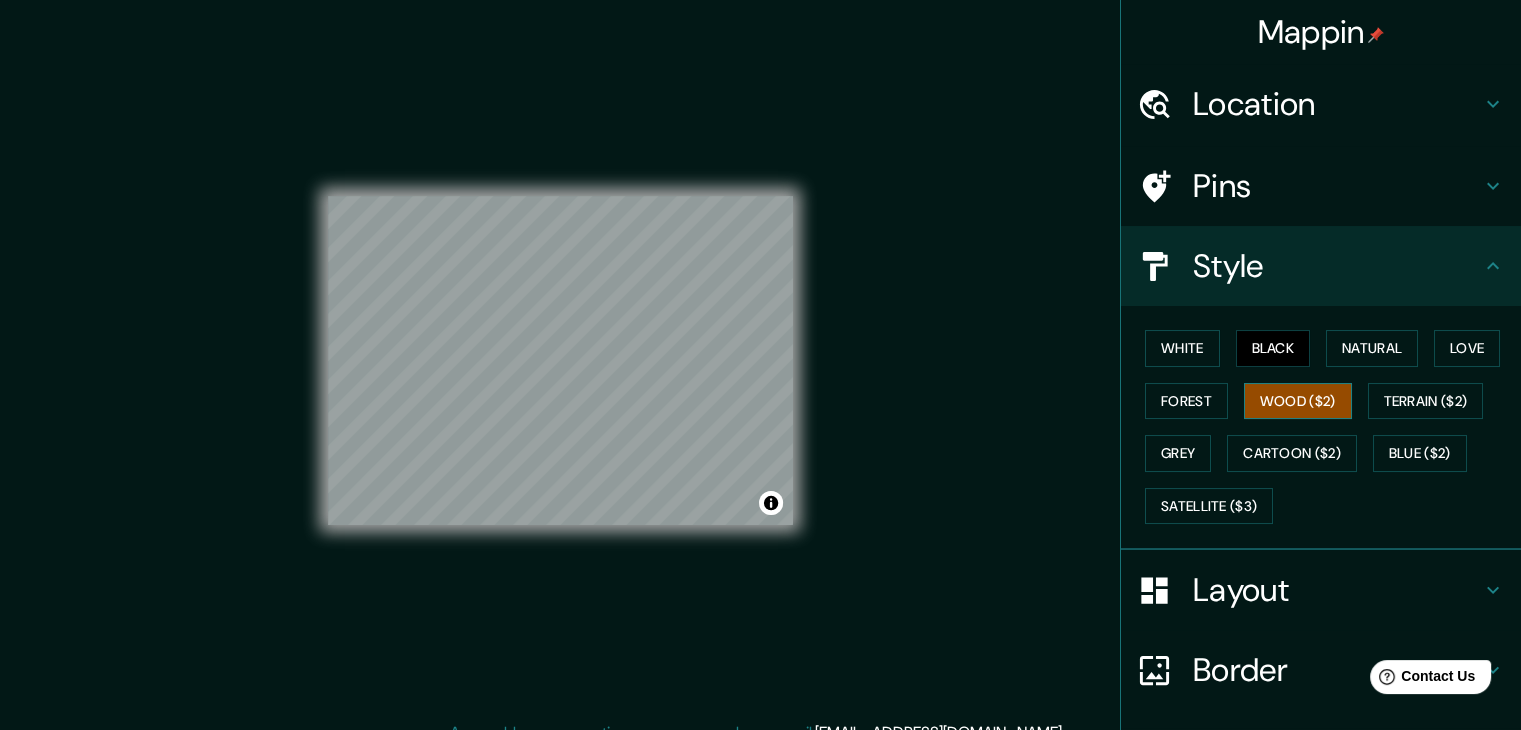 click on "Wood ($2)" at bounding box center [1298, 401] 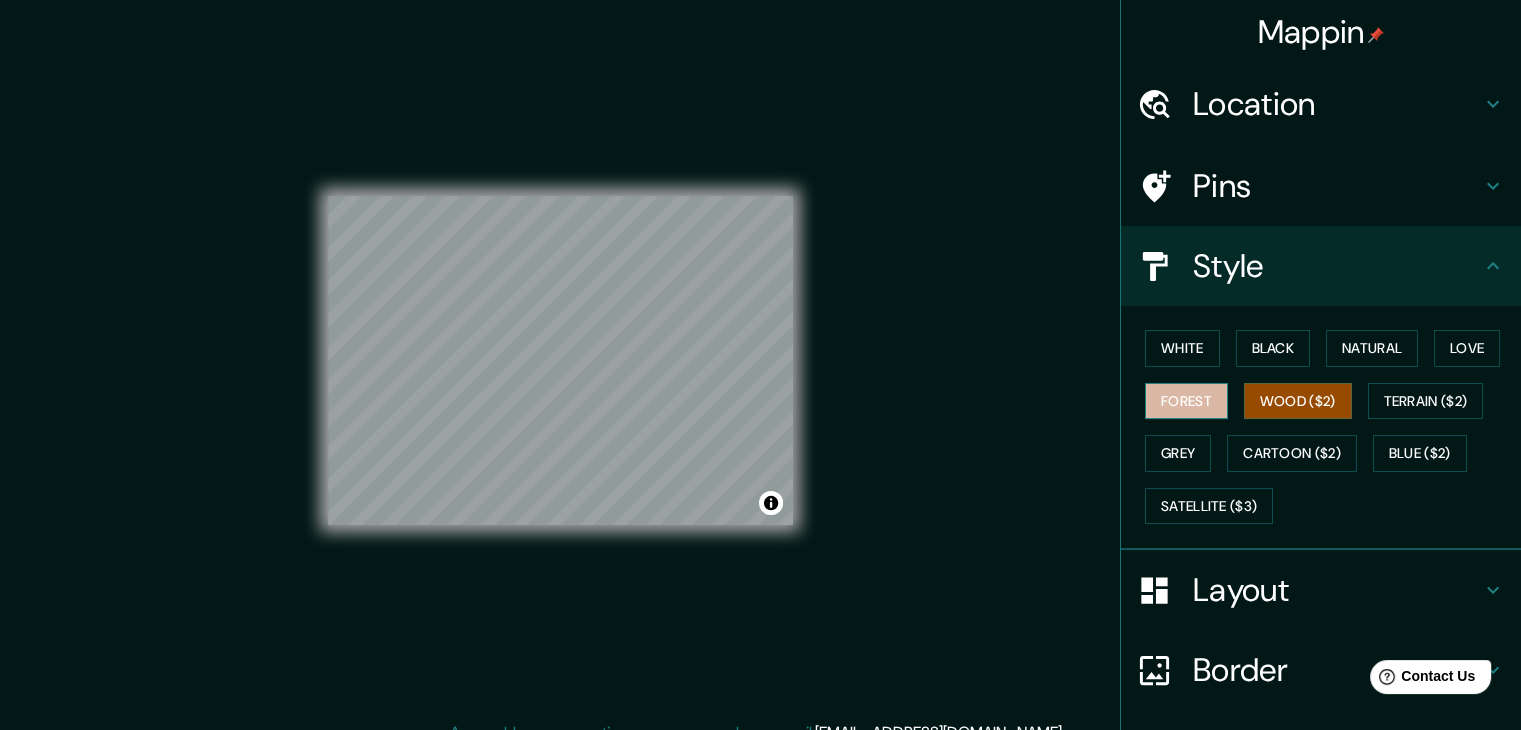 click on "Forest" at bounding box center [1186, 401] 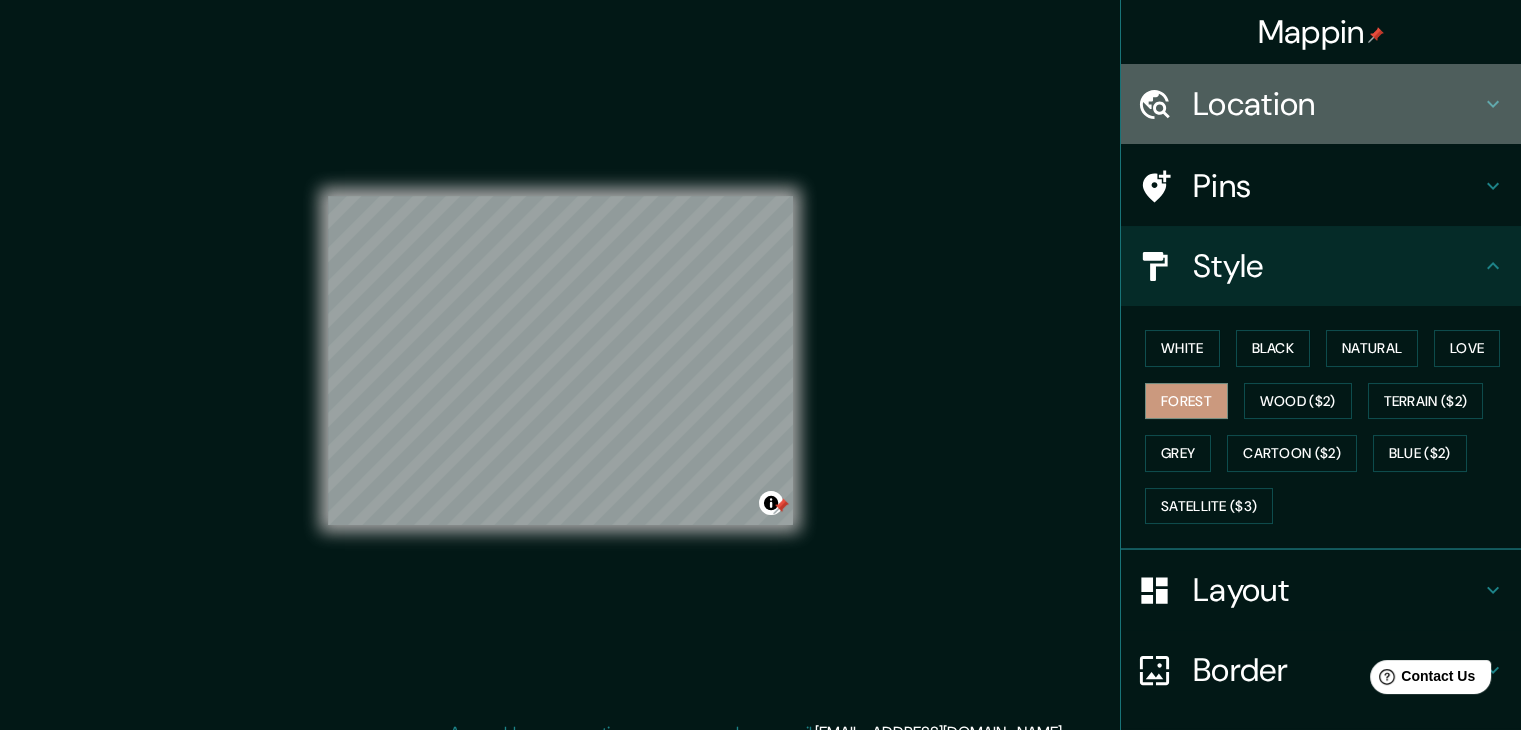 click on "Location" at bounding box center (1337, 104) 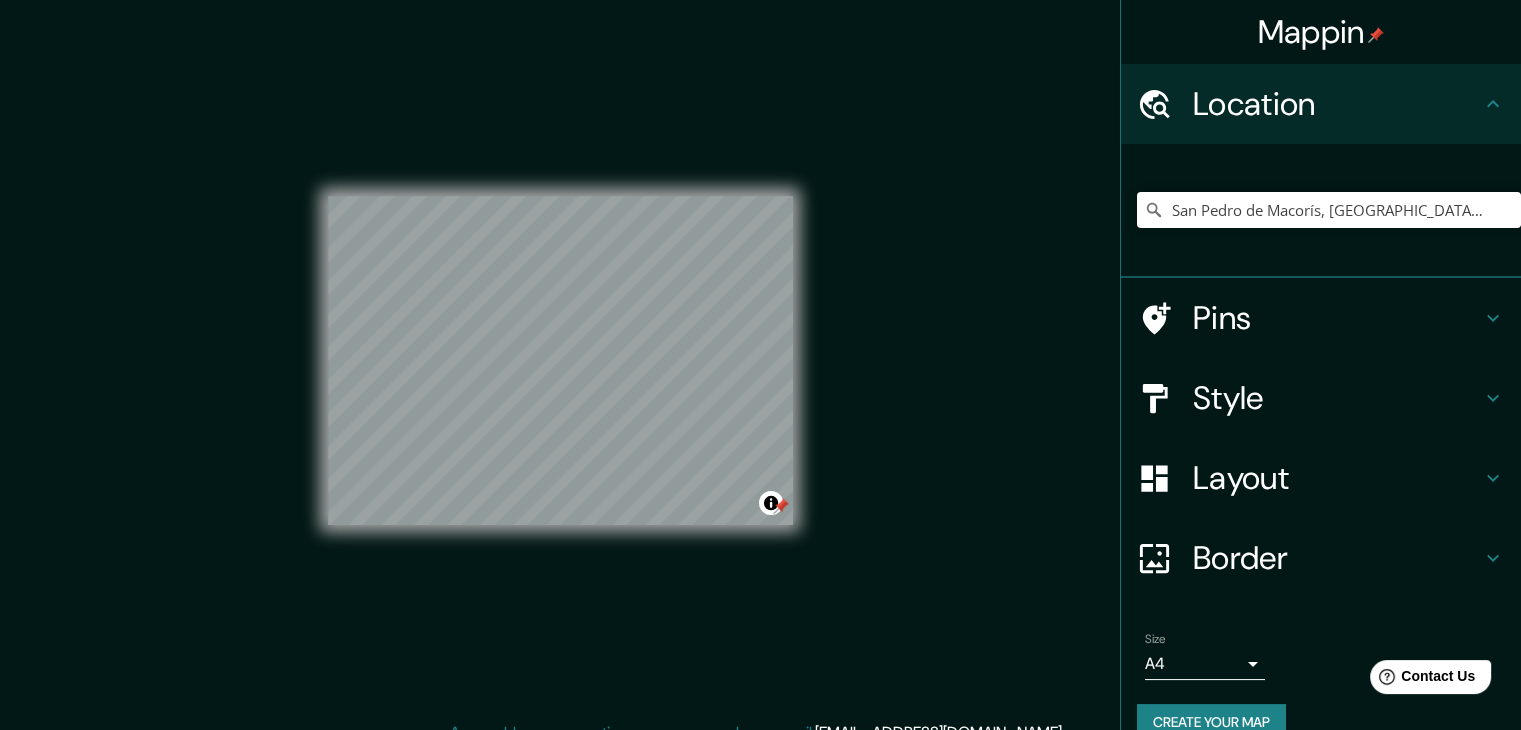 click on "Pins" at bounding box center [1337, 318] 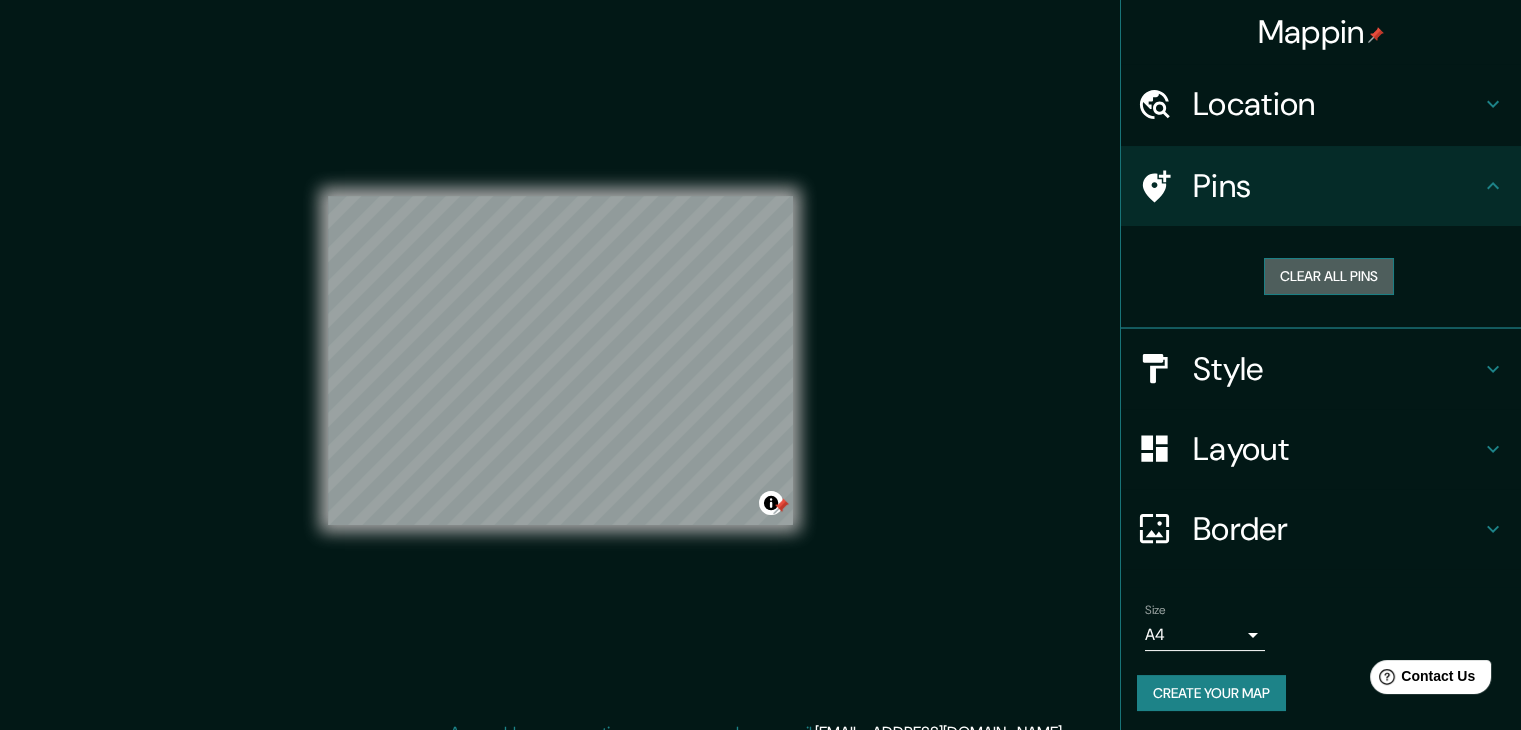 click on "Clear all pins" at bounding box center (1329, 276) 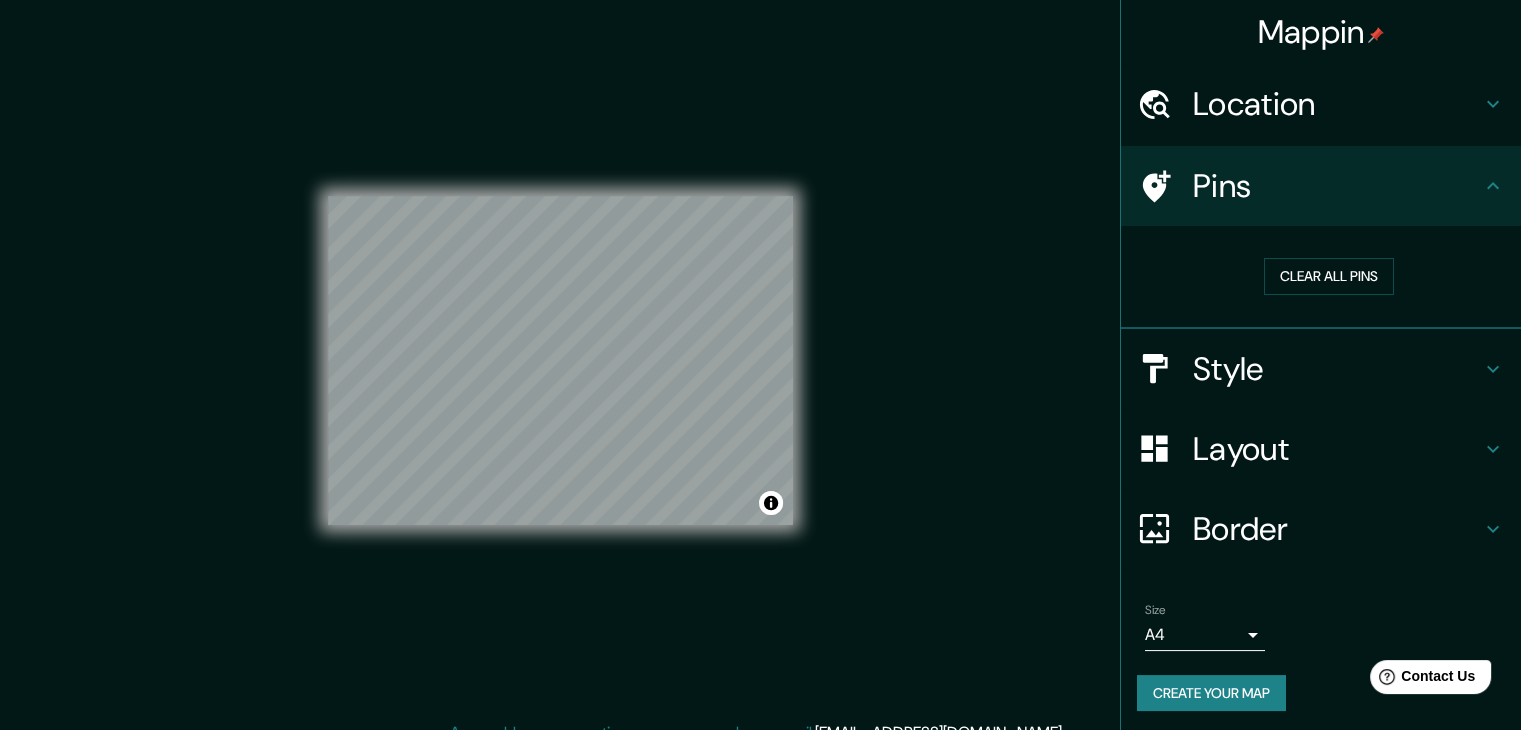 click on "Create your map" at bounding box center (1211, 693) 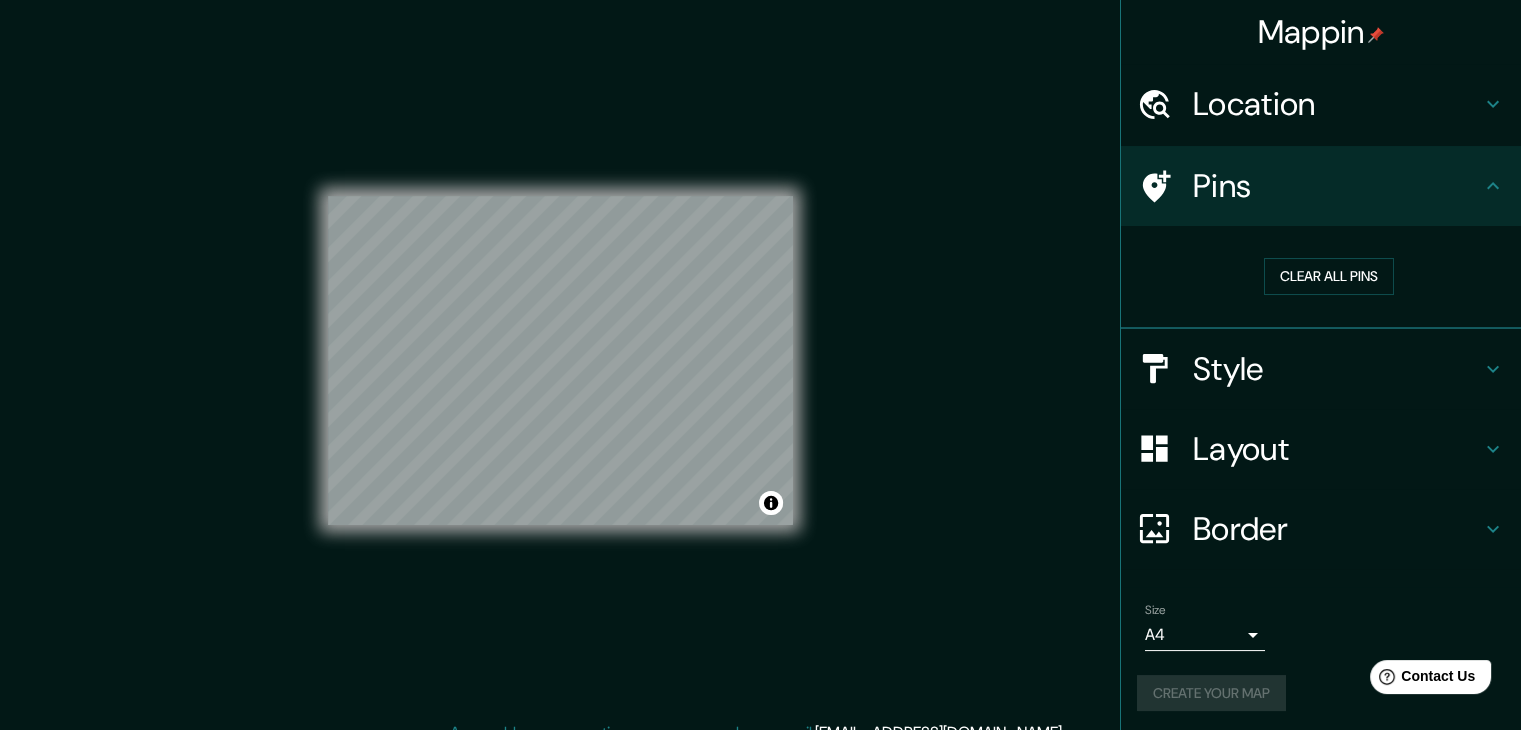 click on "Create your map" at bounding box center [1321, 693] 